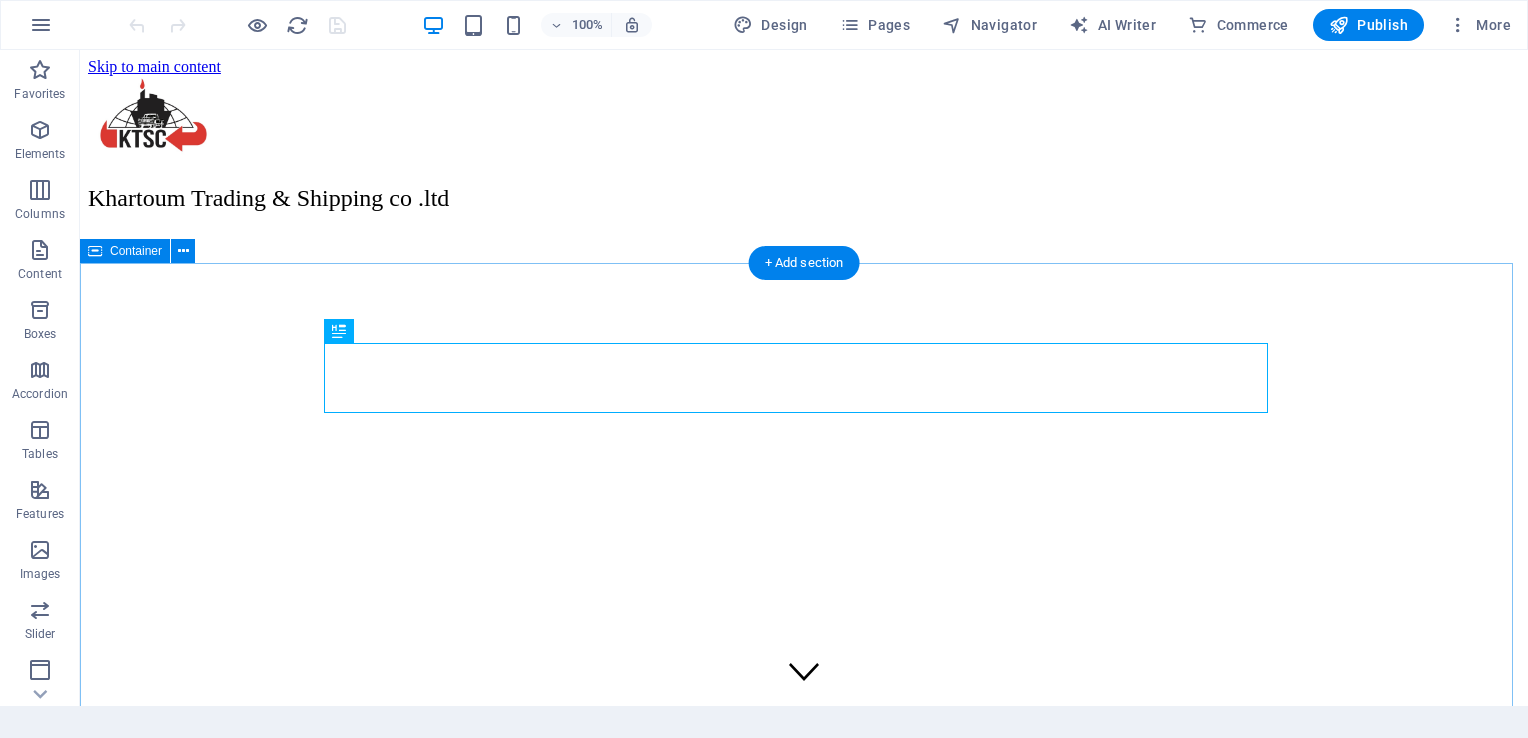 scroll, scrollTop: 672, scrollLeft: 0, axis: vertical 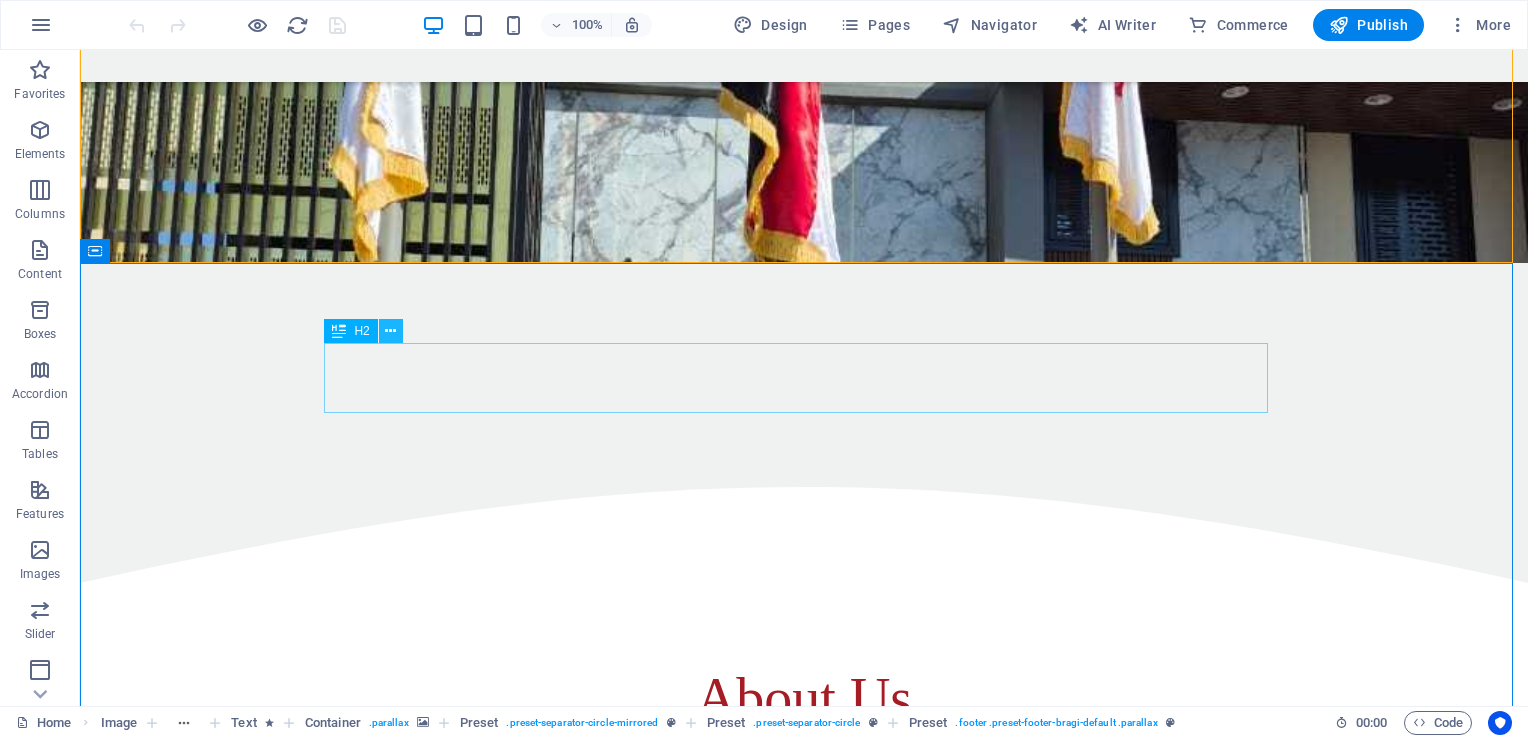 click at bounding box center (390, 331) 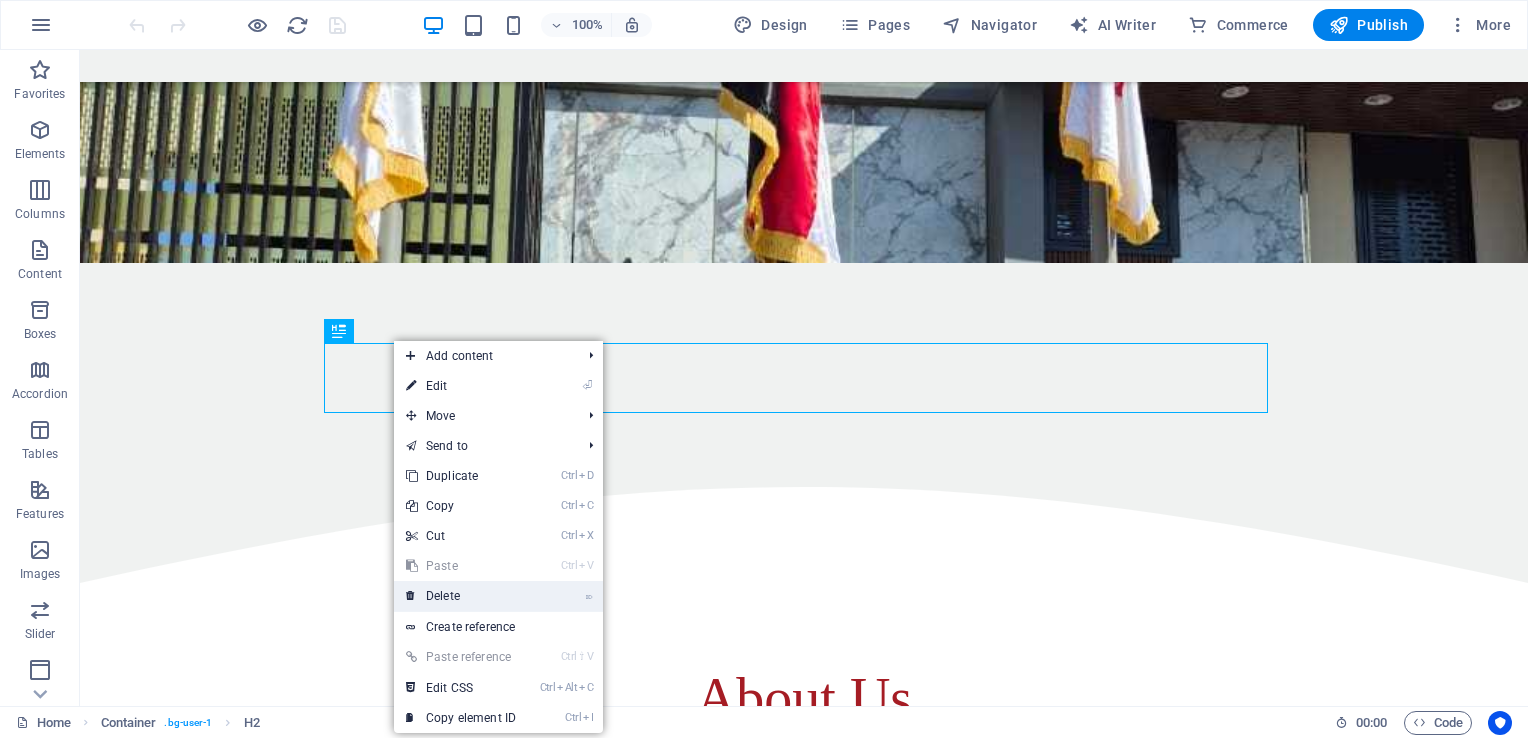 click on "⌦  Delete" at bounding box center (461, 596) 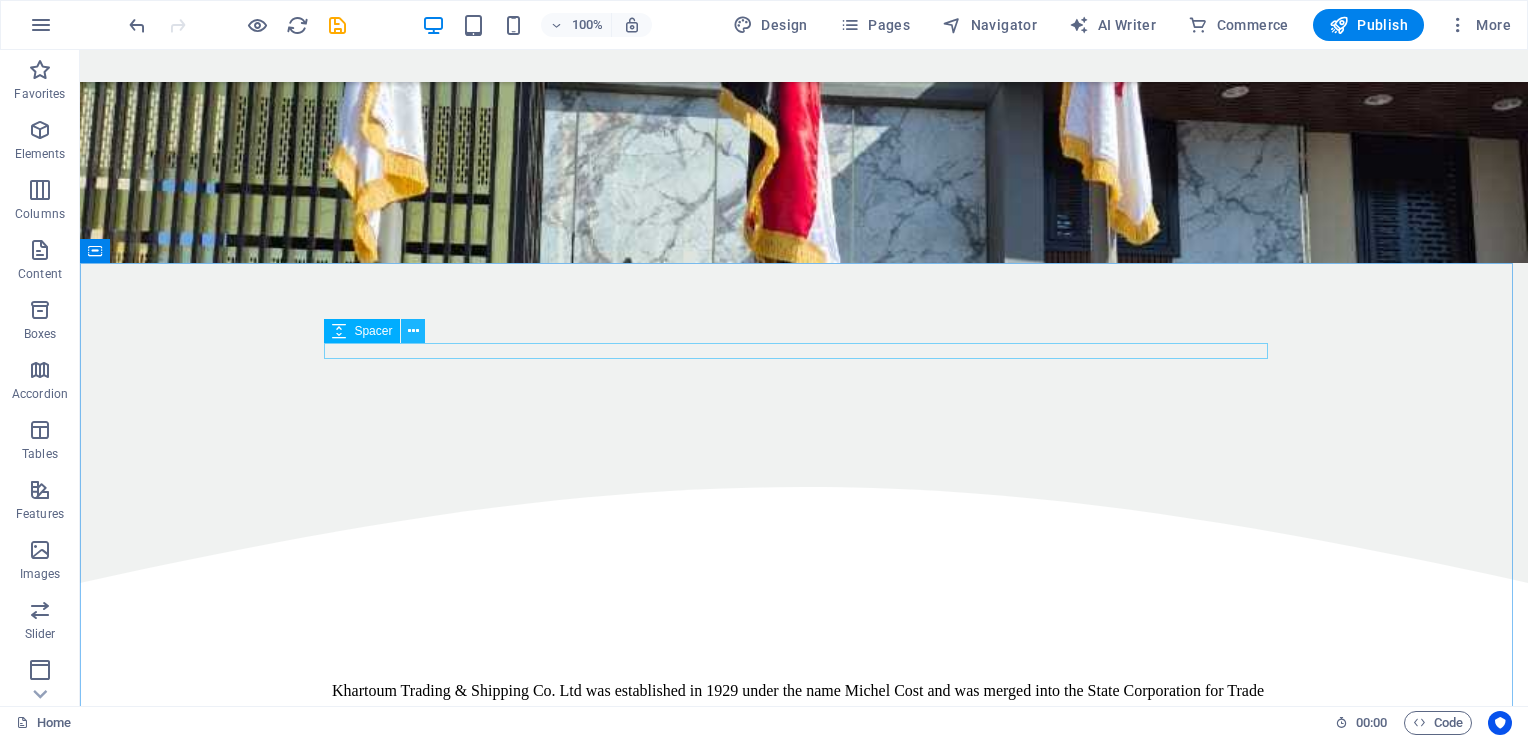 click at bounding box center (413, 331) 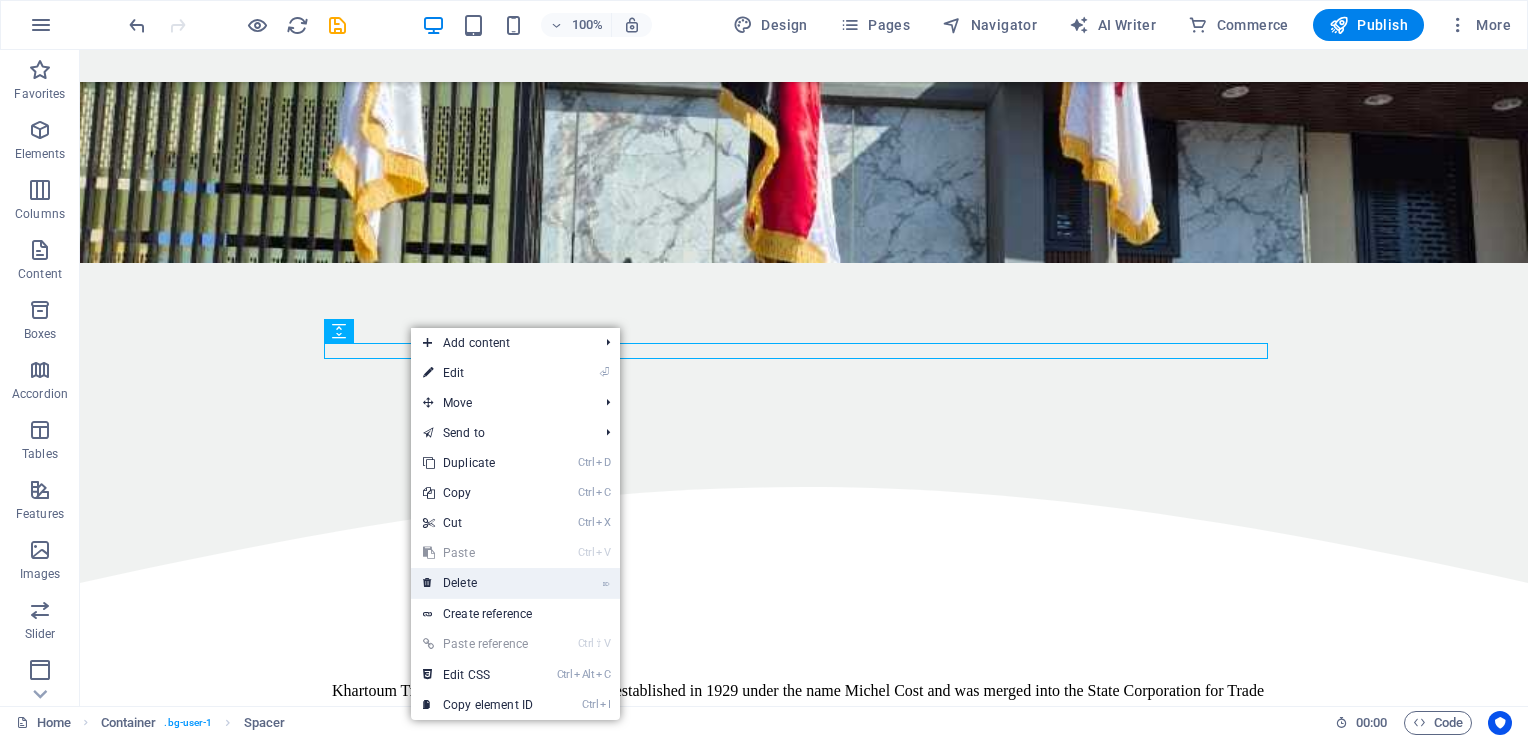 click on "⌦  Delete" at bounding box center (478, 583) 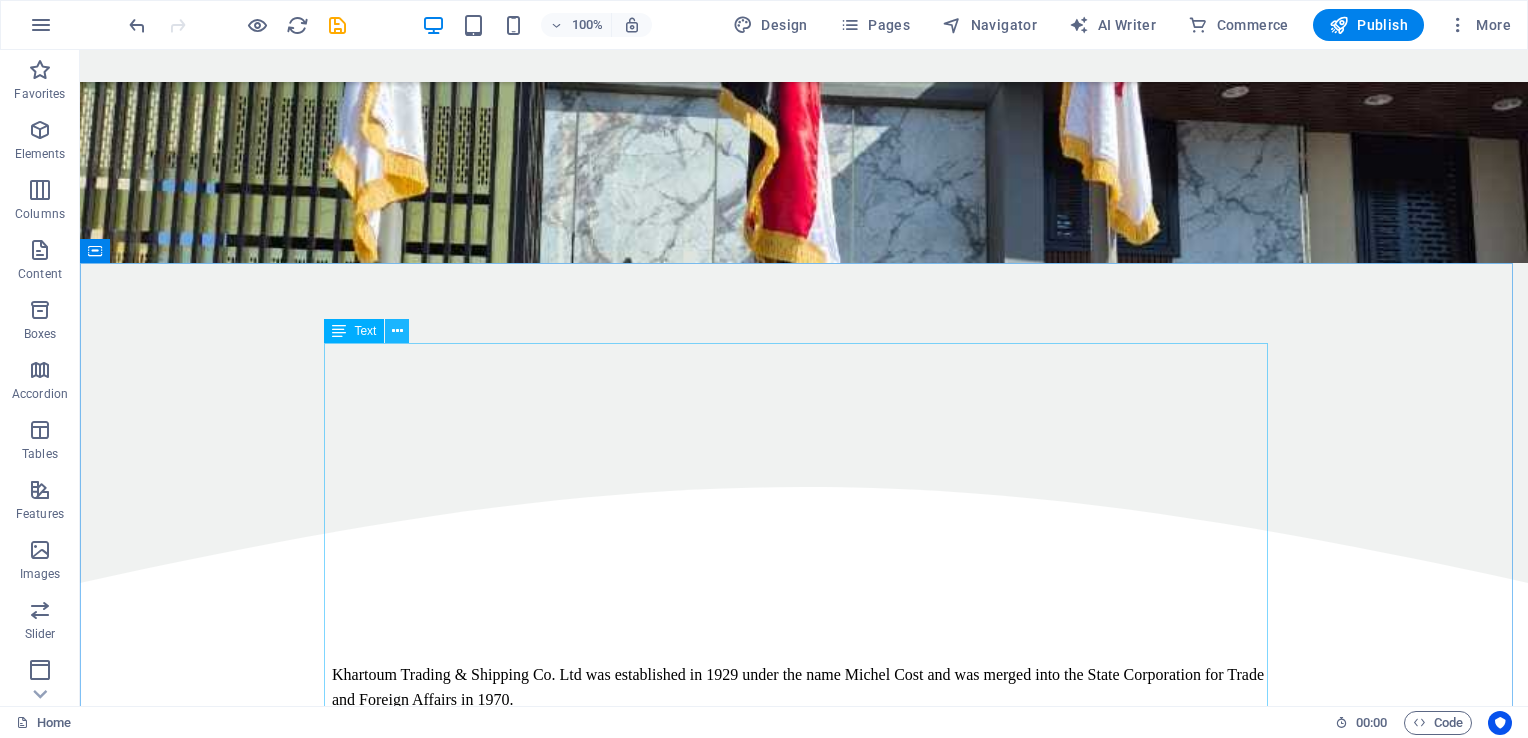 click at bounding box center (397, 331) 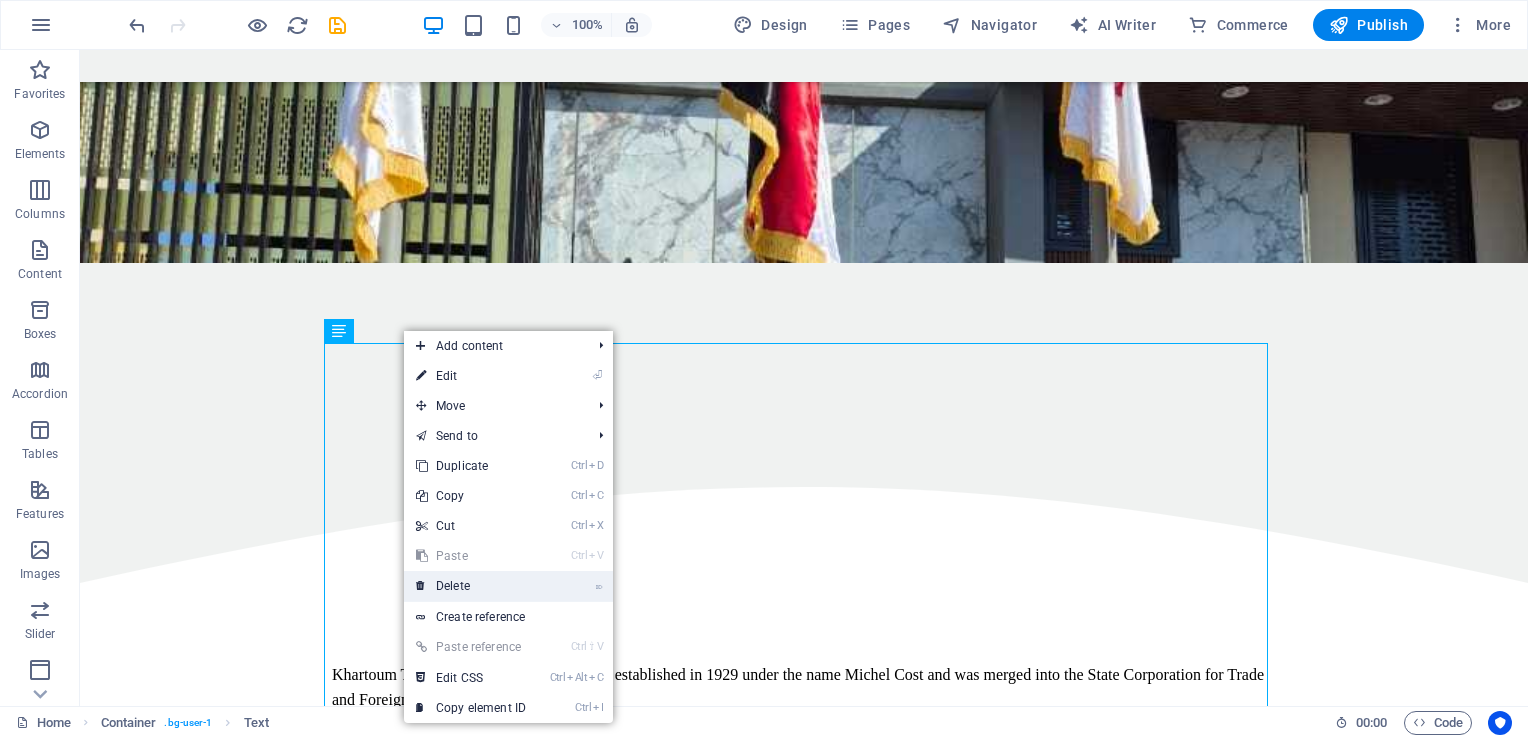 click on "⌦  Delete" at bounding box center [471, 586] 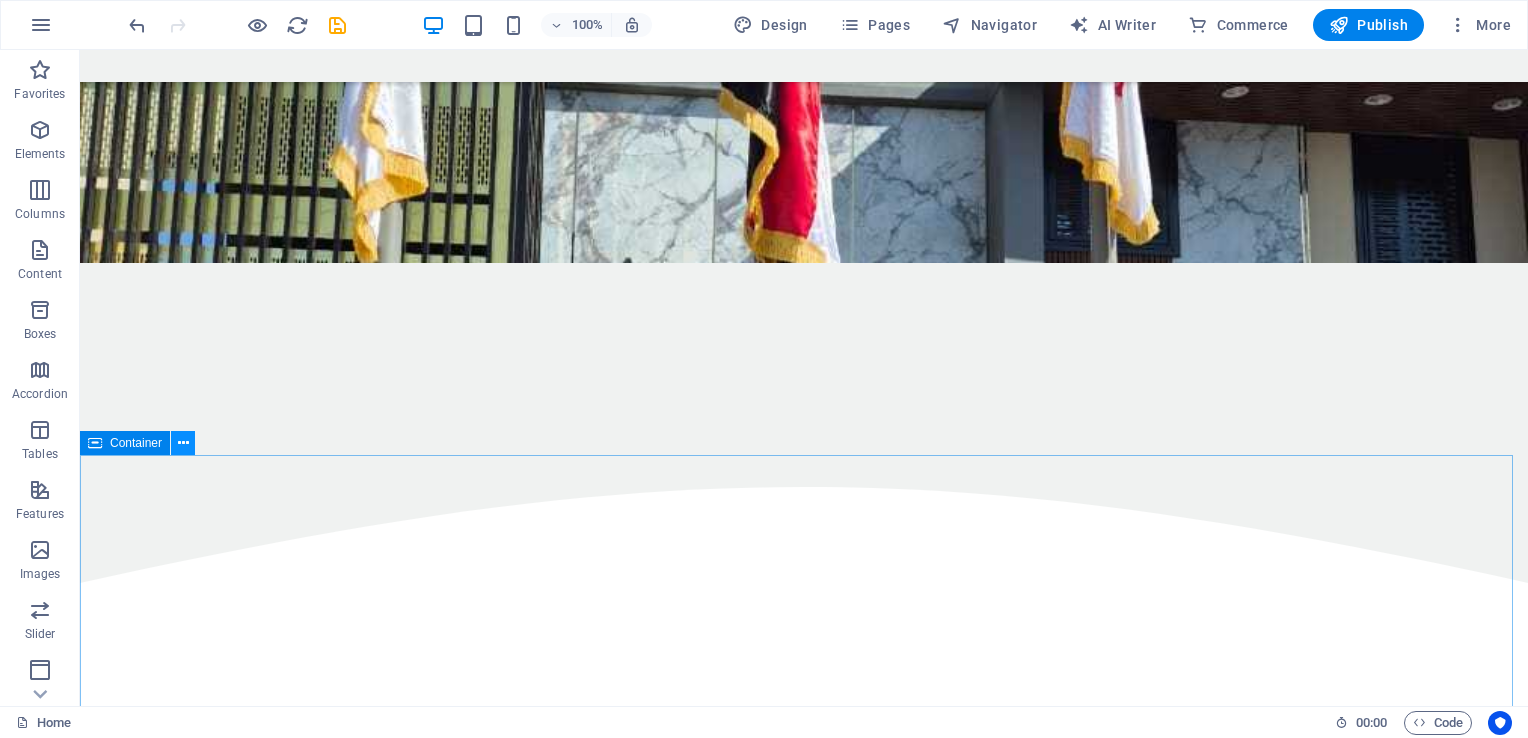 click at bounding box center [183, 443] 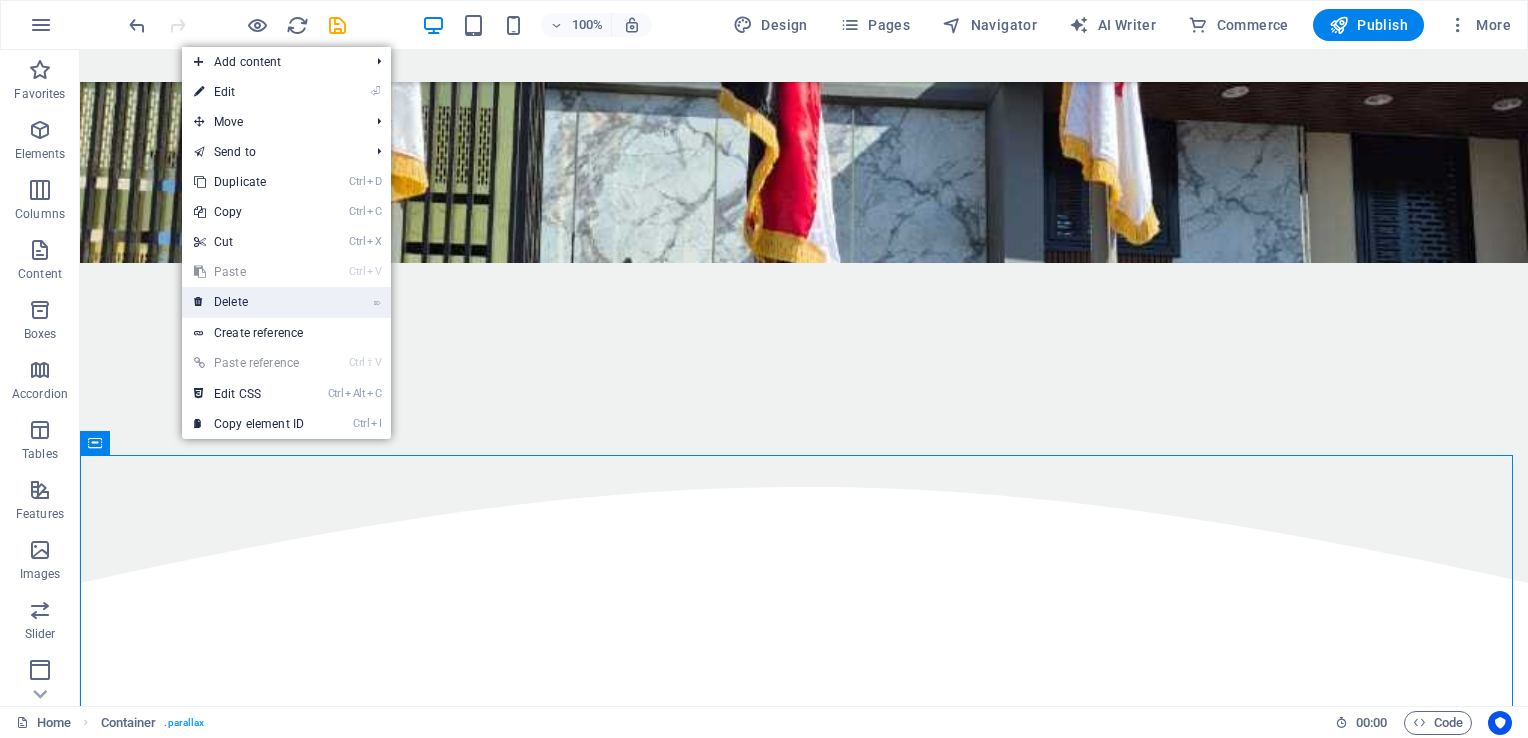 click on "⌦  Delete" at bounding box center [249, 302] 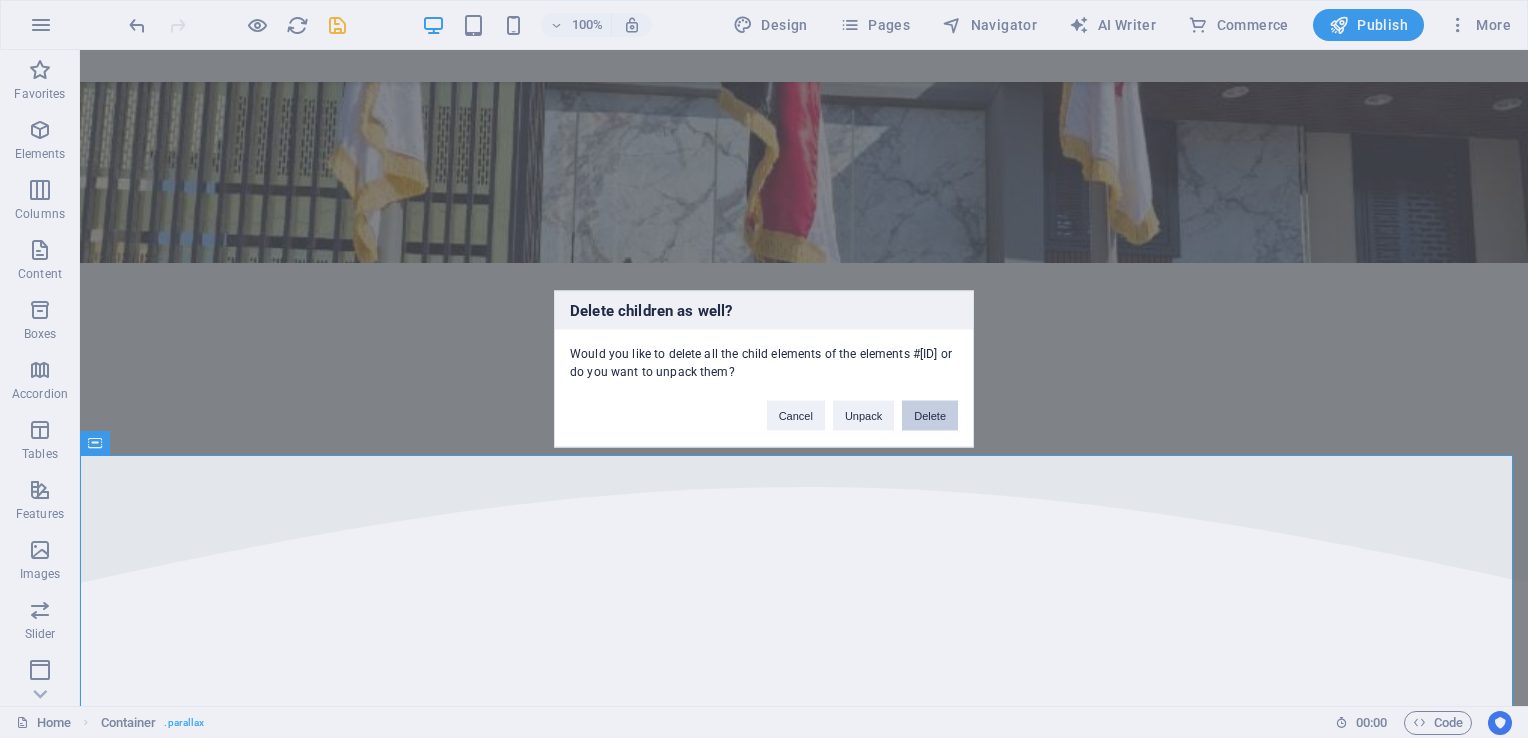 click on "Delete" at bounding box center [930, 416] 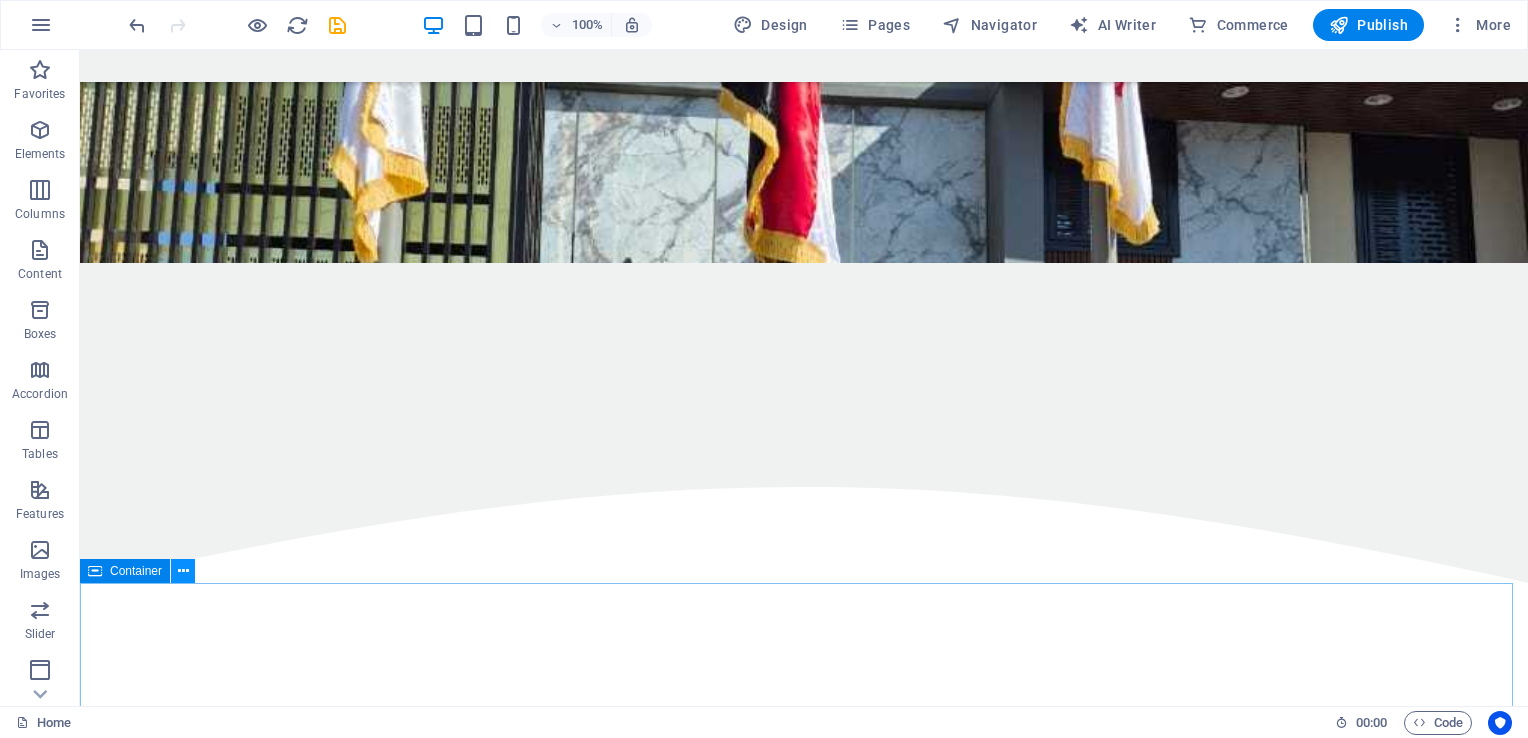 click at bounding box center [183, 571] 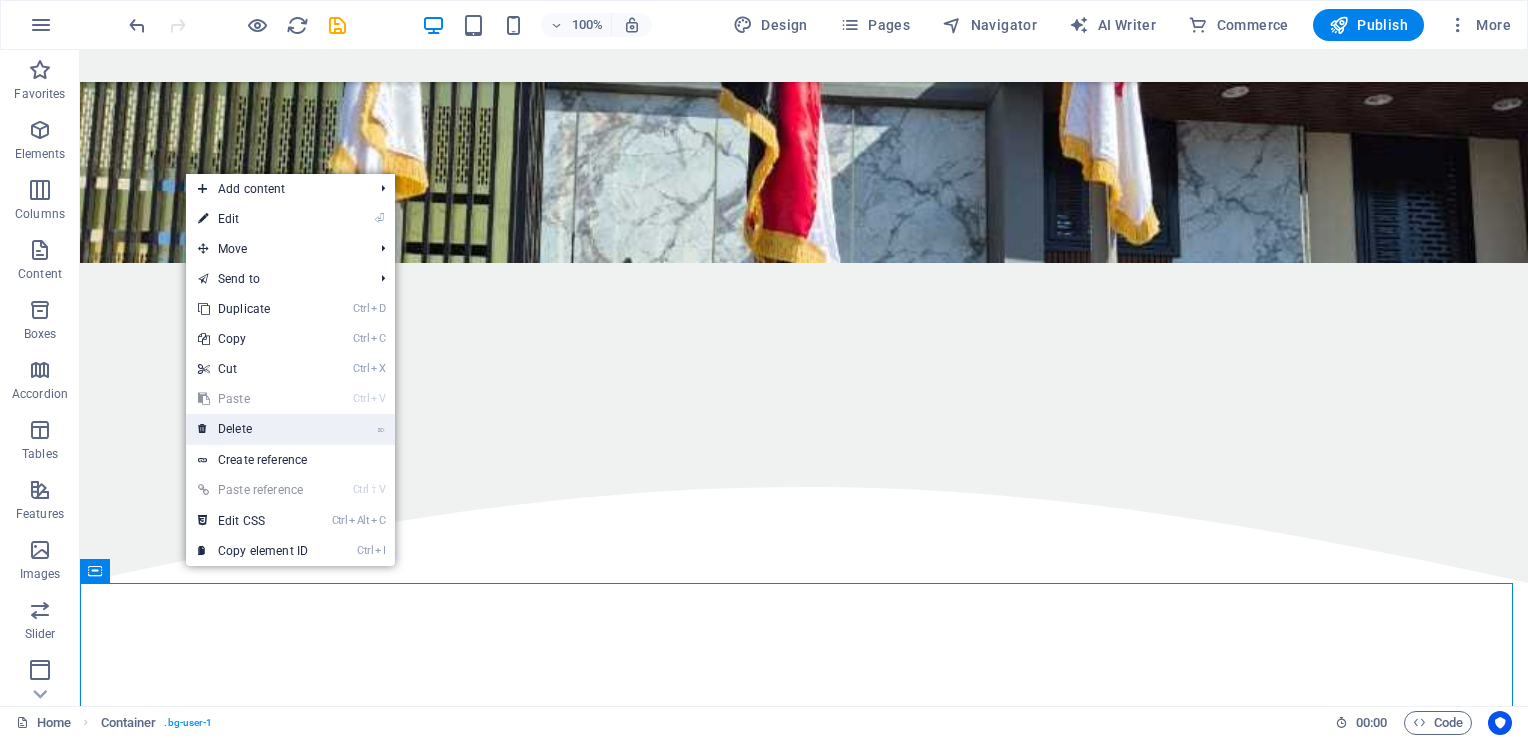 click on "⌦  Delete" at bounding box center (253, 429) 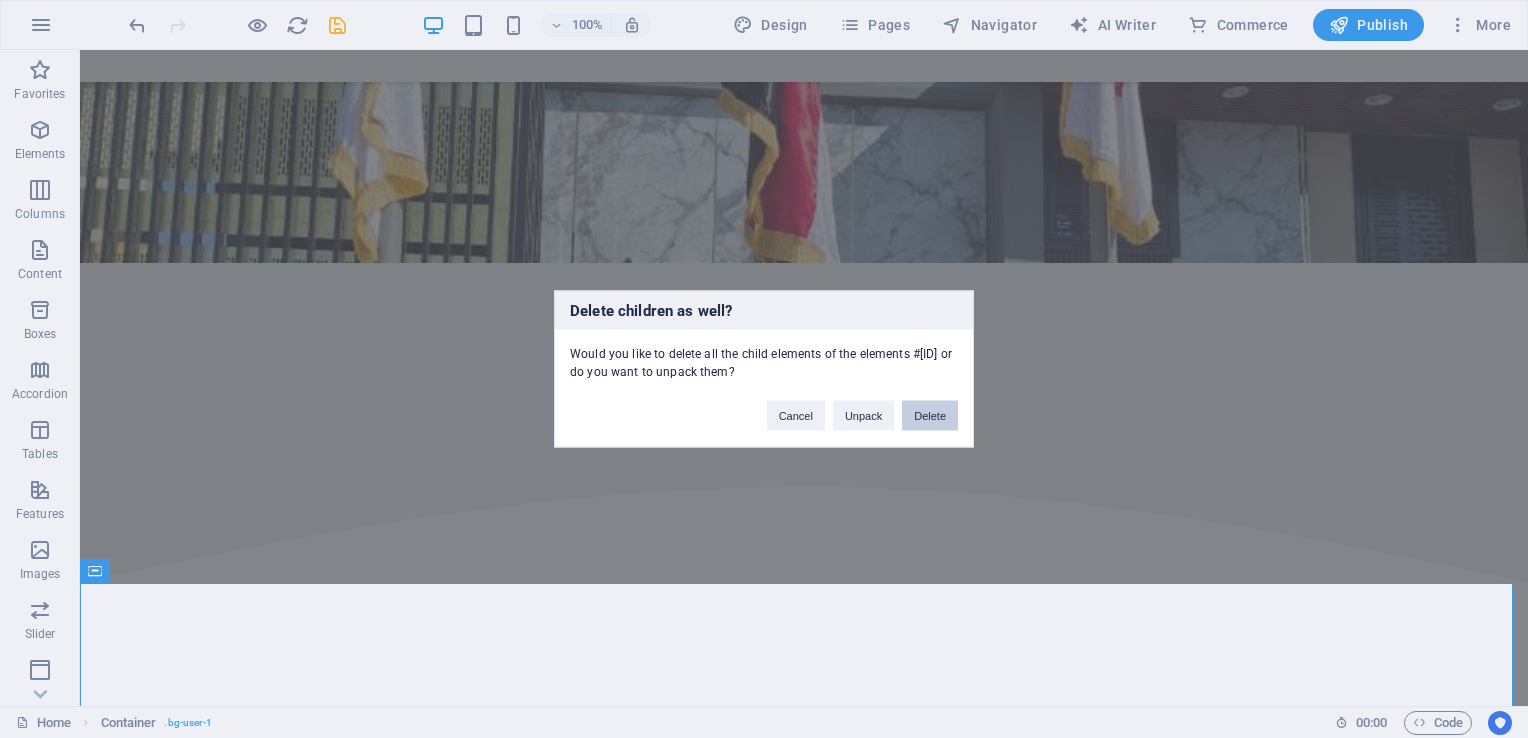 click on "Delete" at bounding box center (930, 416) 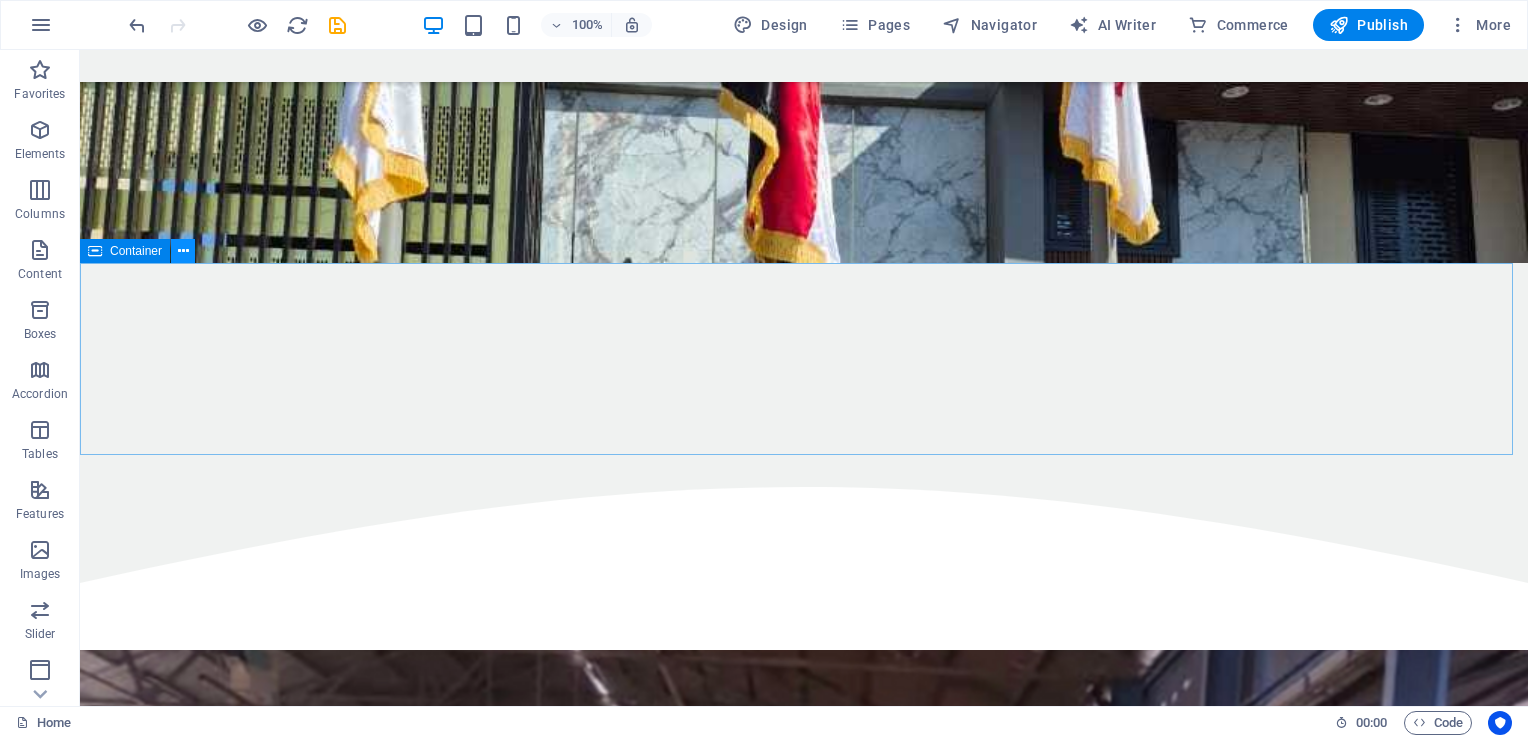 click at bounding box center [183, 251] 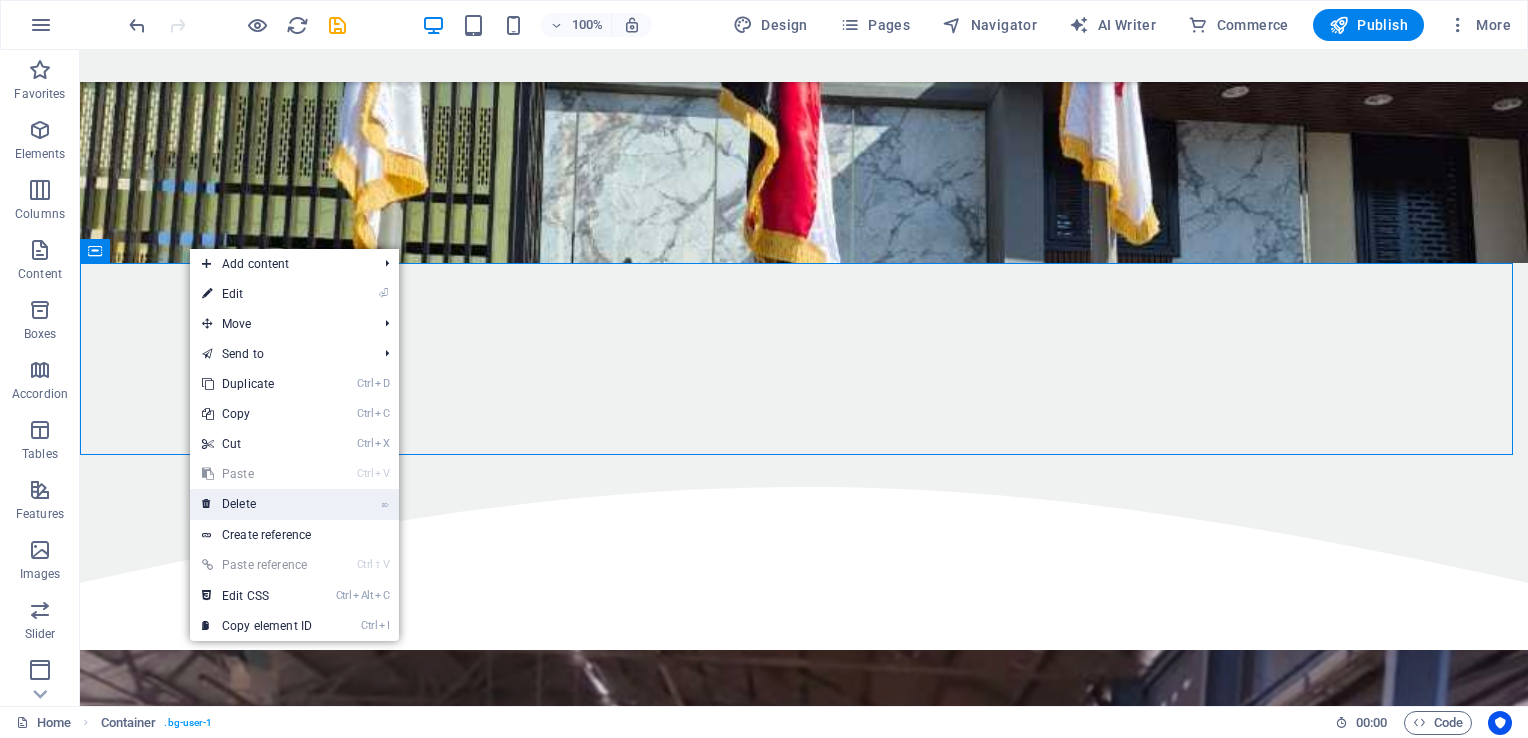click on "⌦  Delete" at bounding box center (257, 504) 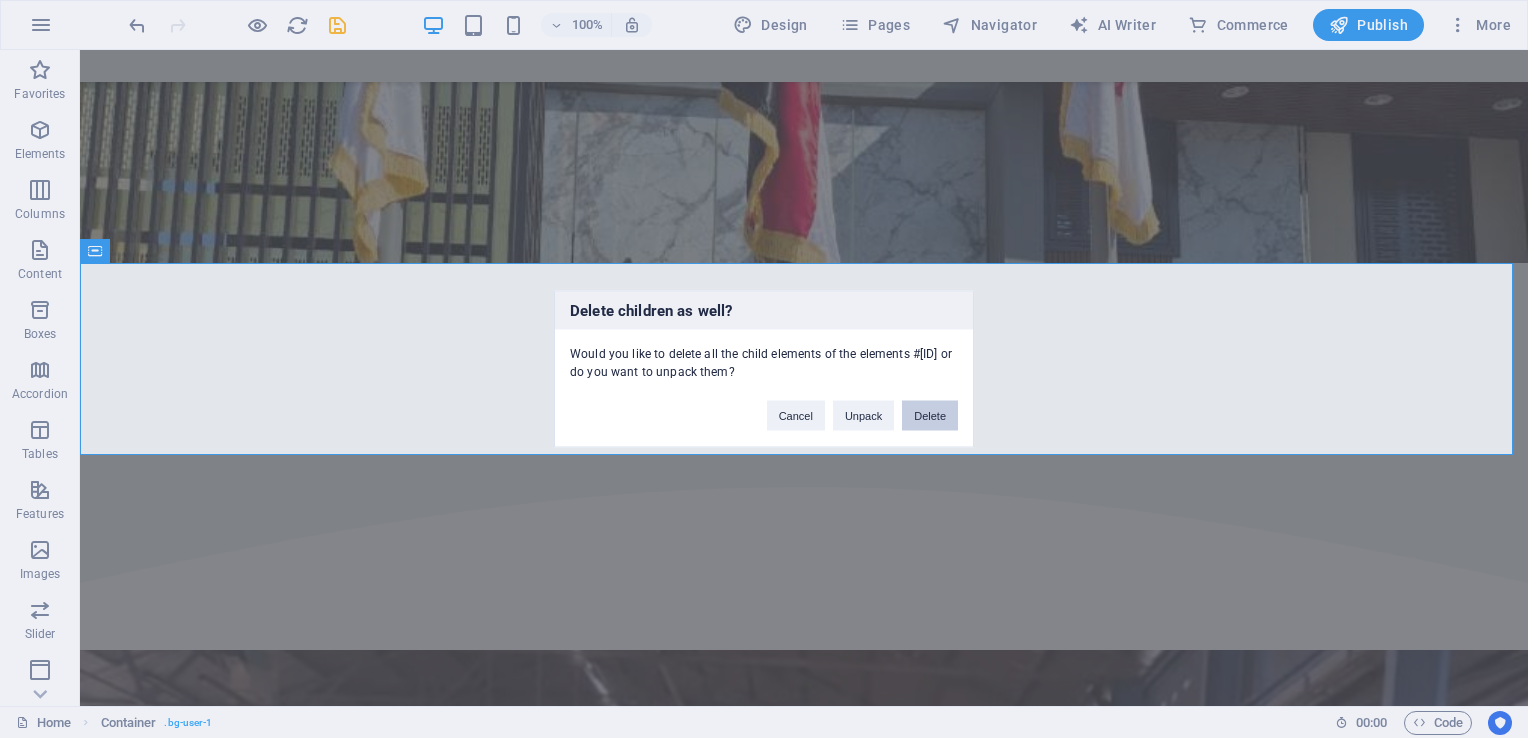 click on "Delete" at bounding box center [930, 416] 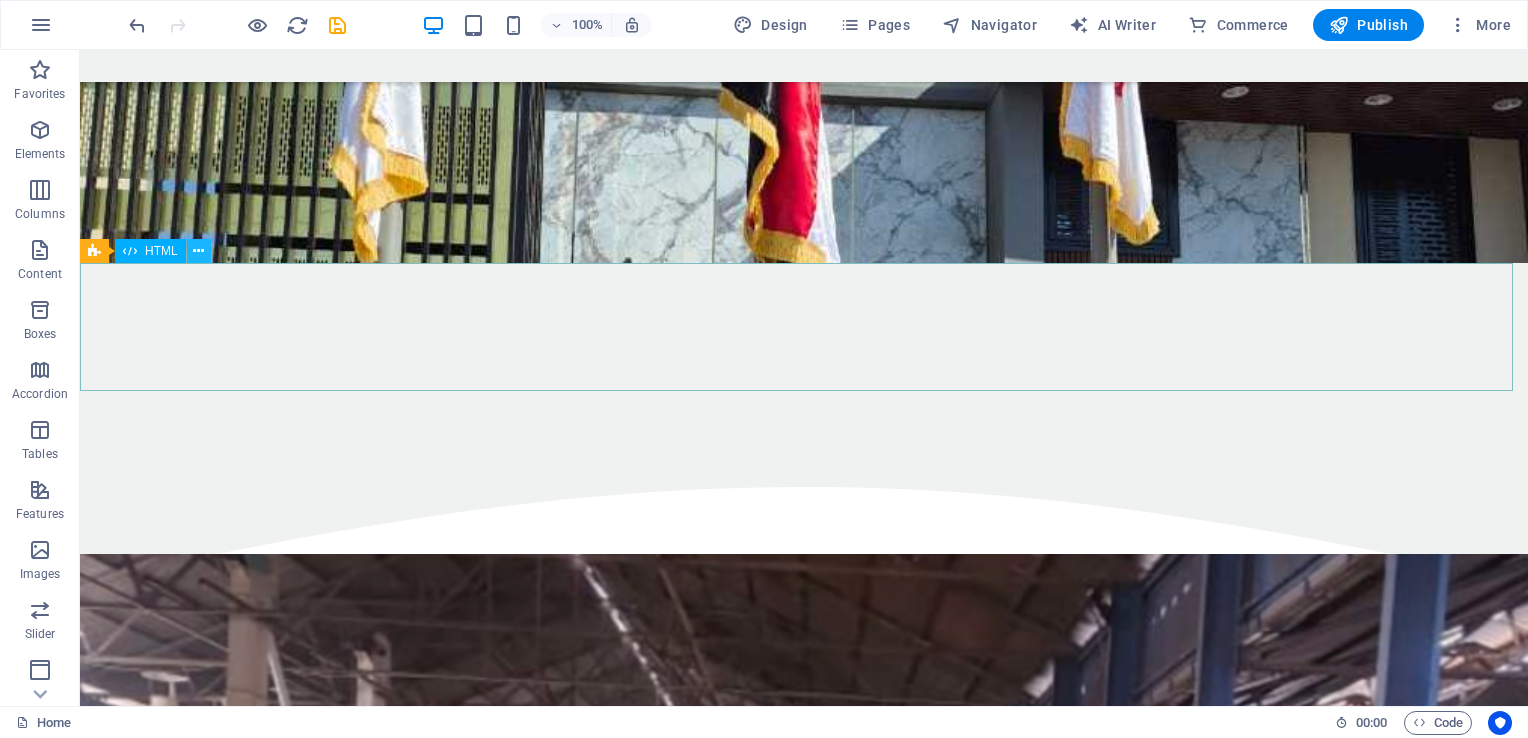 click at bounding box center (198, 251) 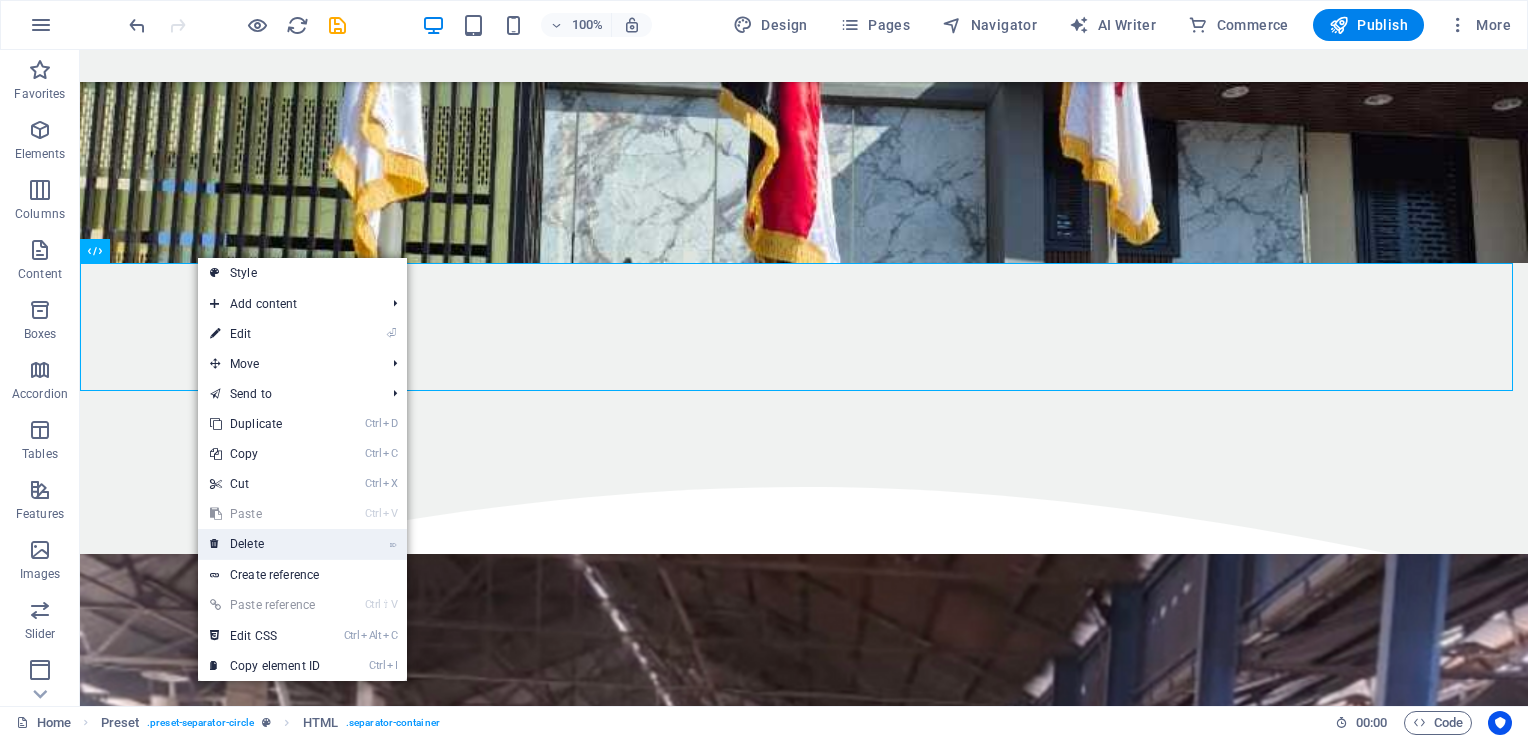 click on "⌦  Delete" at bounding box center (265, 544) 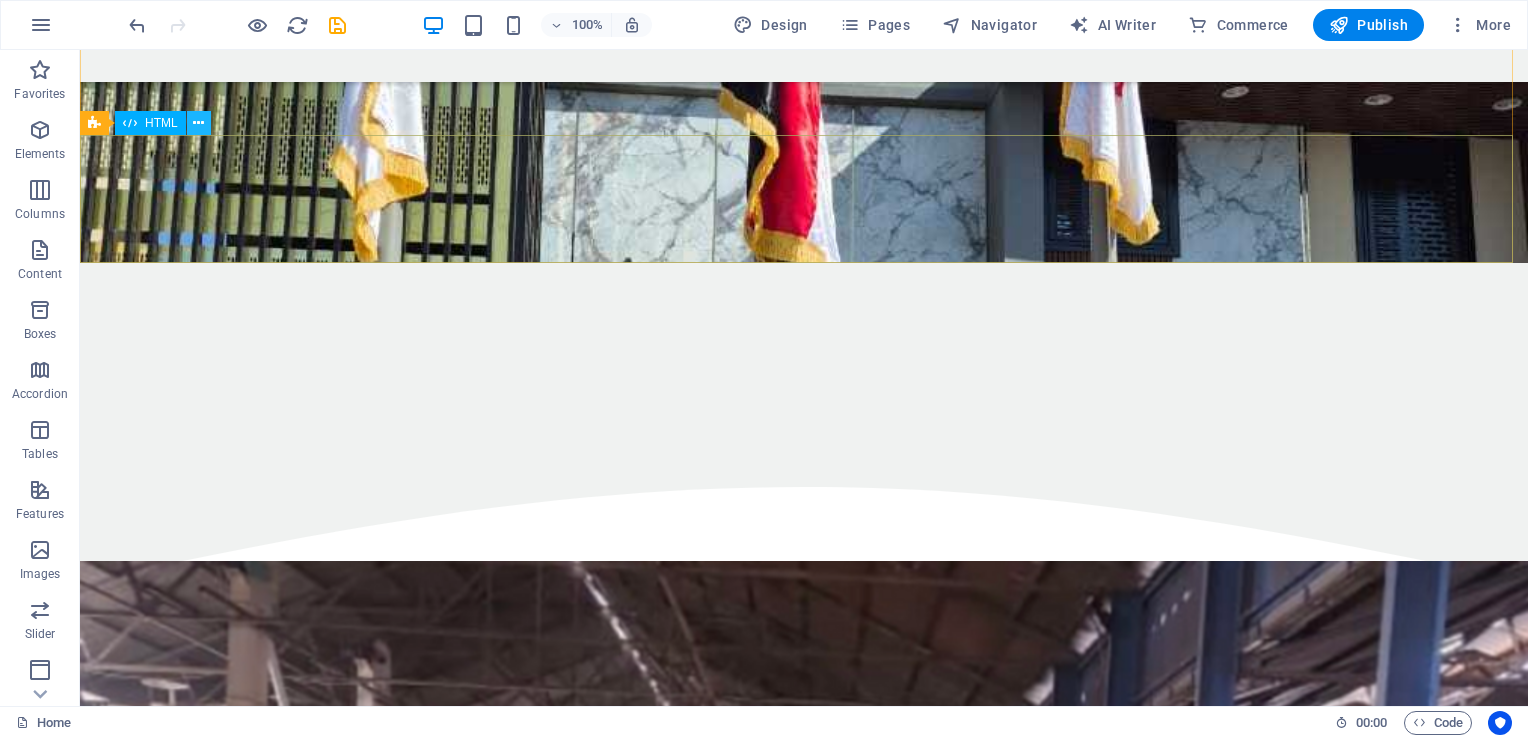click at bounding box center [198, 123] 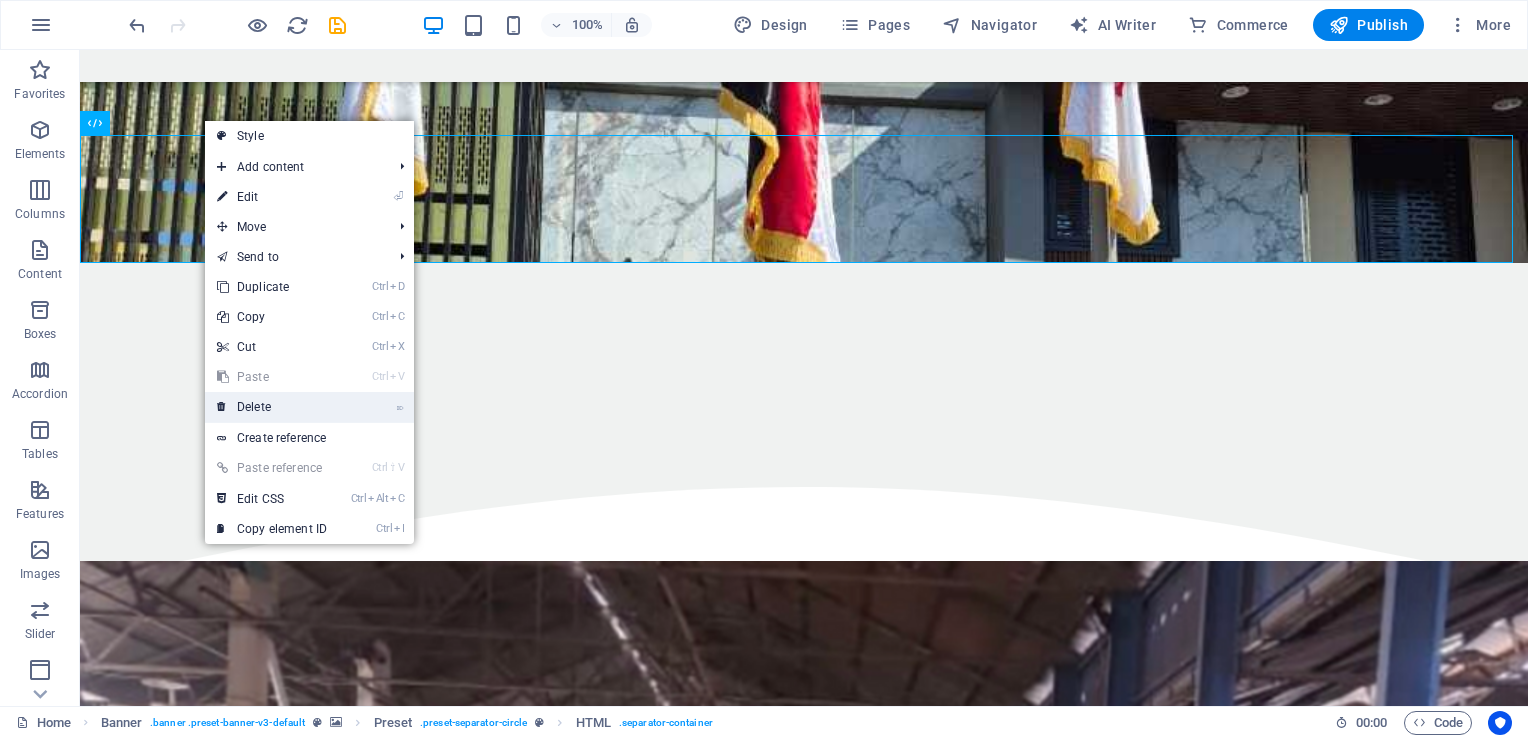 click on "⌦  Delete" at bounding box center (272, 407) 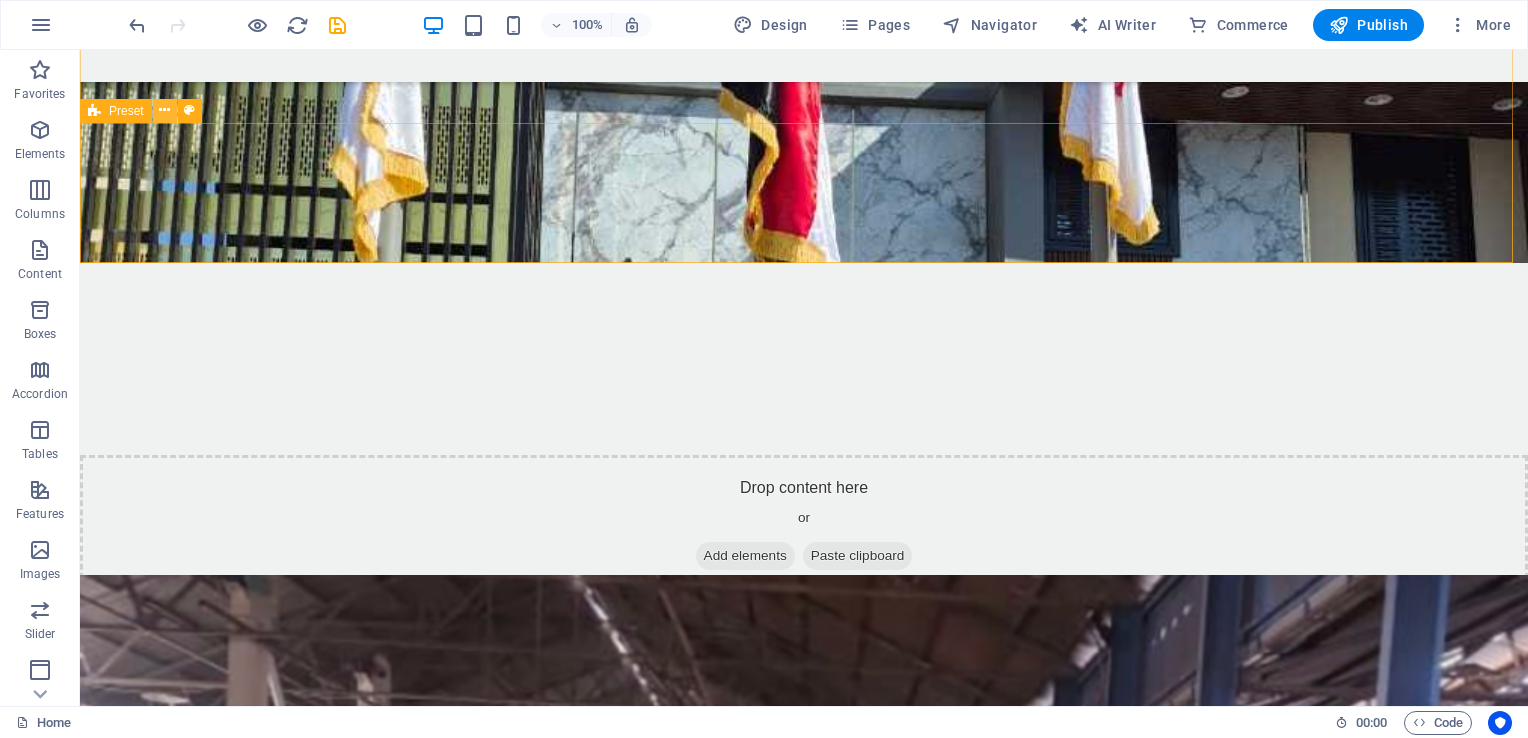 click at bounding box center [164, 110] 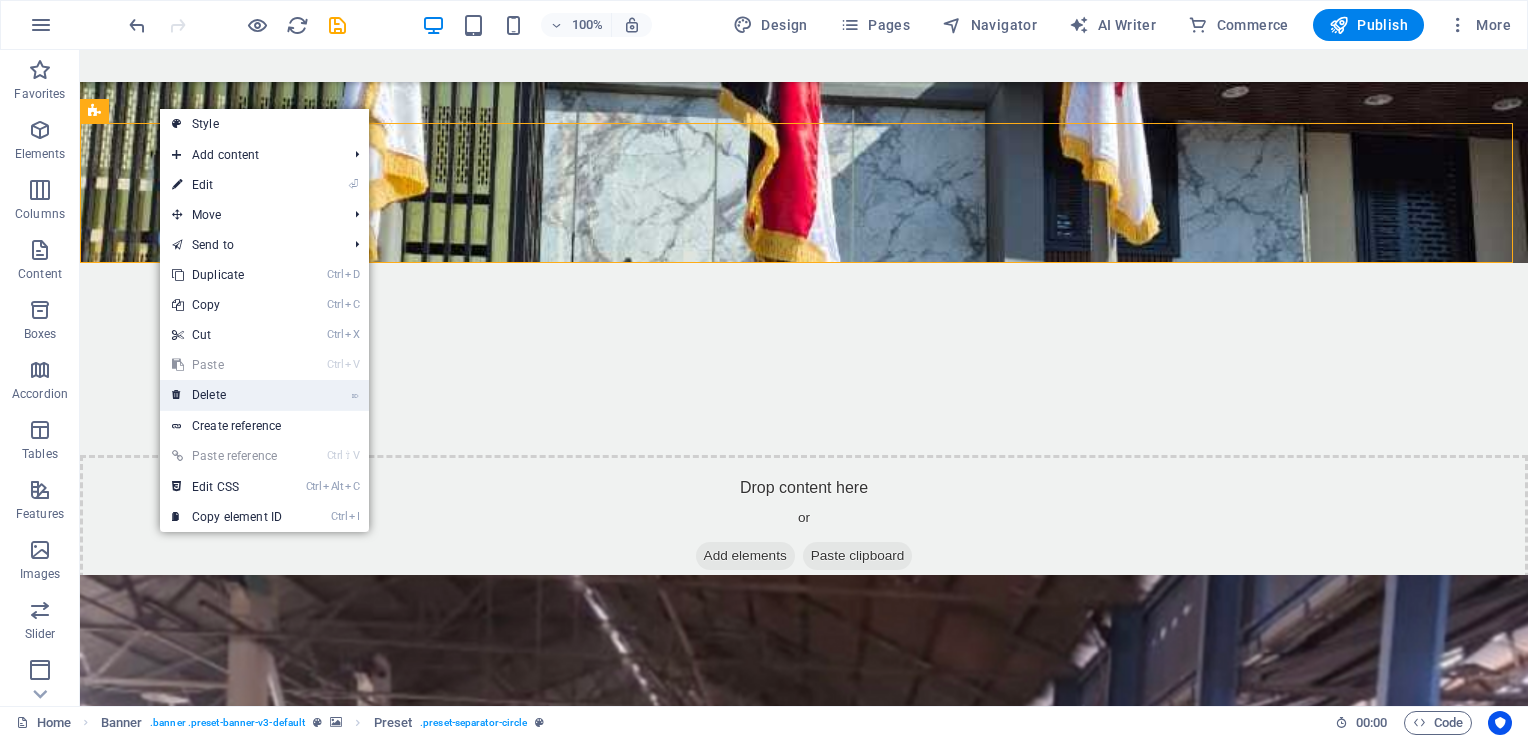 click on "⌦  Delete" at bounding box center [227, 395] 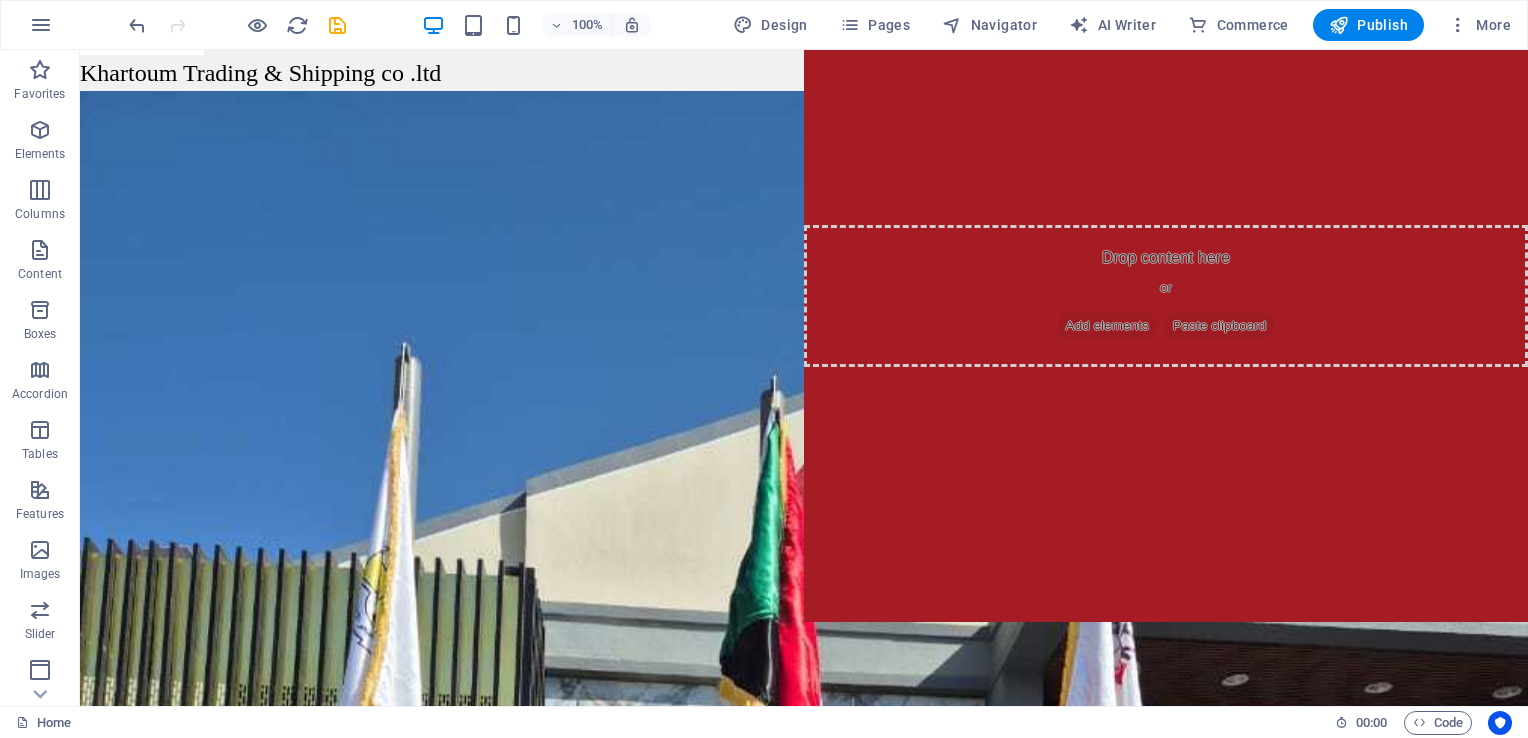 scroll, scrollTop: 0, scrollLeft: 0, axis: both 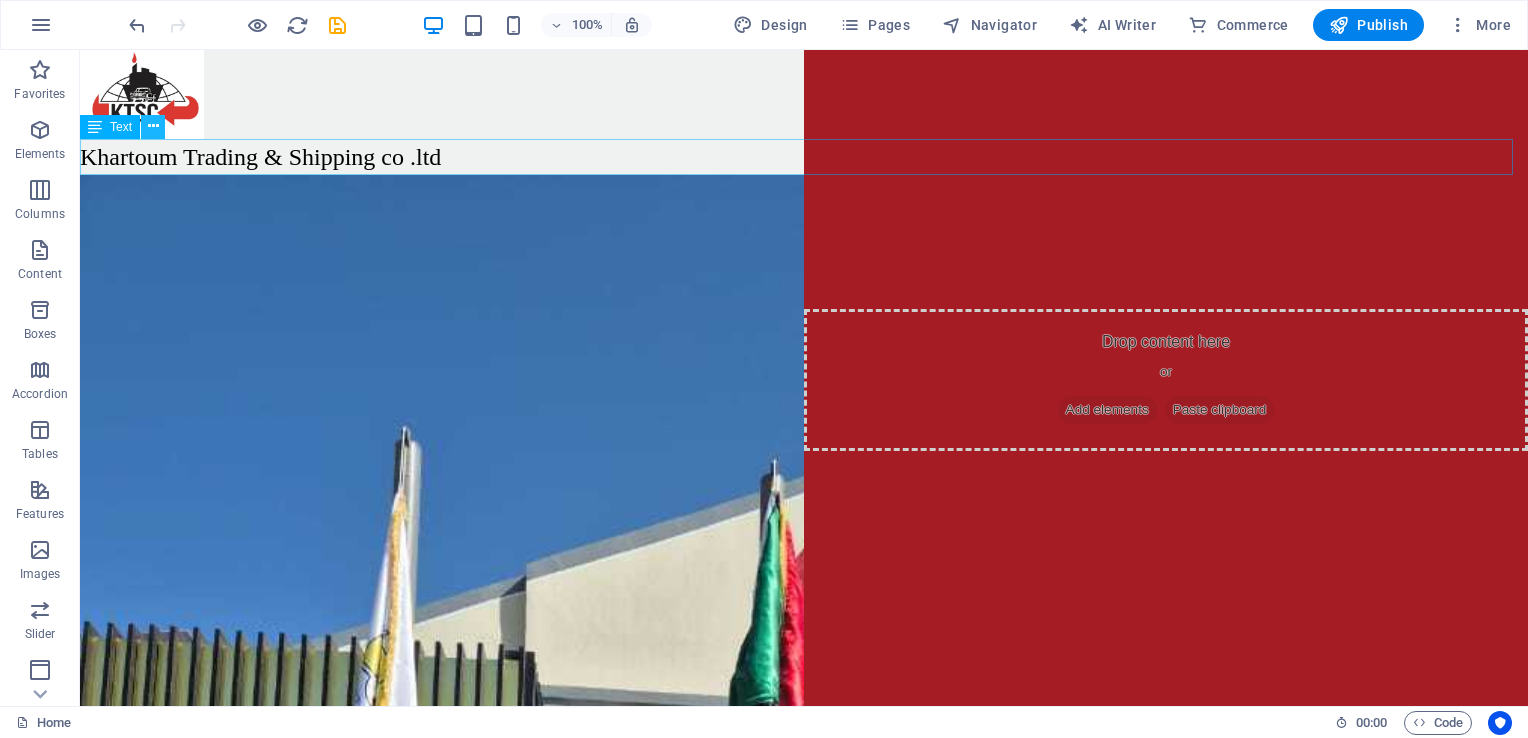 click at bounding box center [153, 126] 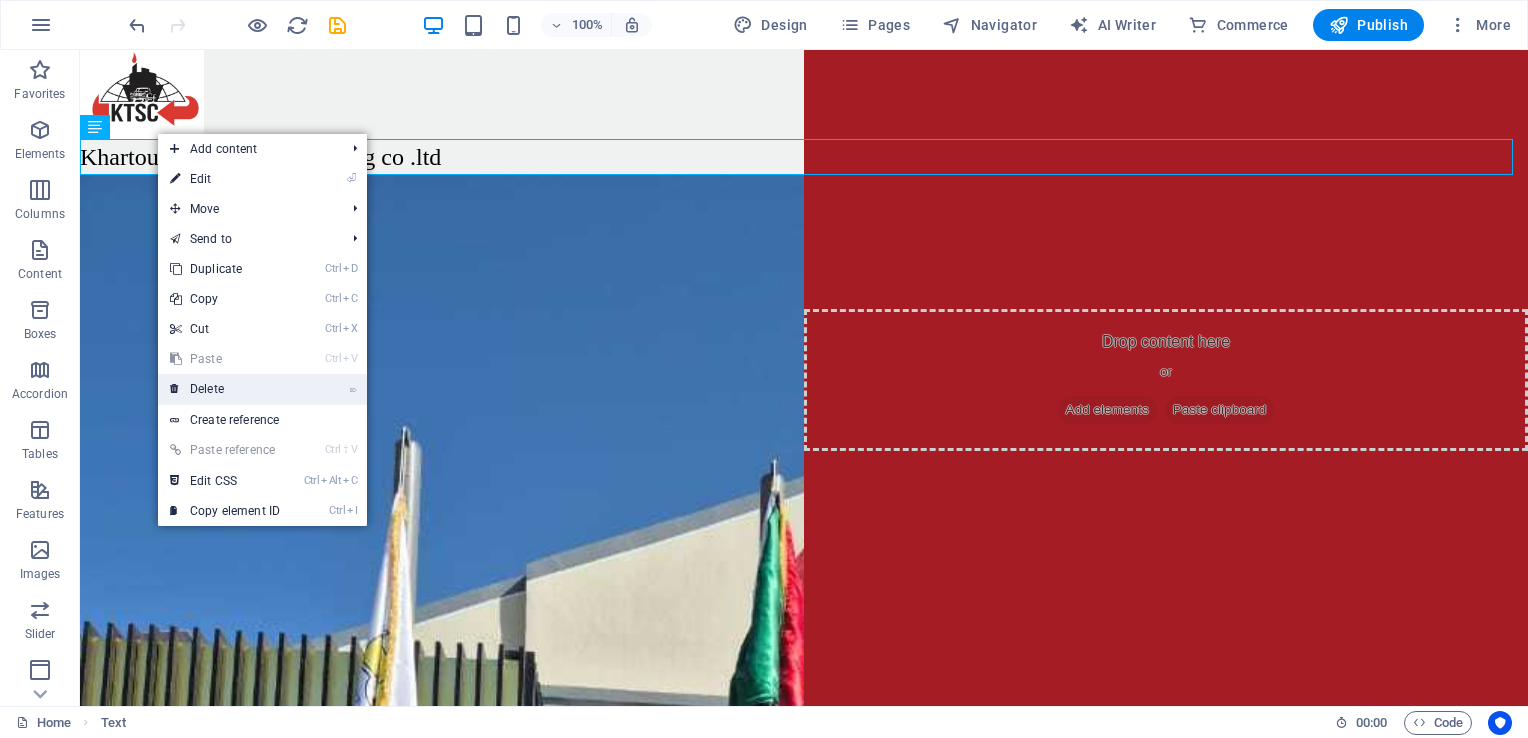 click on "⌦  Delete" at bounding box center (225, 389) 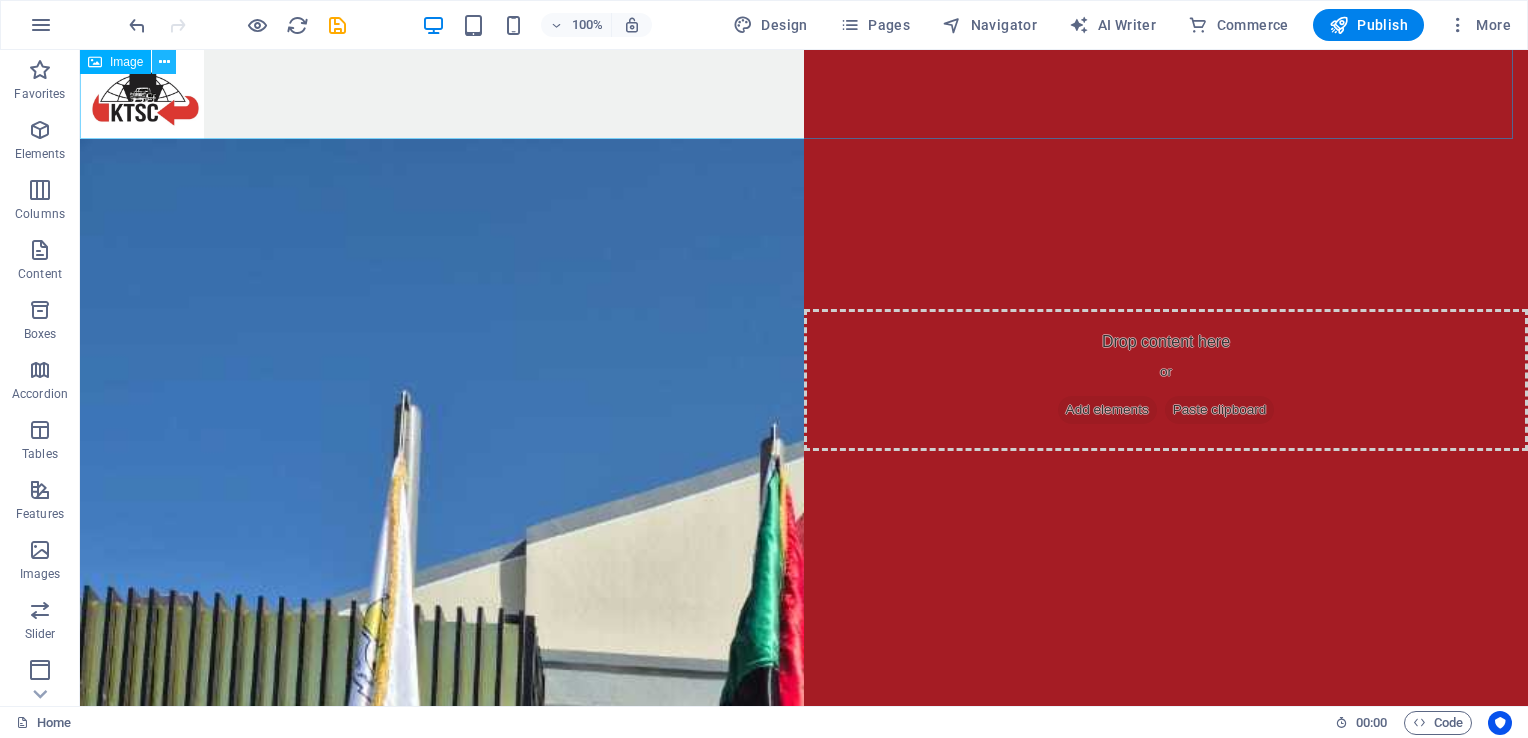 click at bounding box center (164, 62) 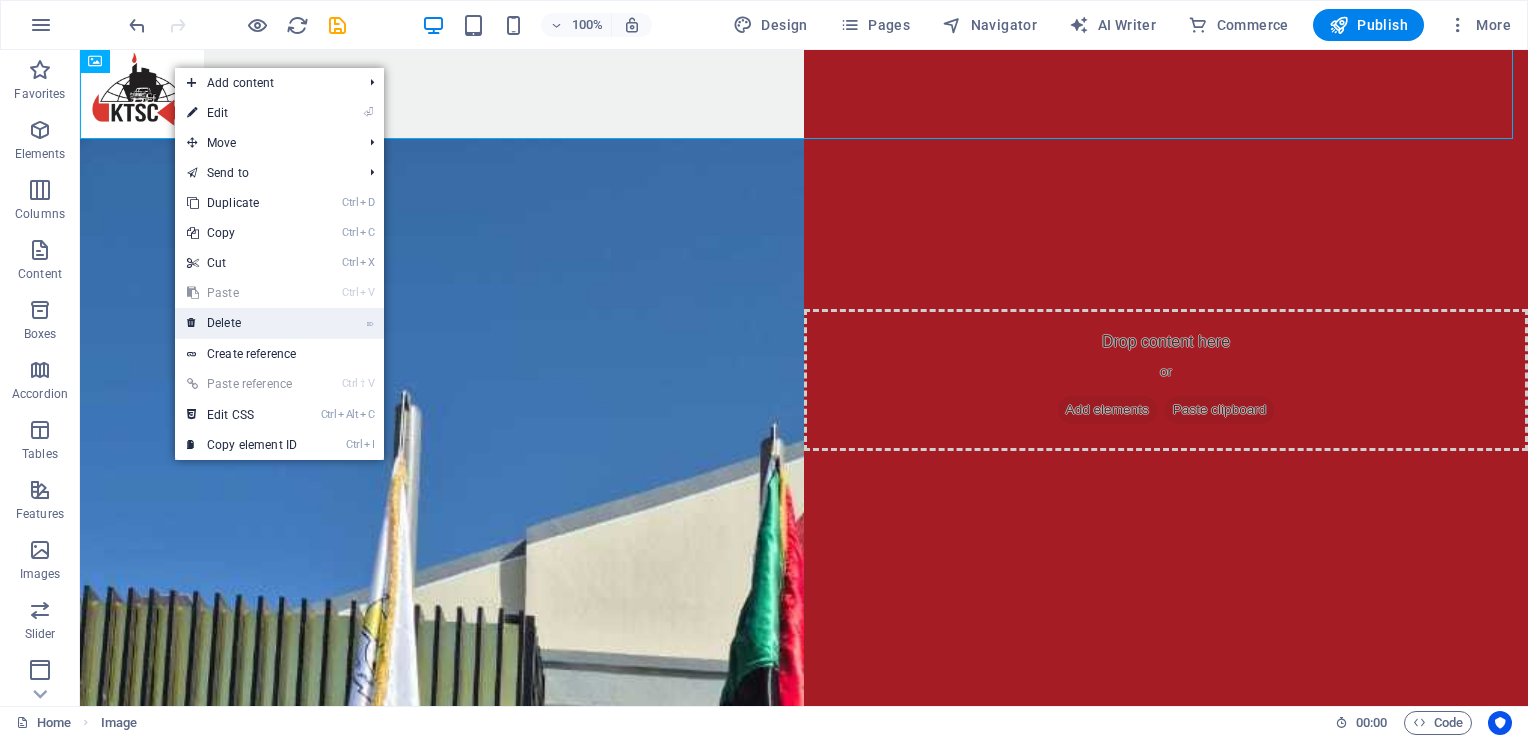 click on "⌦  Delete" at bounding box center (242, 323) 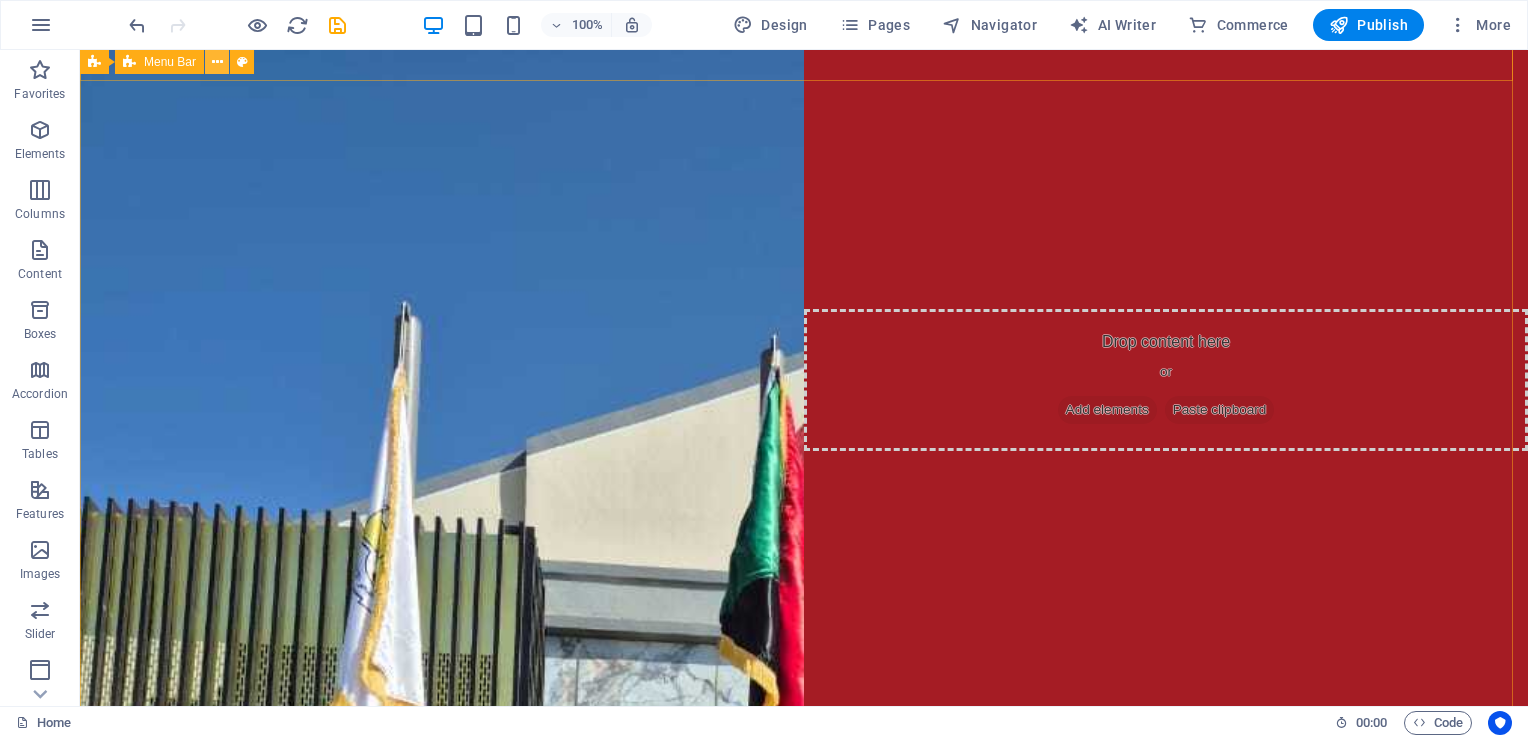 click at bounding box center (217, 62) 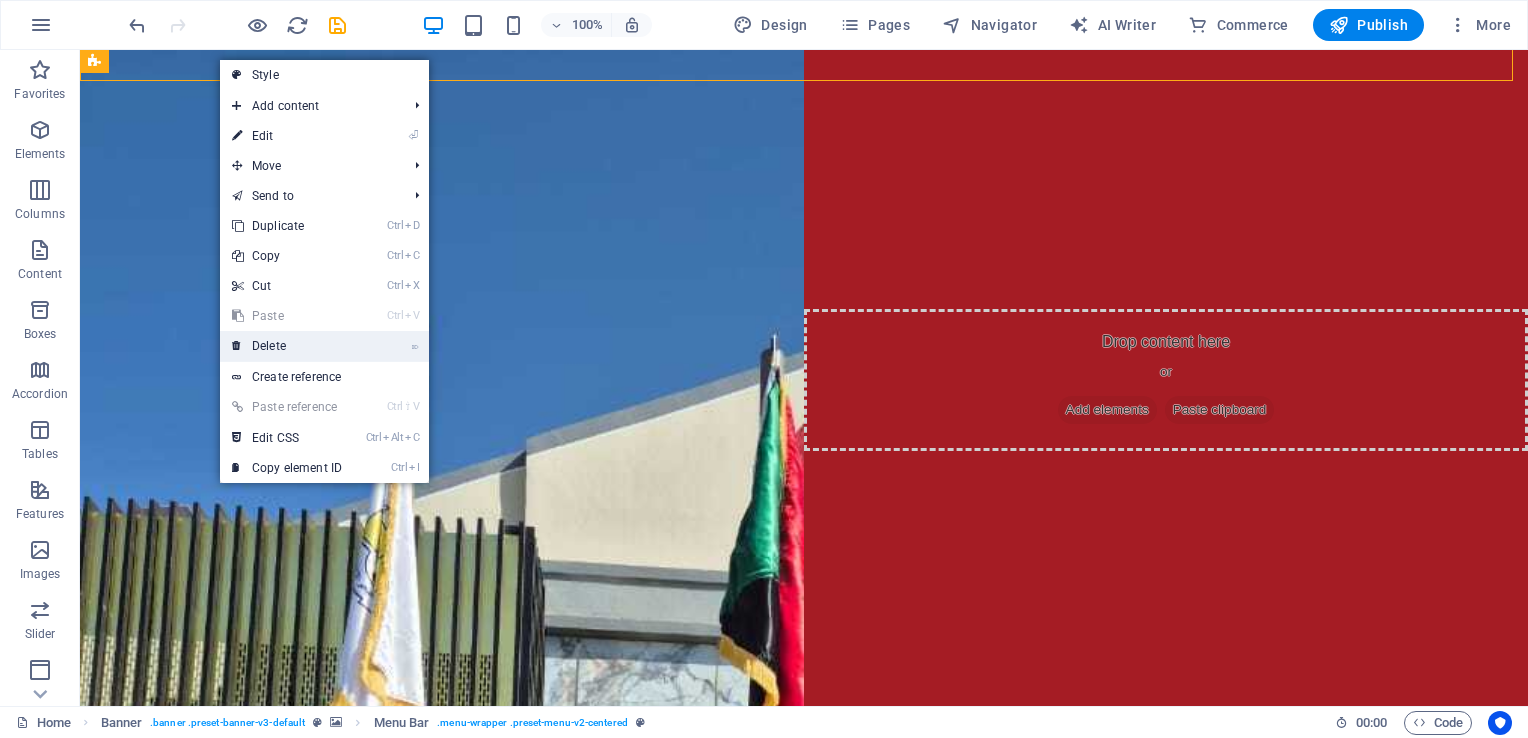 click on "⌦  Delete" at bounding box center [287, 346] 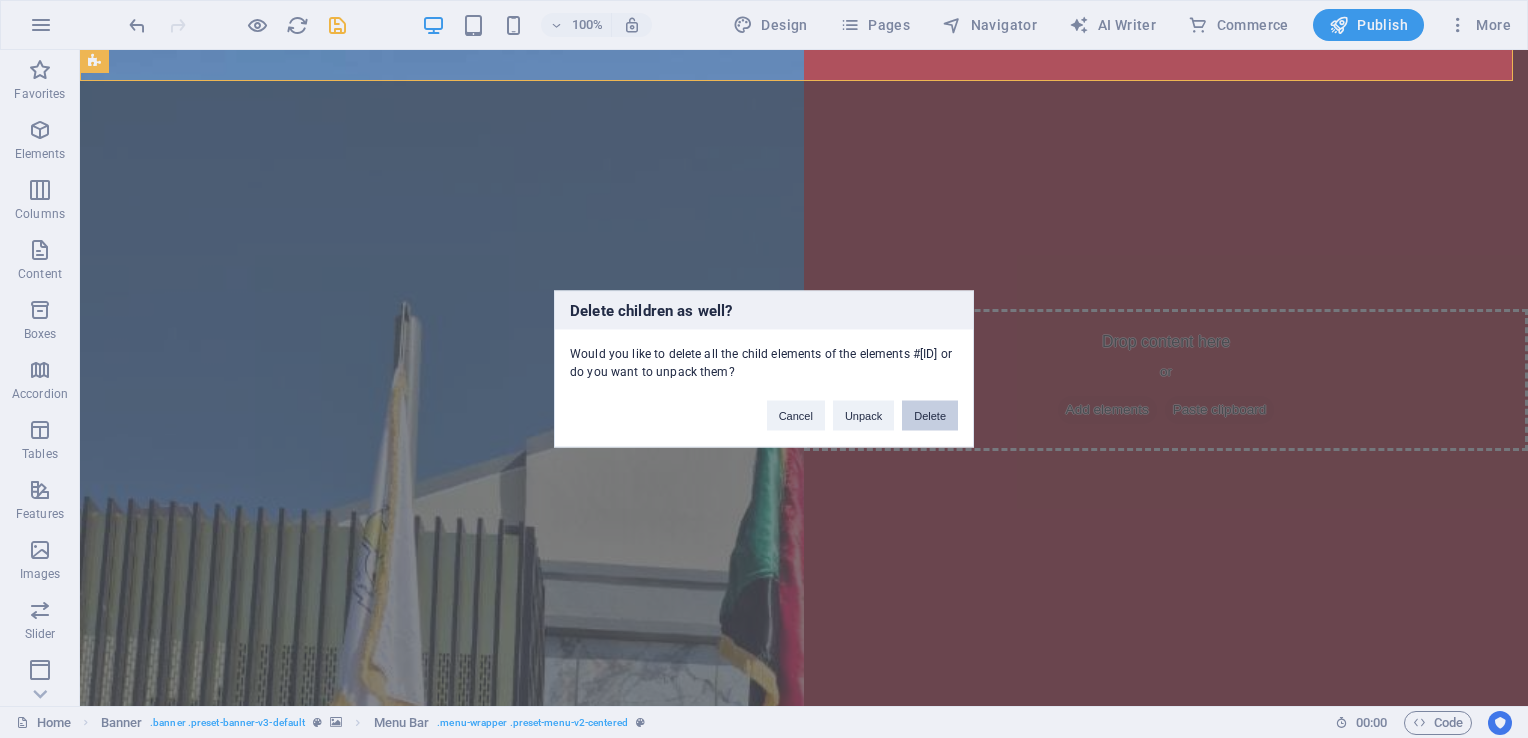 click on "Delete" at bounding box center (930, 416) 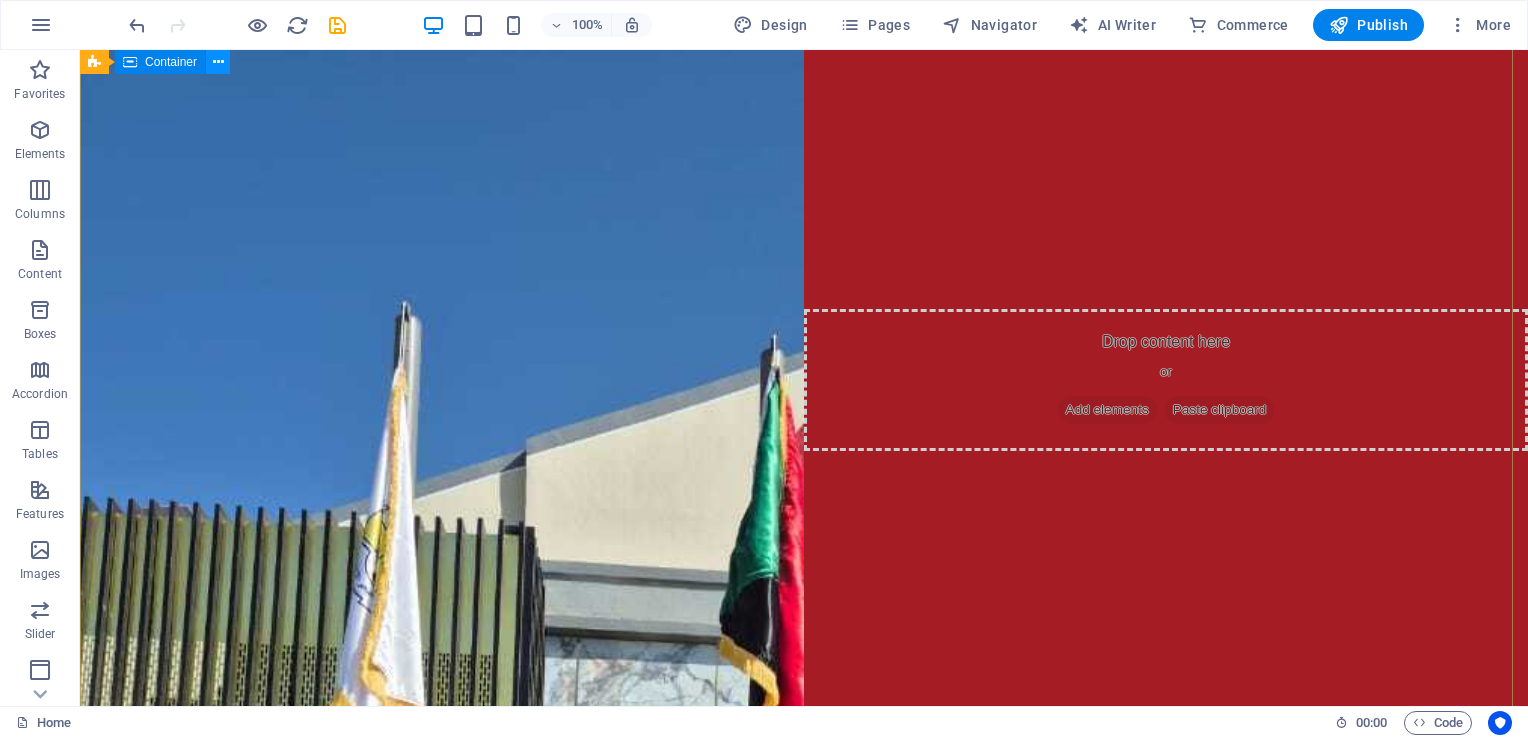 click at bounding box center [218, 62] 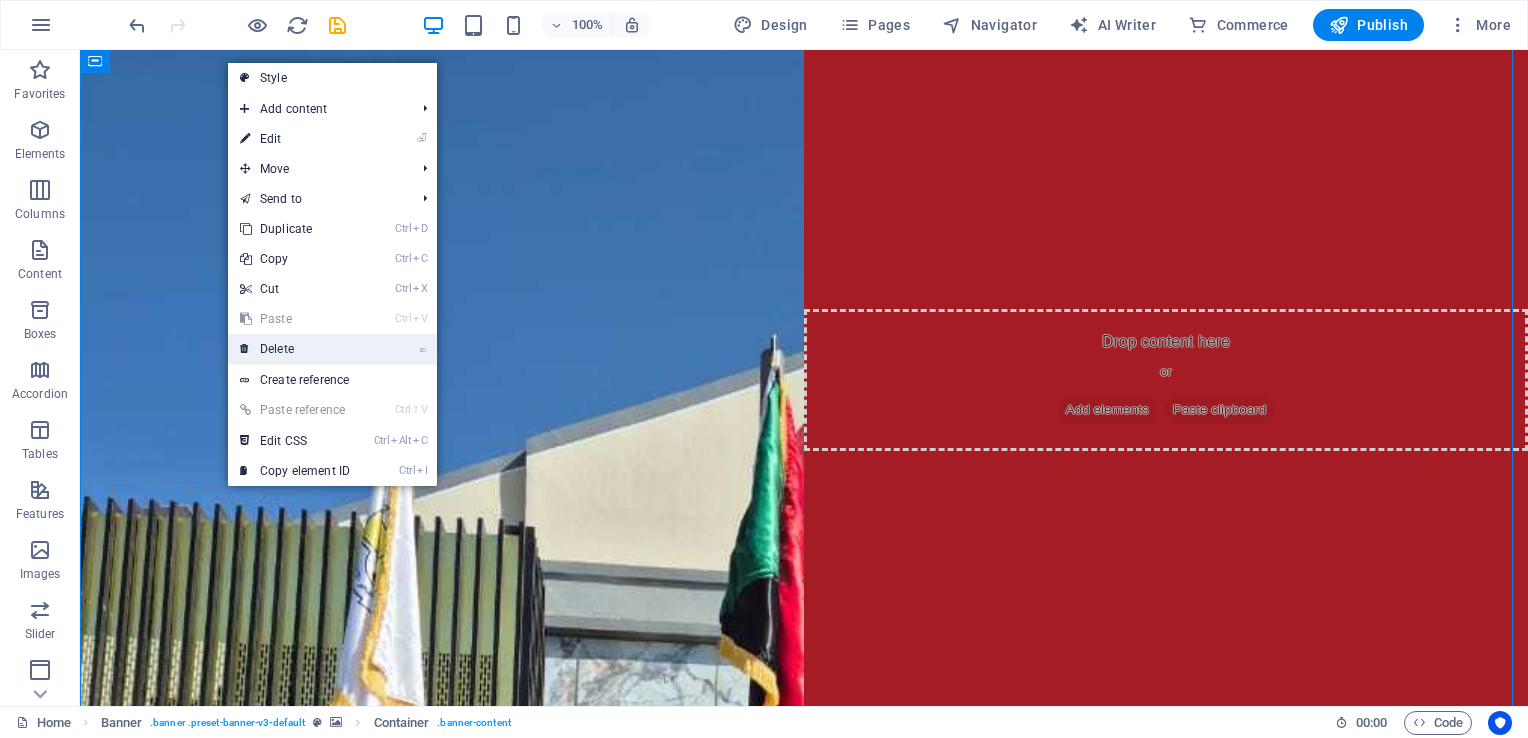 click on "⌦  Delete" at bounding box center (295, 349) 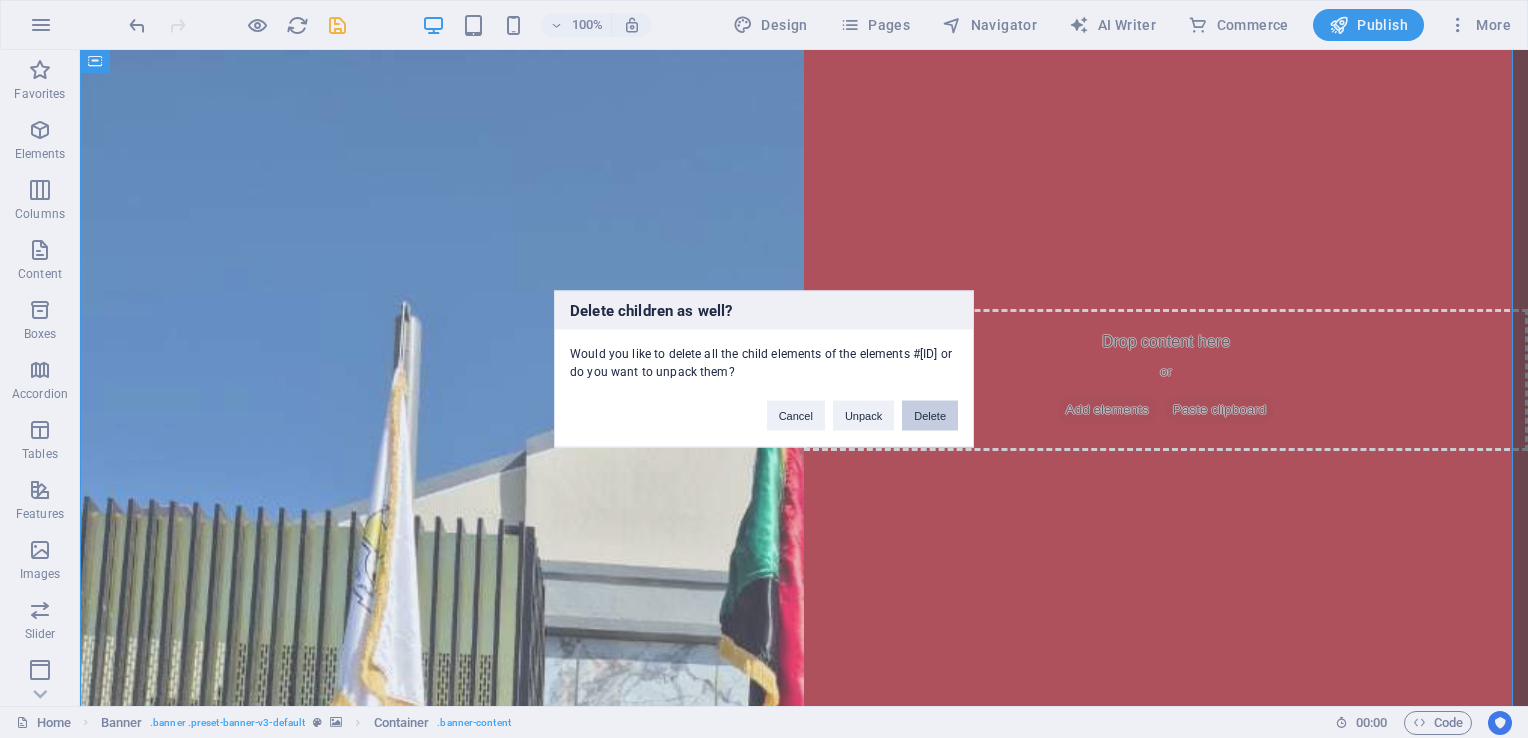 click on "Delete" at bounding box center [930, 416] 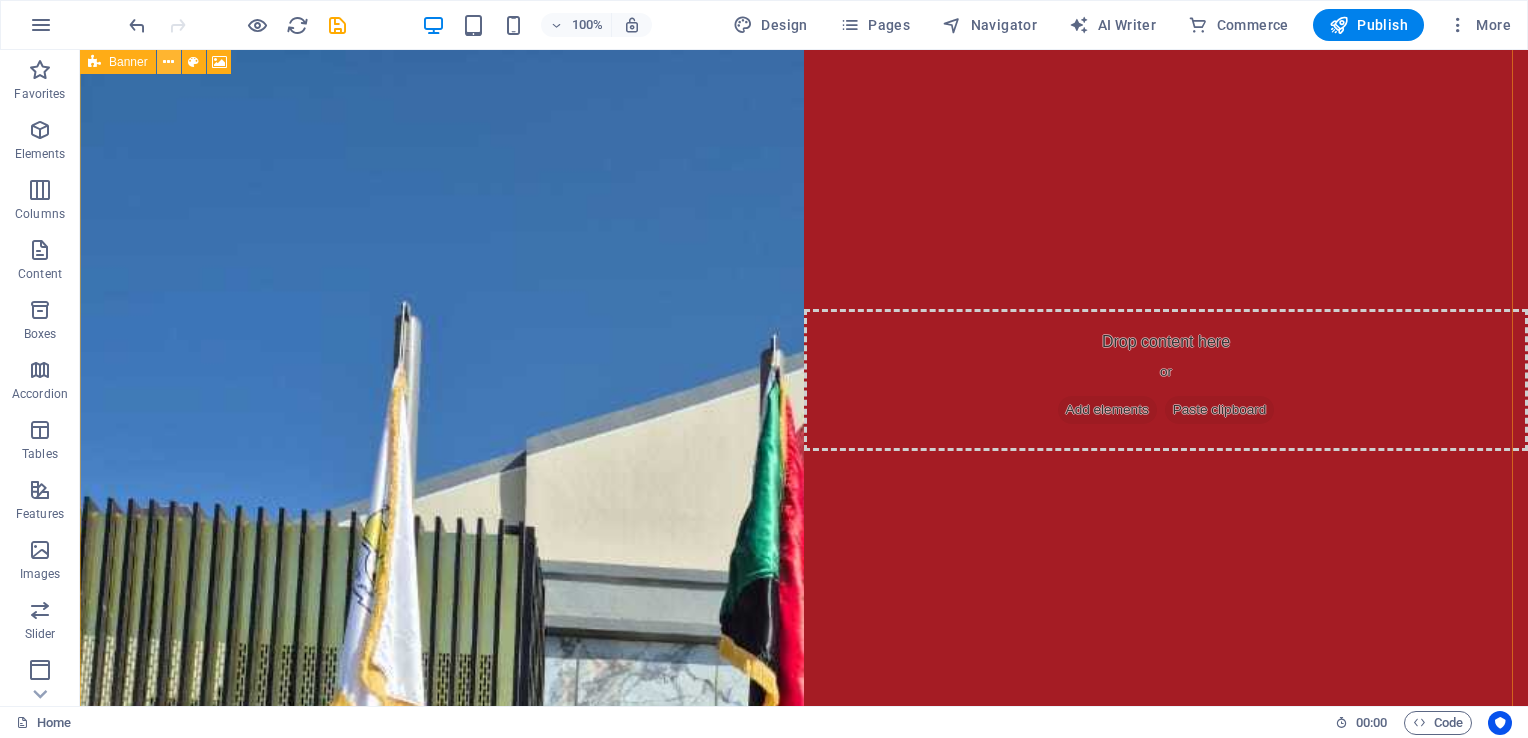 click at bounding box center (169, 62) 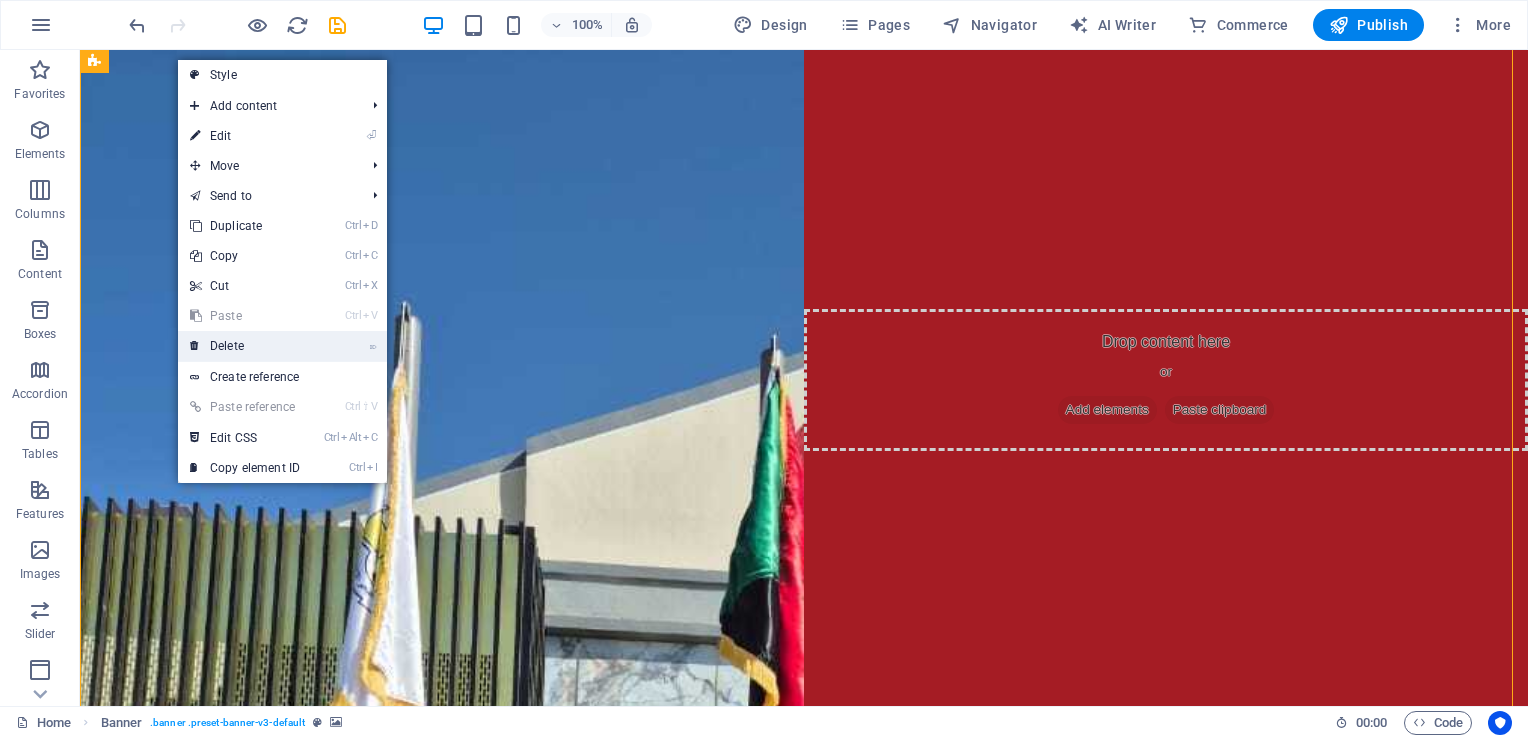 click on "⌦  Delete" at bounding box center [245, 346] 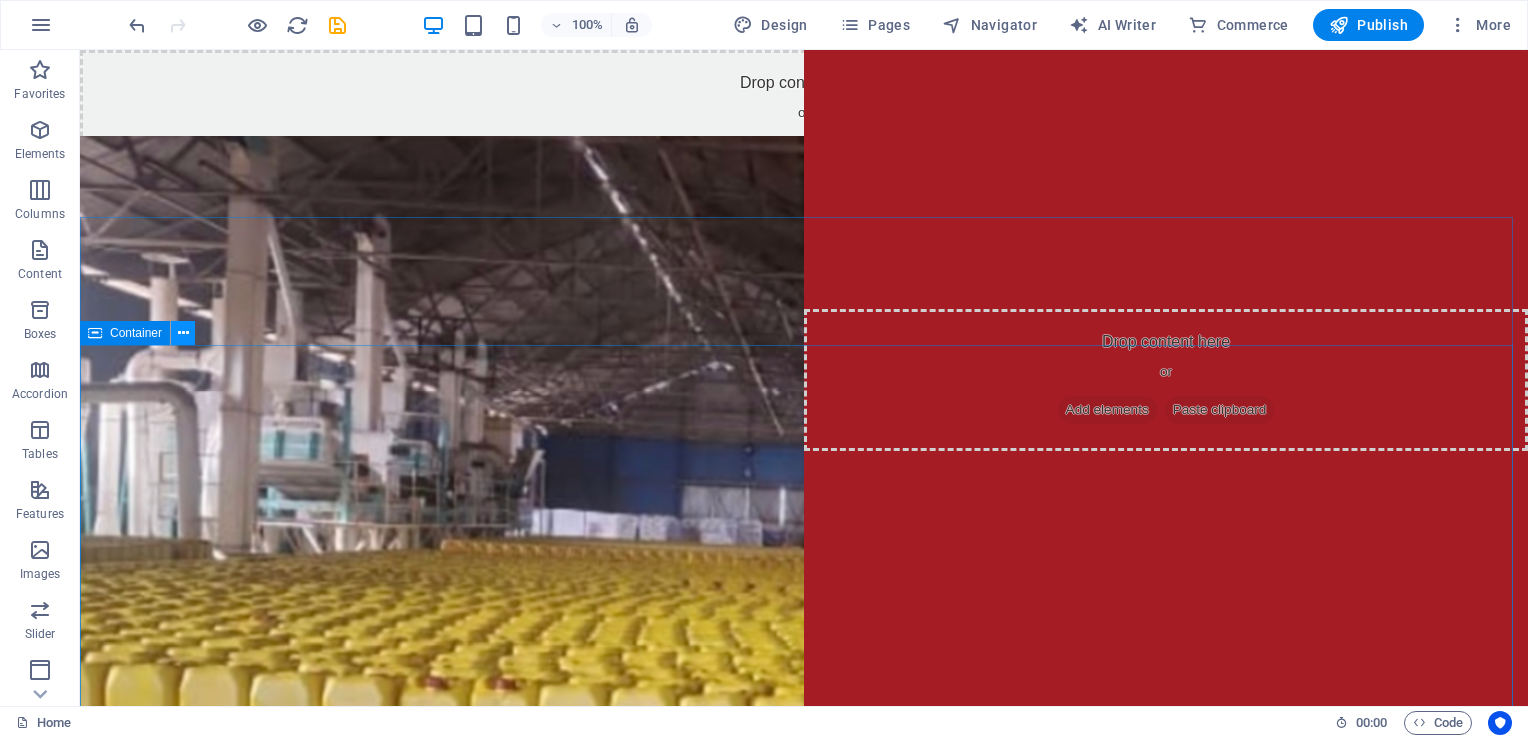 click at bounding box center (183, 333) 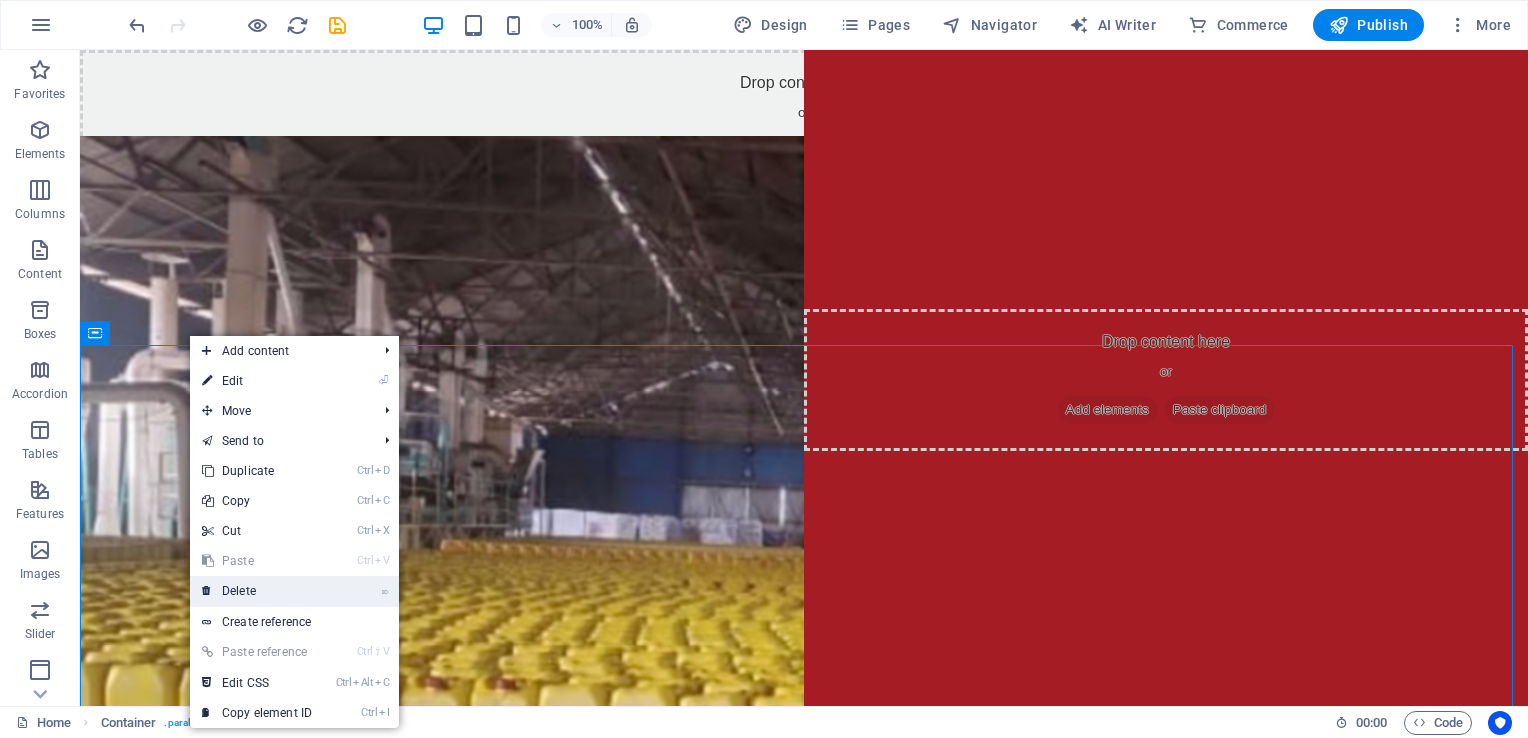 click on "⌦  Delete" at bounding box center [257, 591] 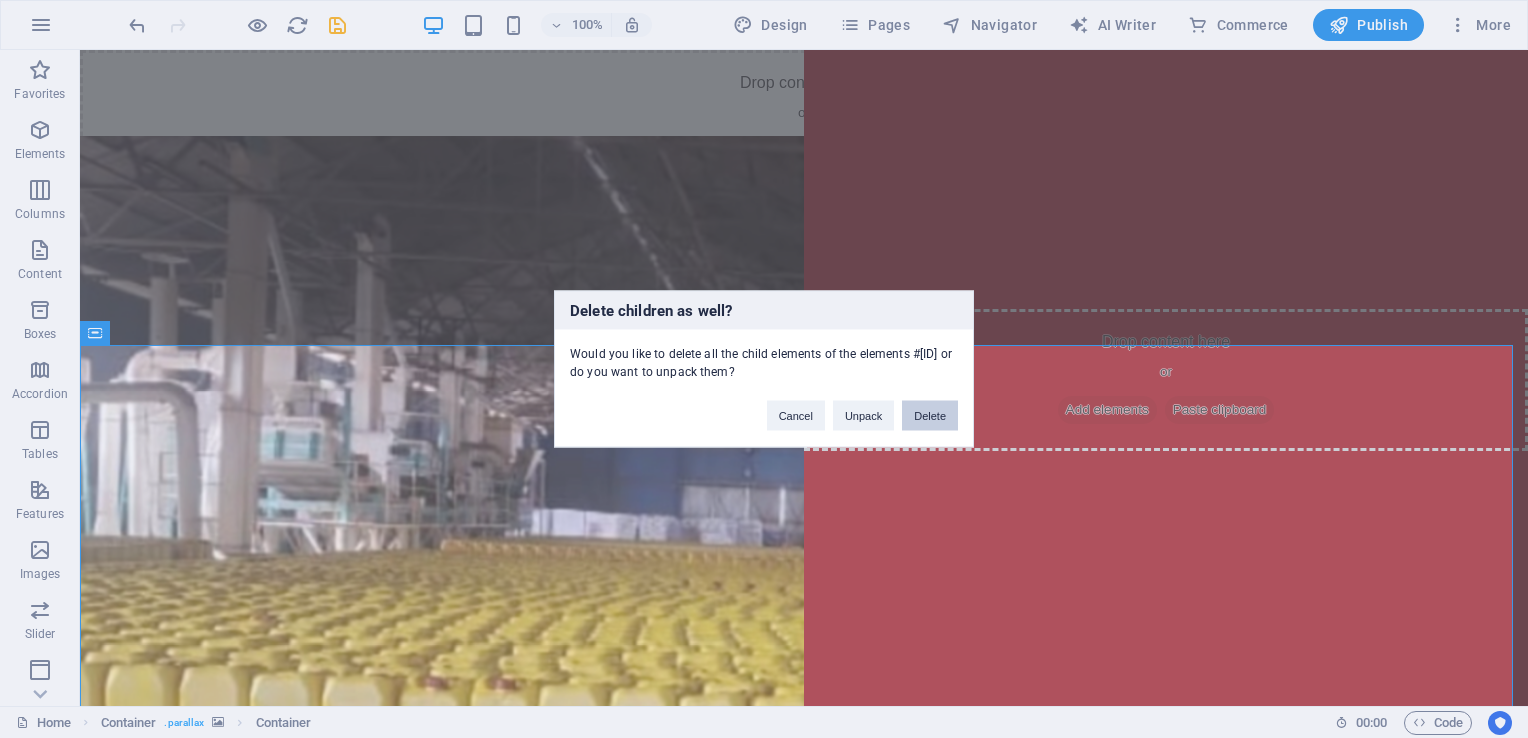 click on "Delete" at bounding box center [930, 416] 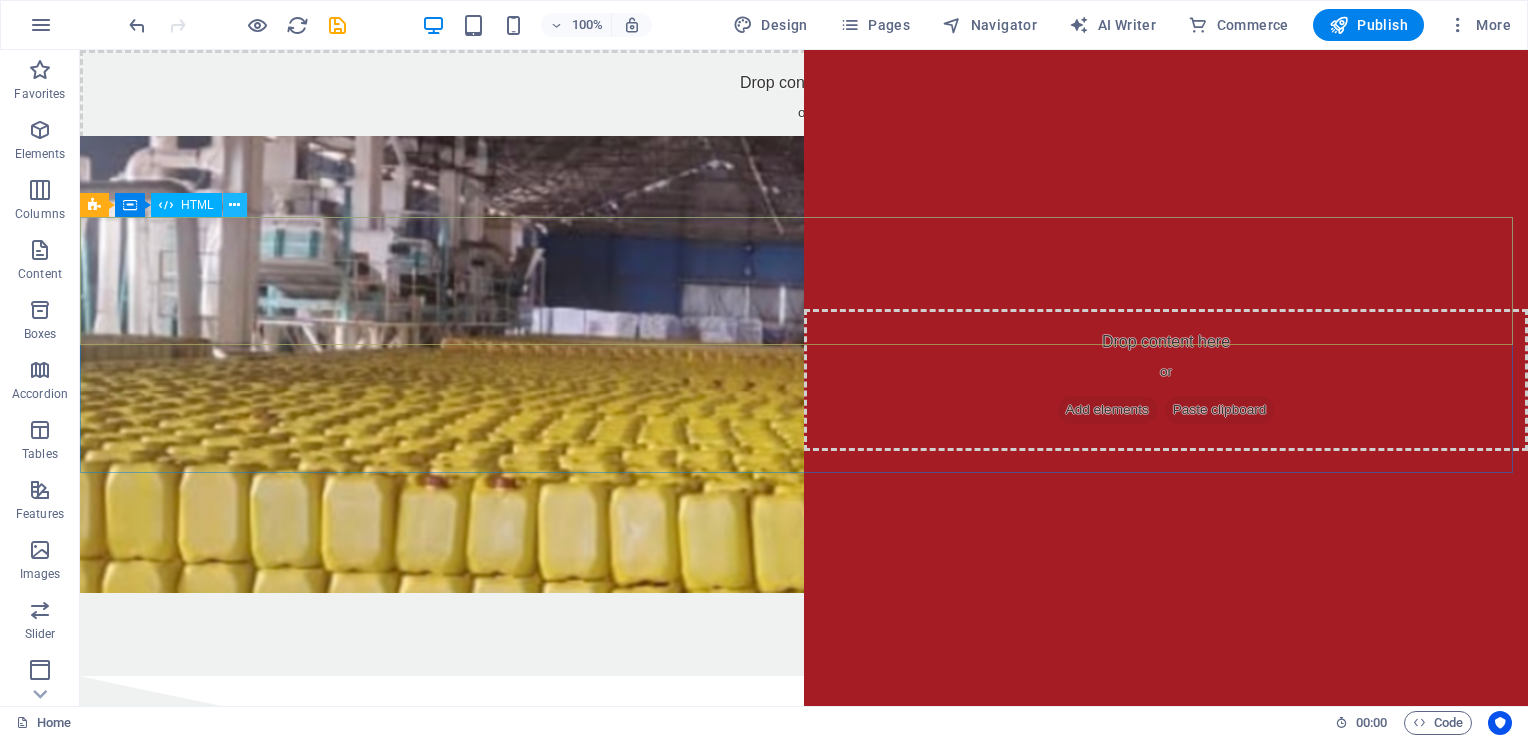 click at bounding box center [234, 205] 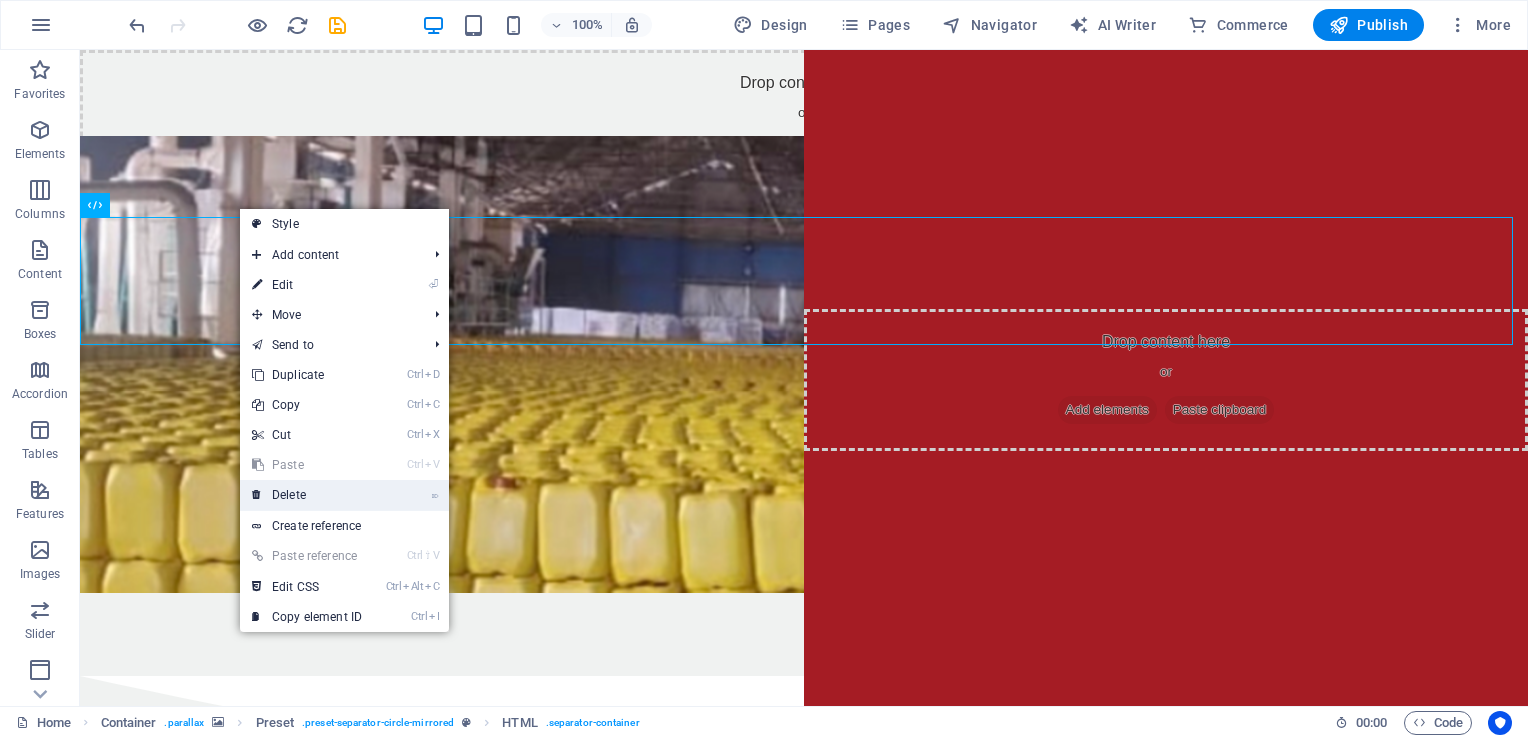 click on "⌦  Delete" at bounding box center [307, 495] 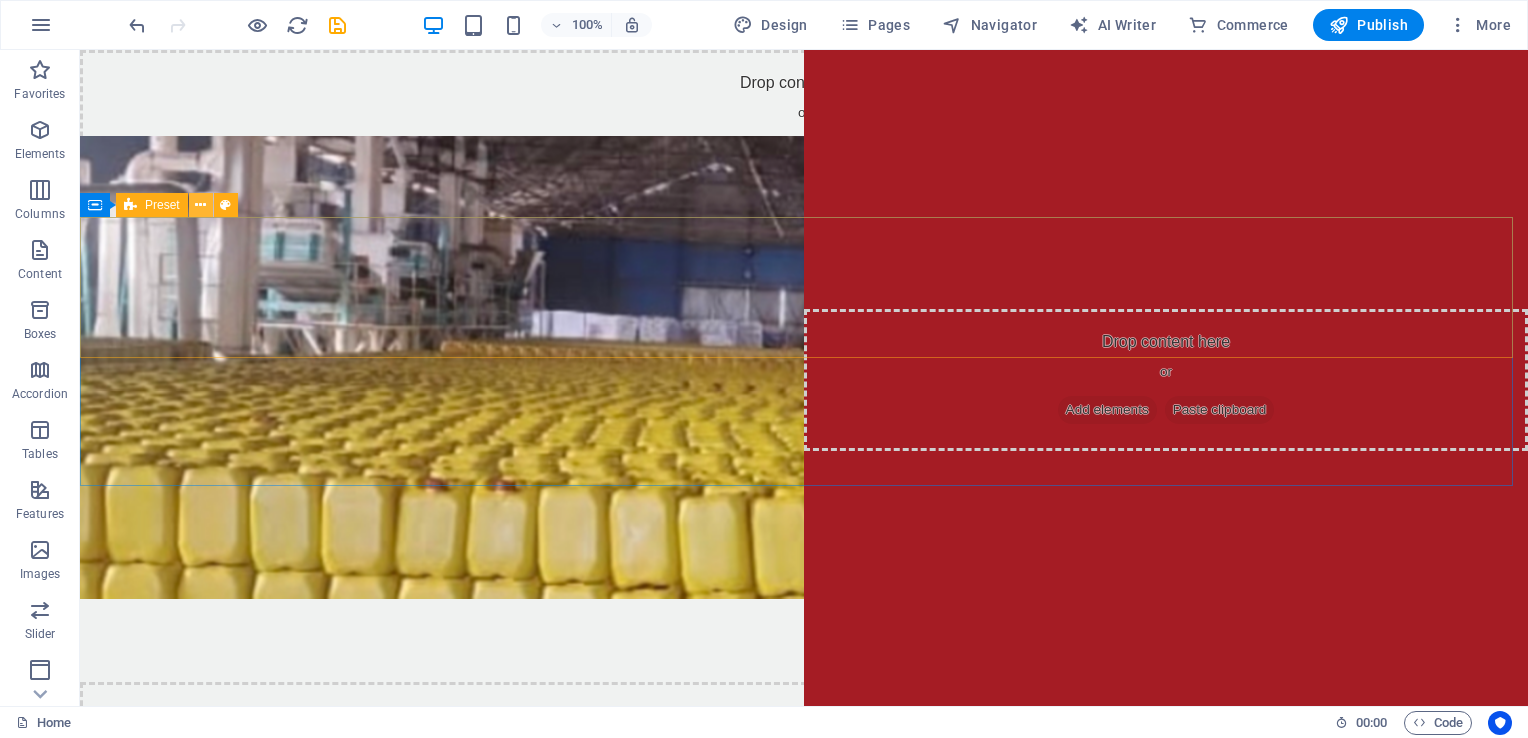 click at bounding box center [200, 205] 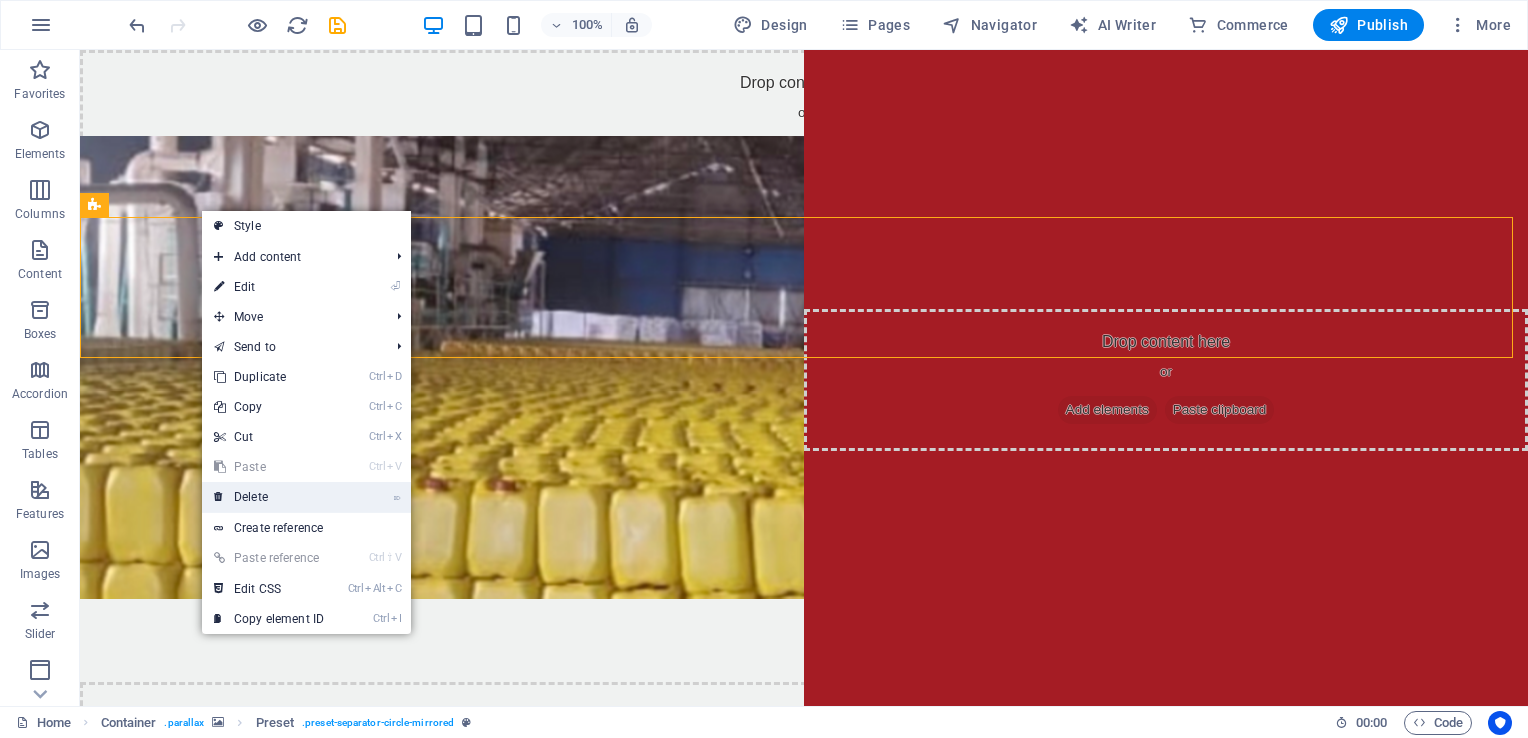 click on "⌦  Delete" at bounding box center [269, 497] 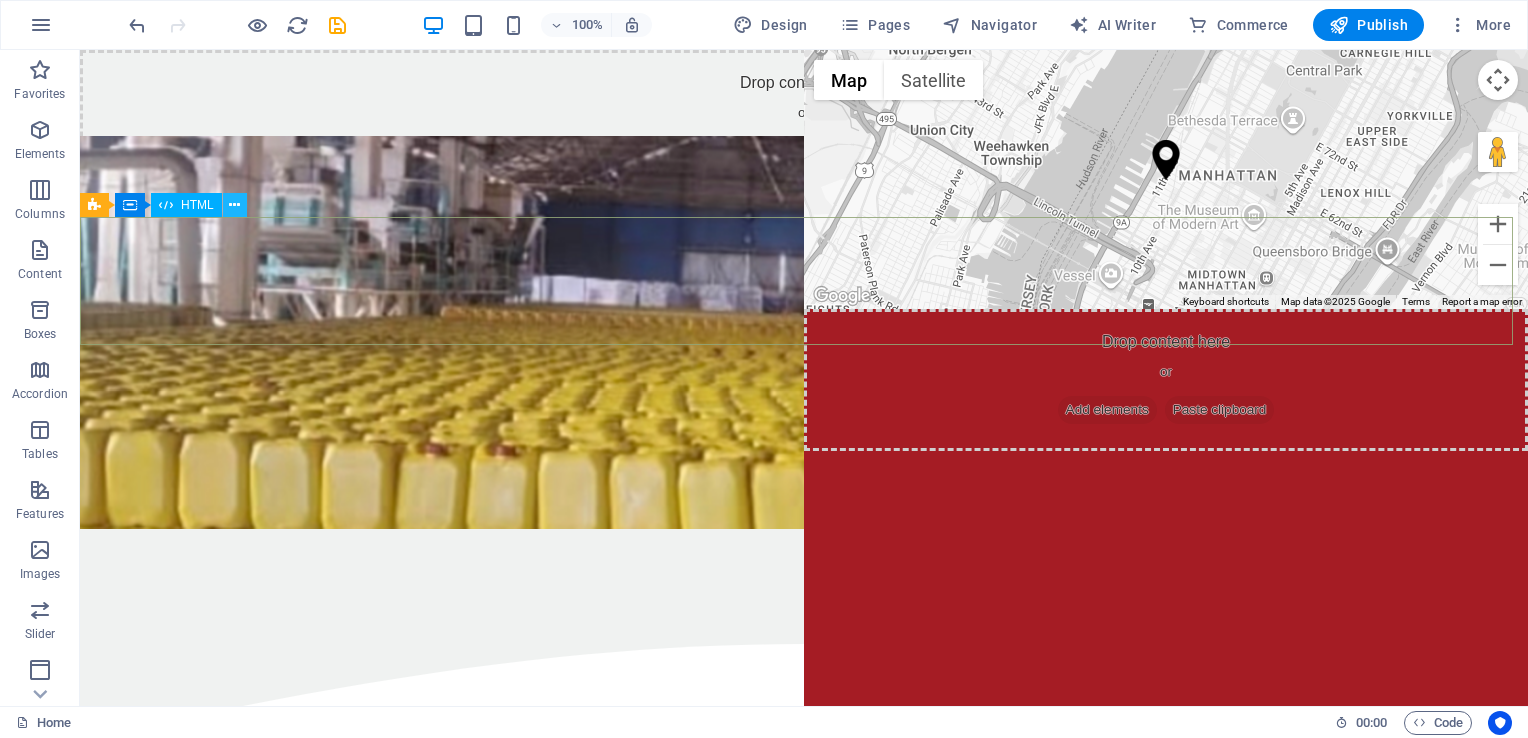 click at bounding box center (234, 205) 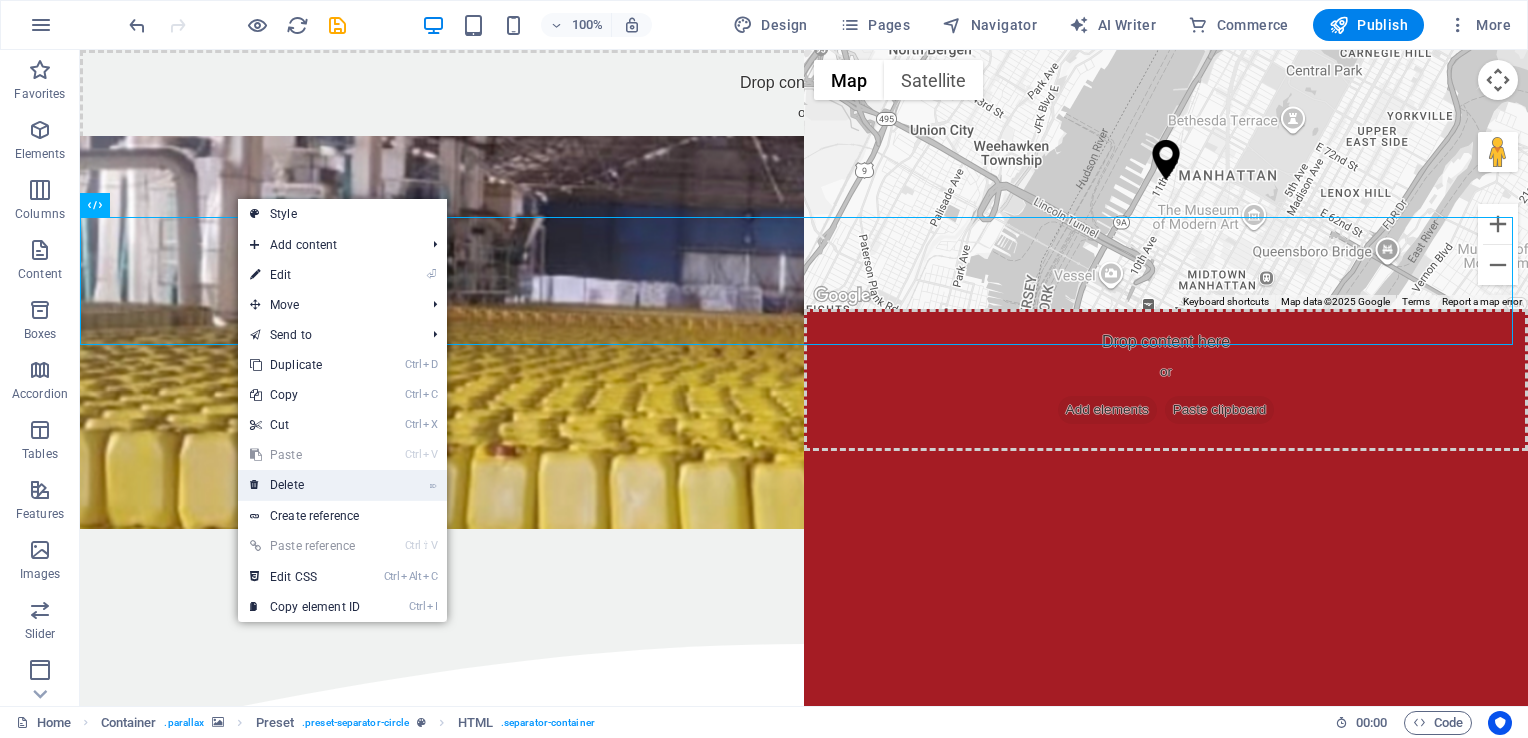 click on "⌦  Delete" at bounding box center [305, 485] 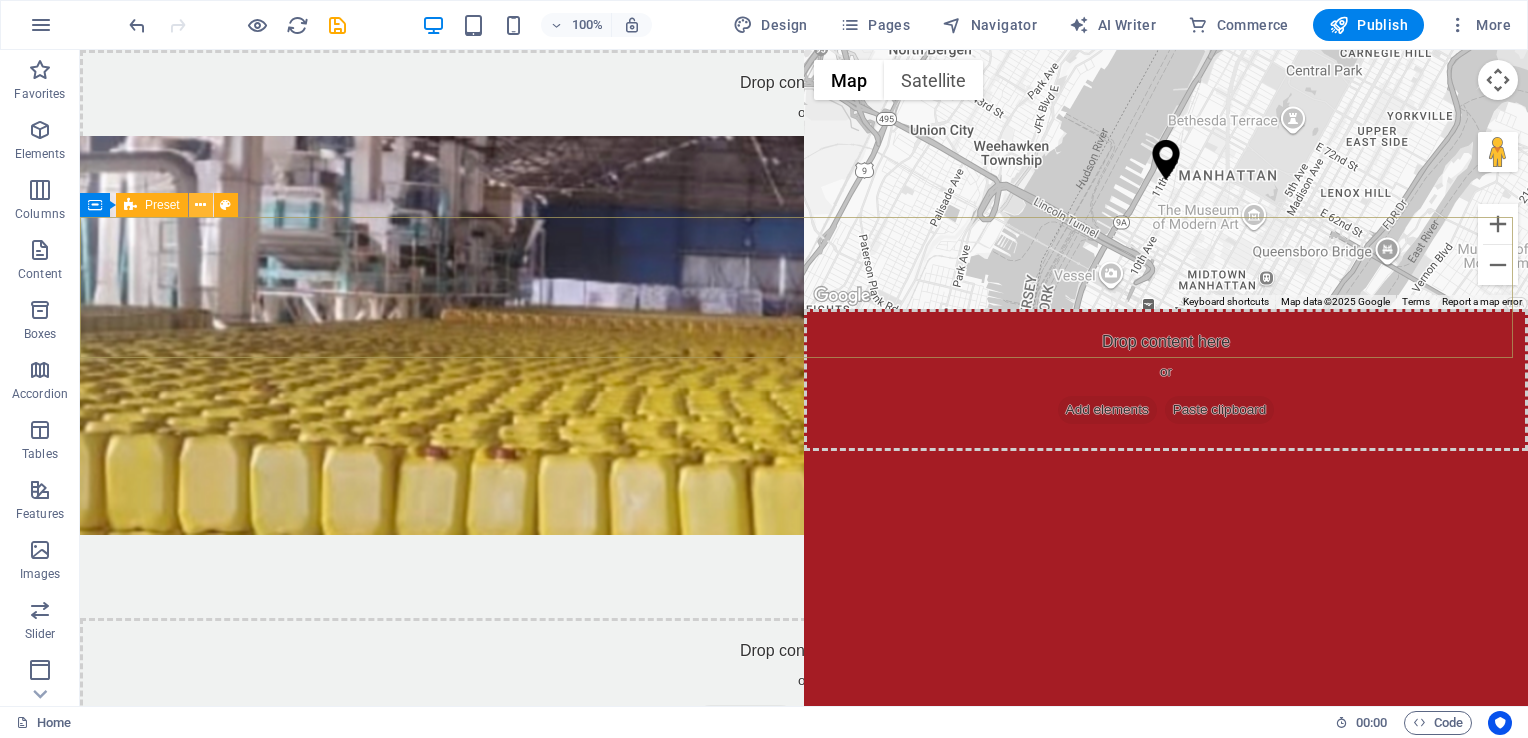 click at bounding box center [200, 205] 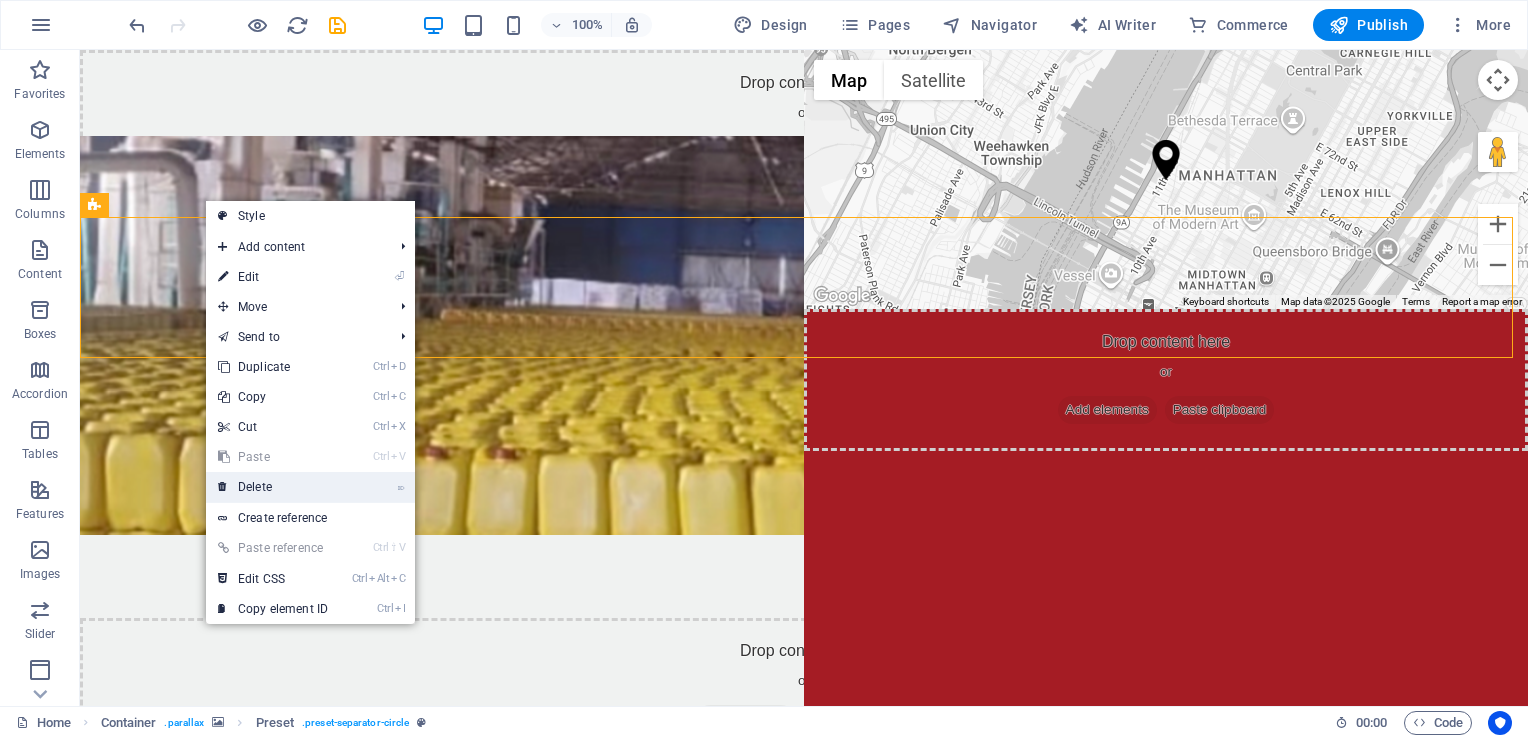 click on "⌦  Delete" at bounding box center (273, 487) 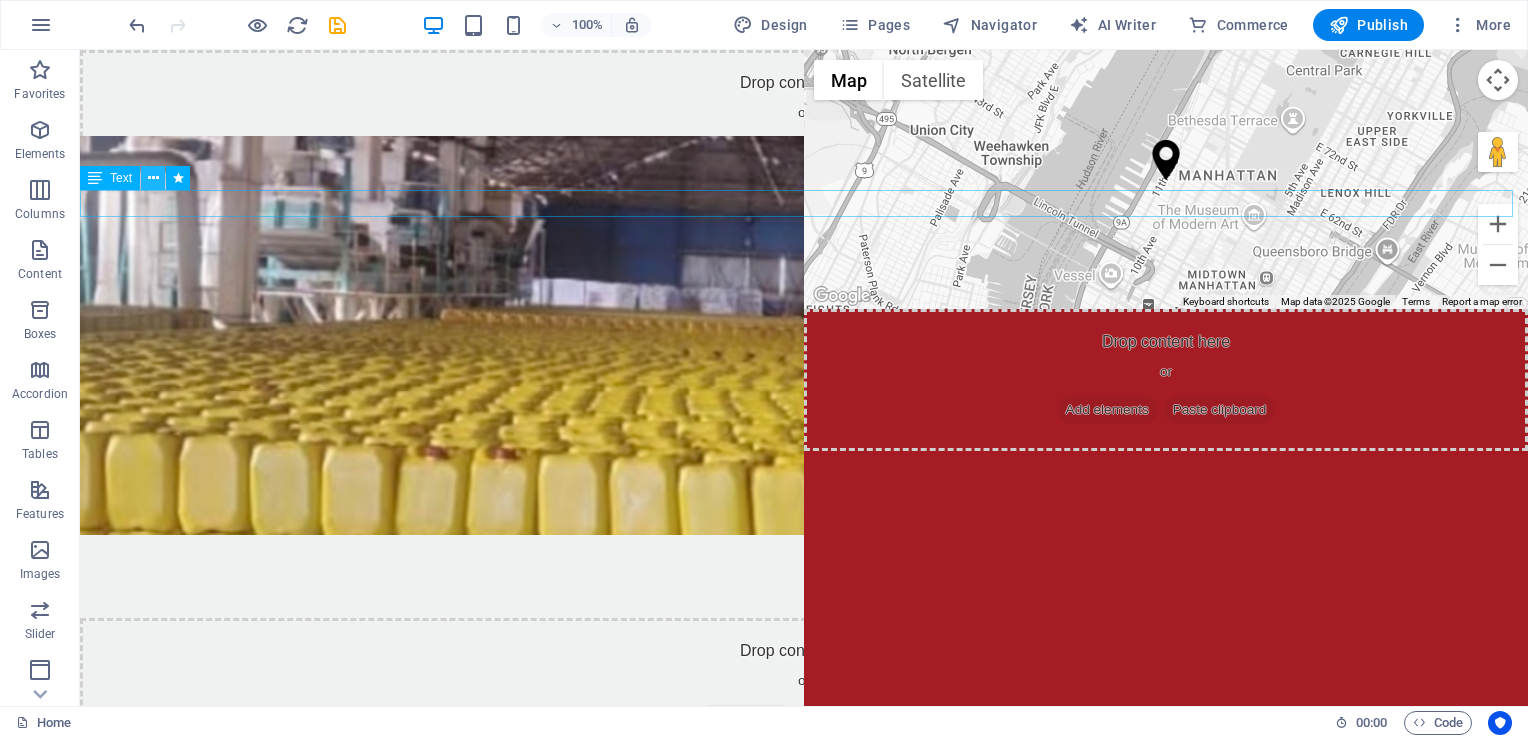 click at bounding box center [153, 178] 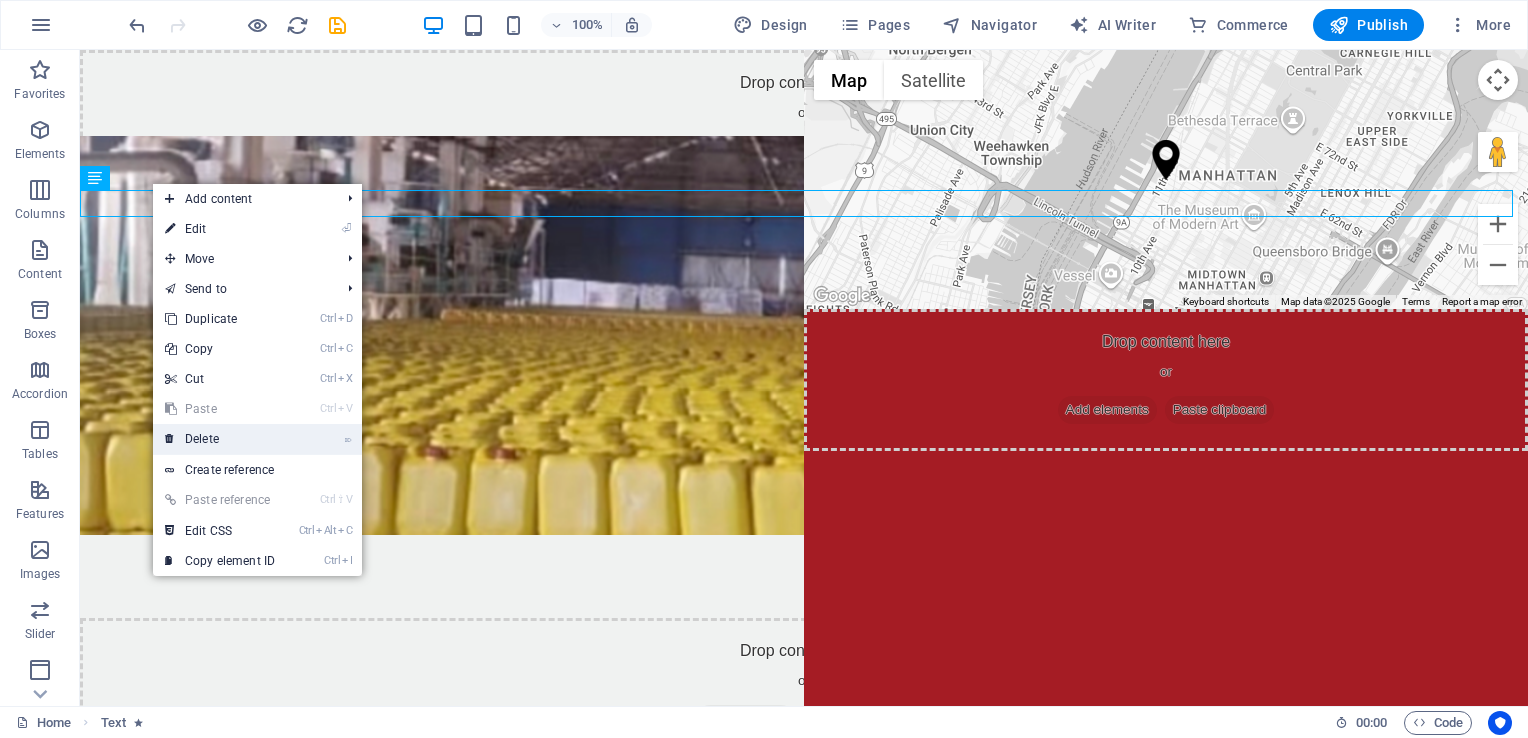 click on "⌦  Delete" at bounding box center (220, 439) 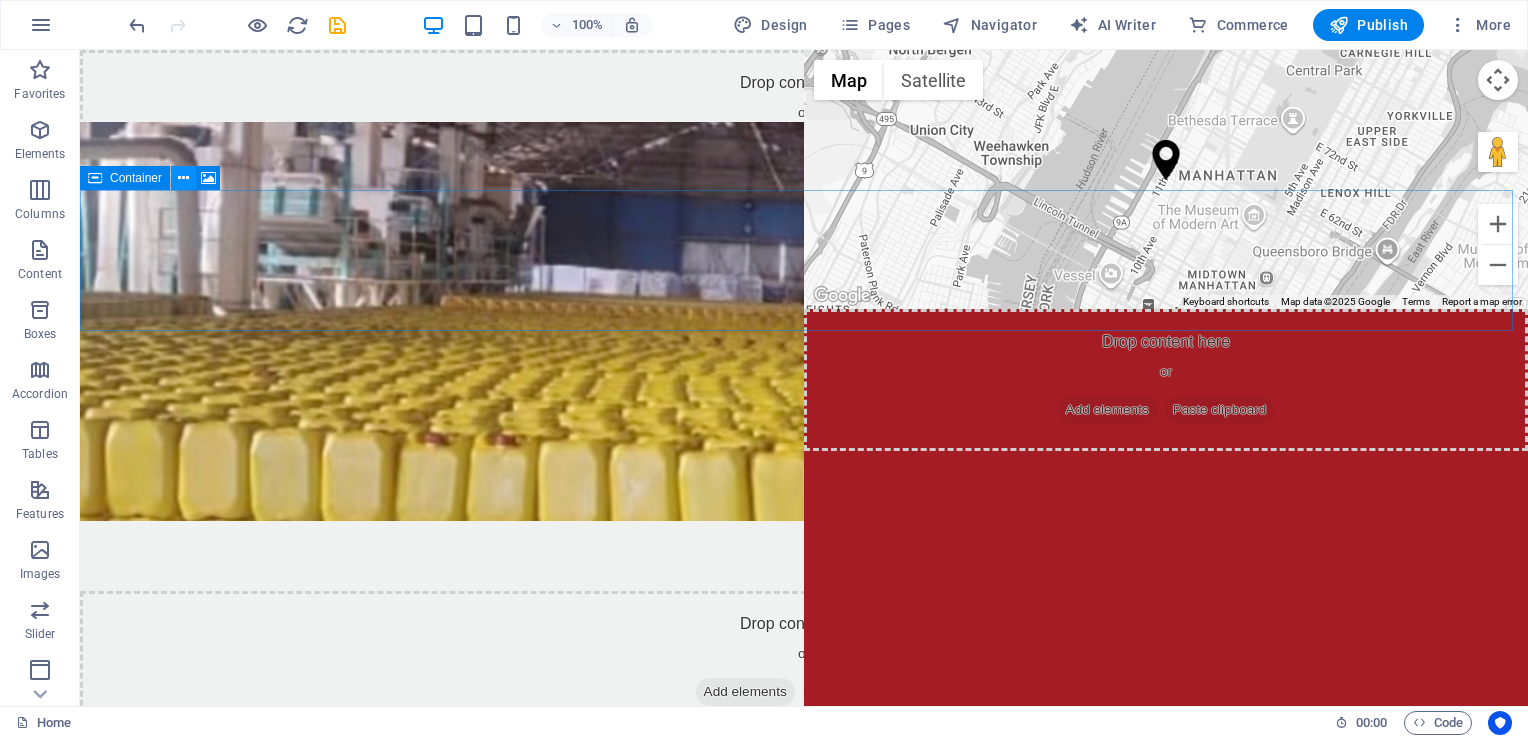 click at bounding box center (183, 178) 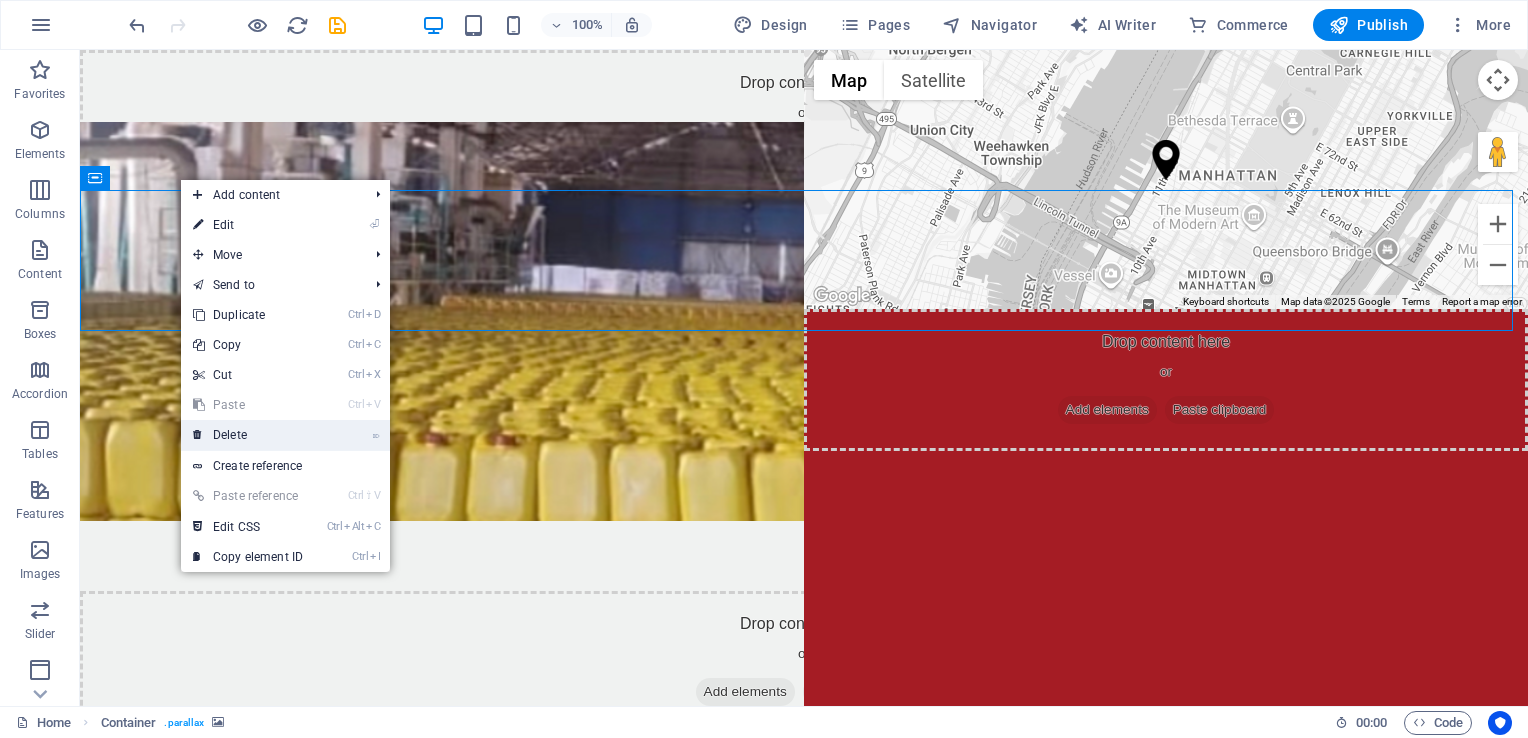 click on "⌦  Delete" at bounding box center [248, 435] 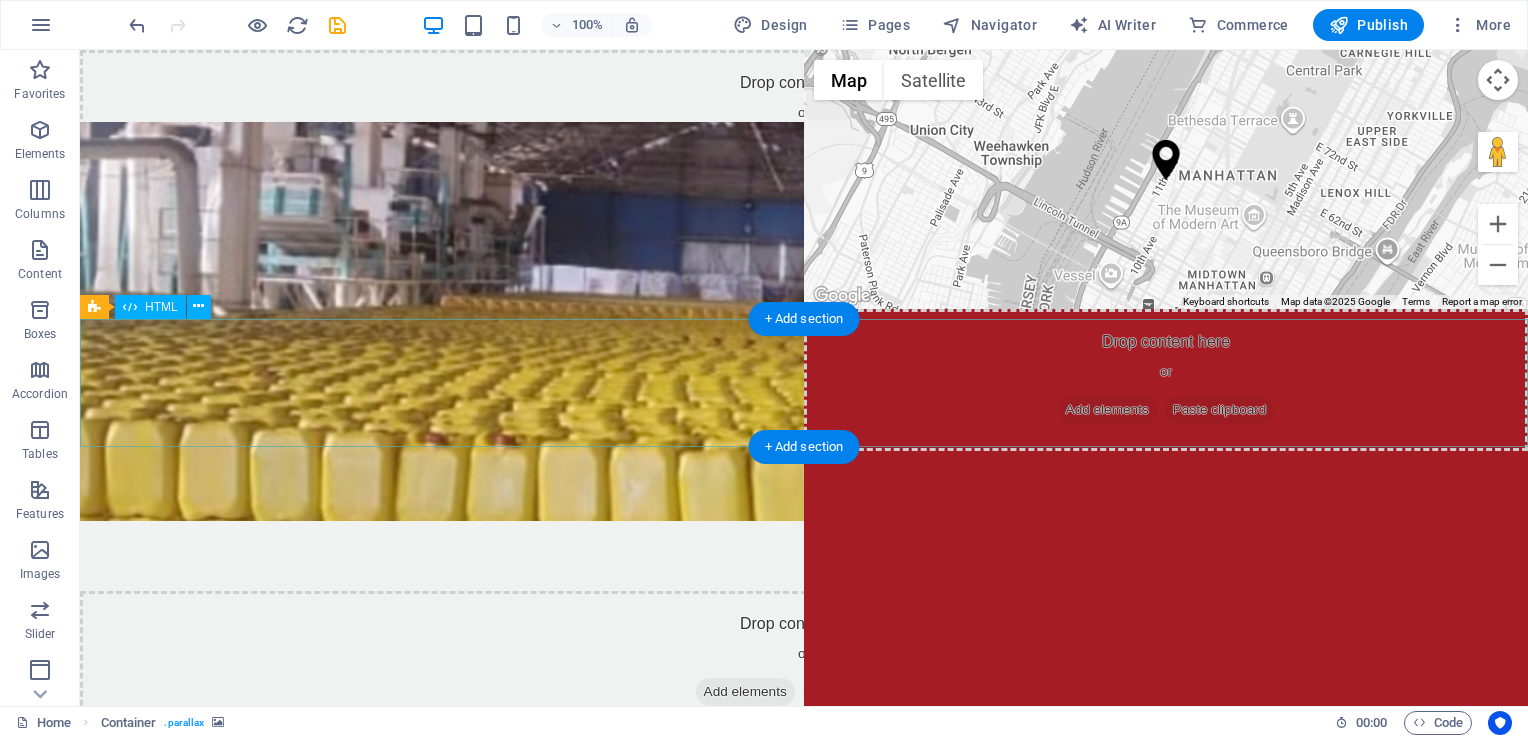 scroll, scrollTop: 0, scrollLeft: 0, axis: both 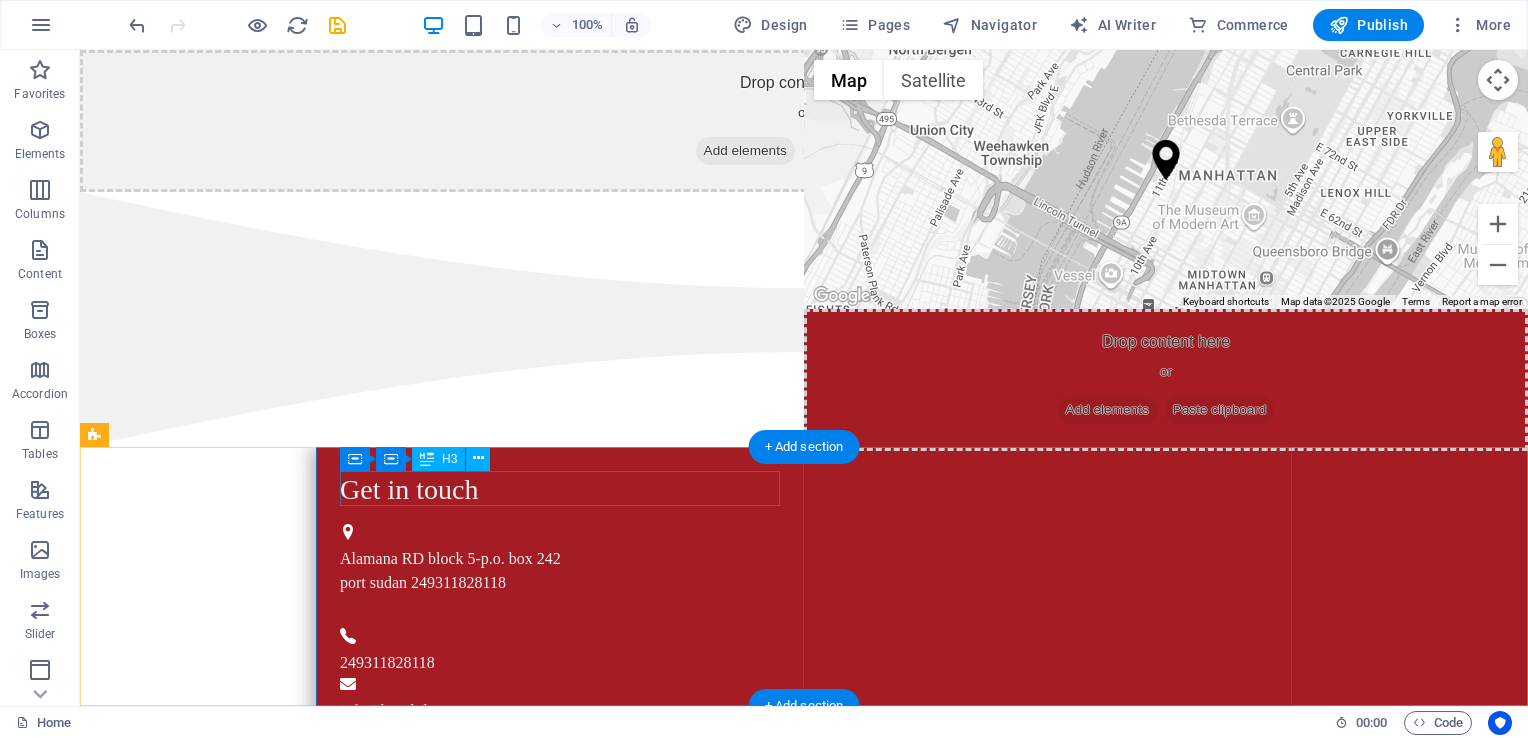 click on "Get in touch" at bounding box center (560, 489) 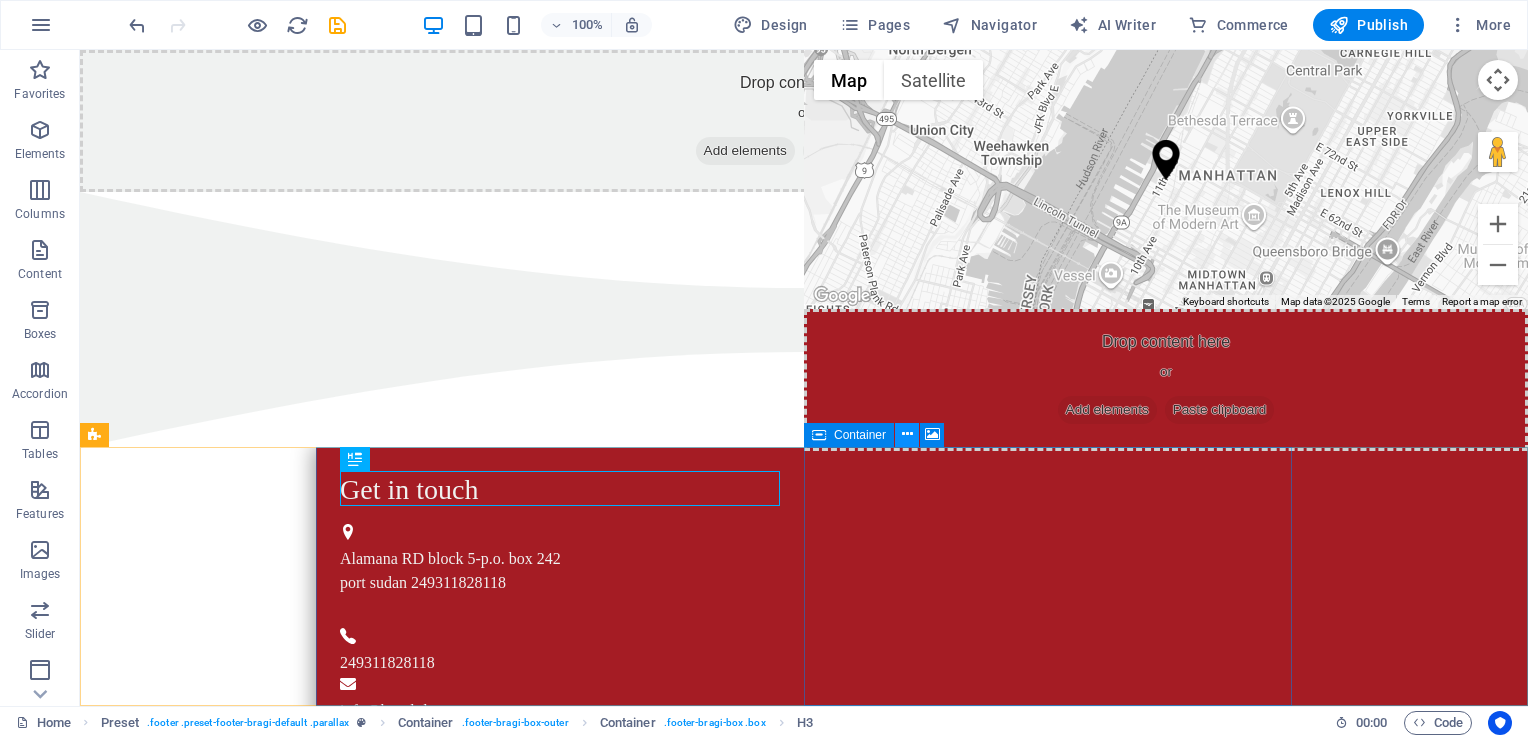 click at bounding box center (907, 434) 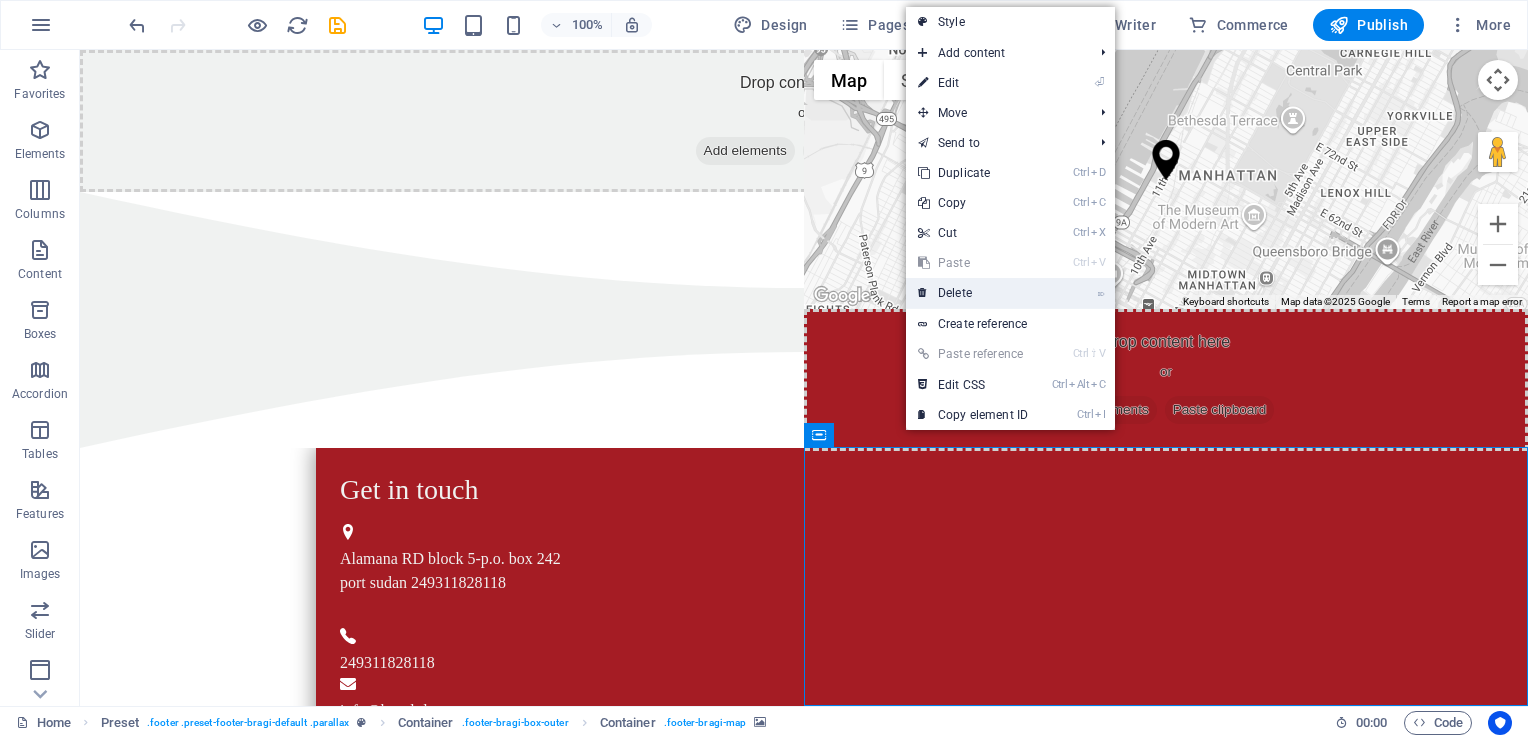 click on "⌦  Delete" at bounding box center (973, 293) 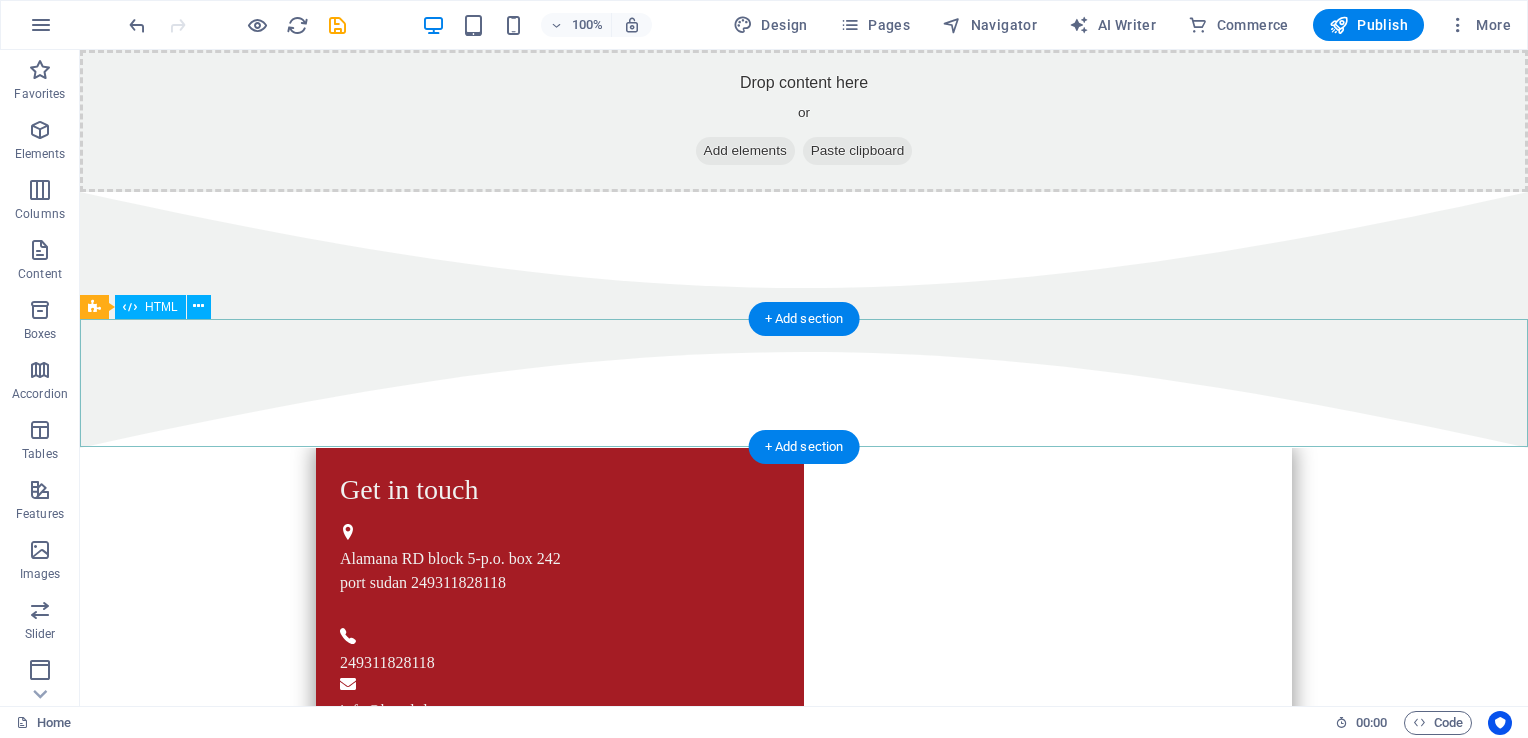 click at bounding box center [804, 384] 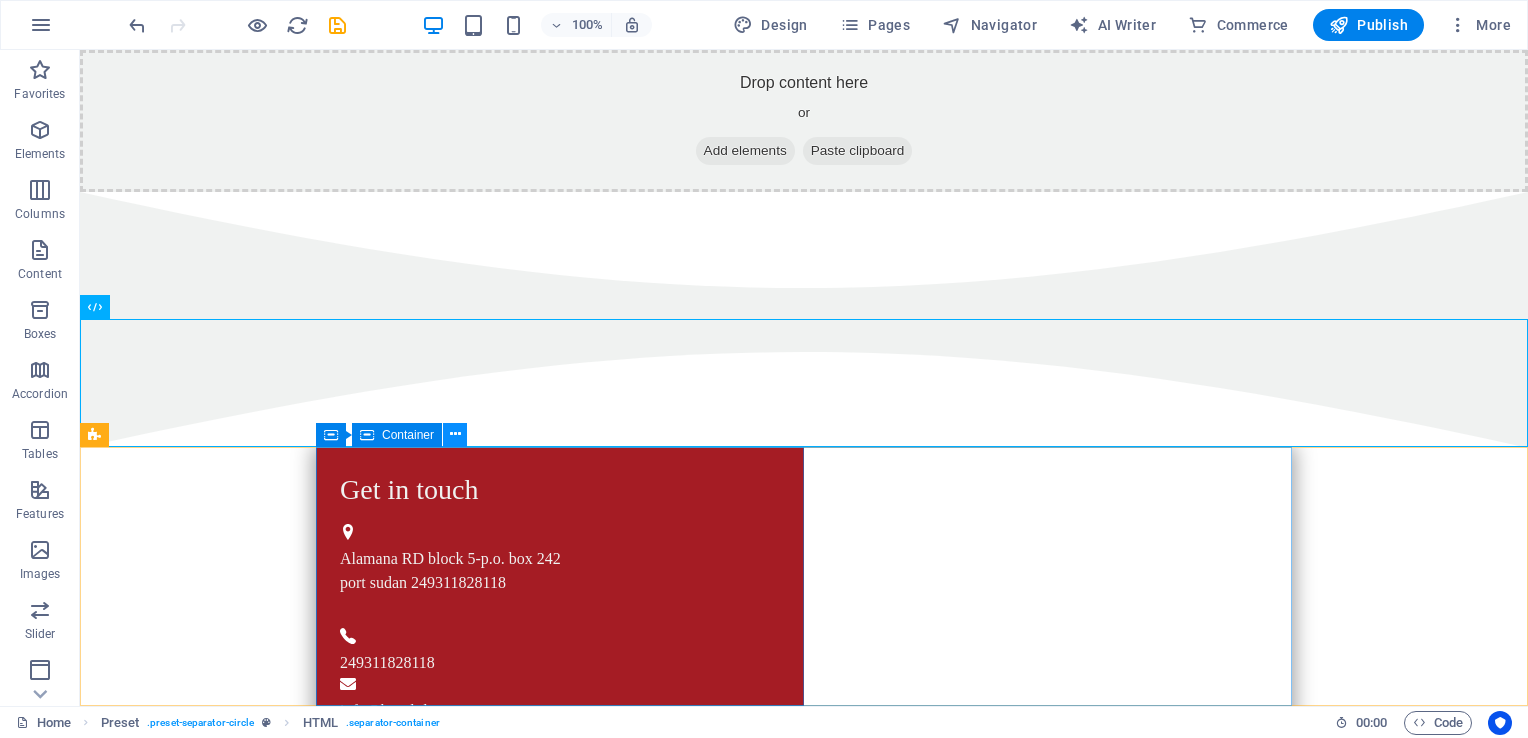 click at bounding box center (455, 434) 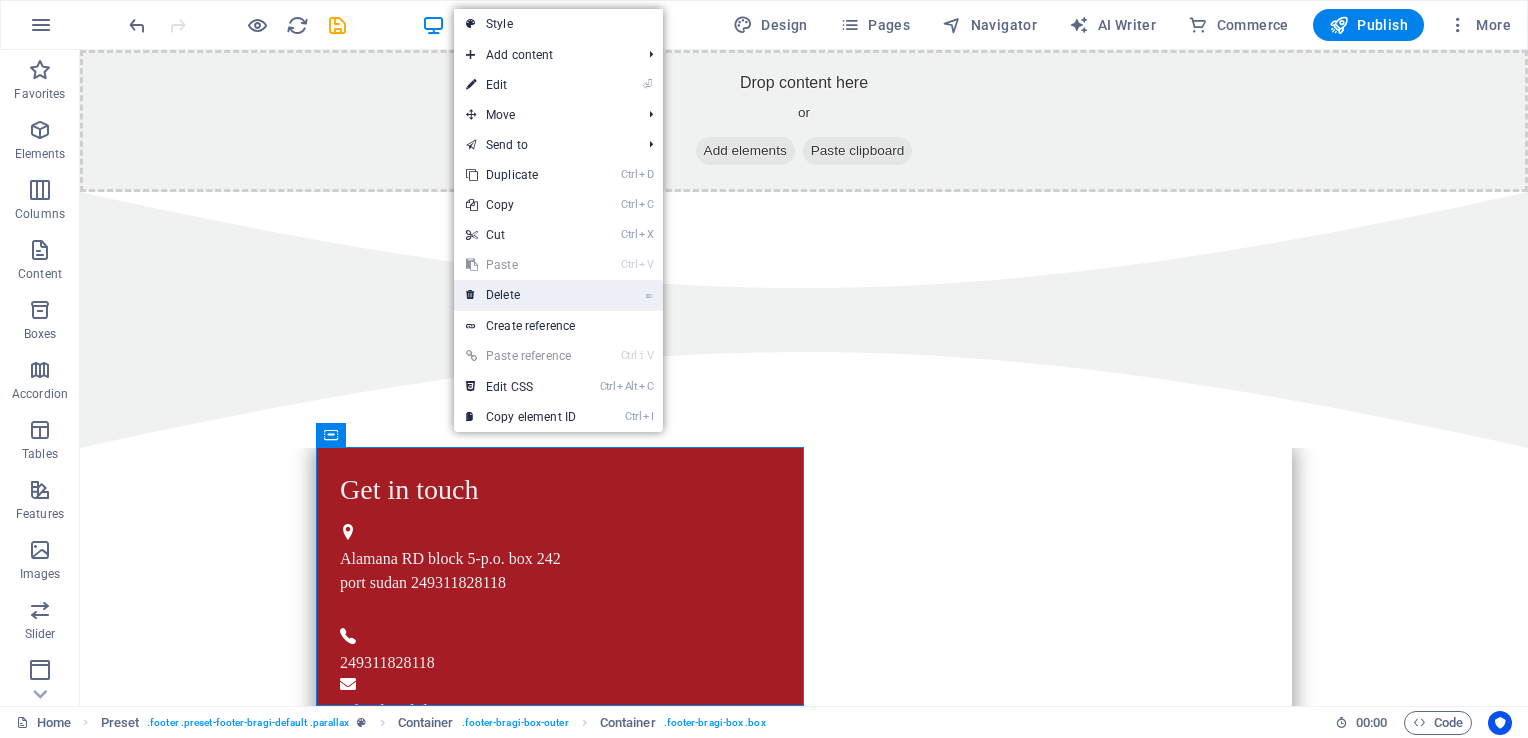 click on "⌦  Delete" at bounding box center (521, 295) 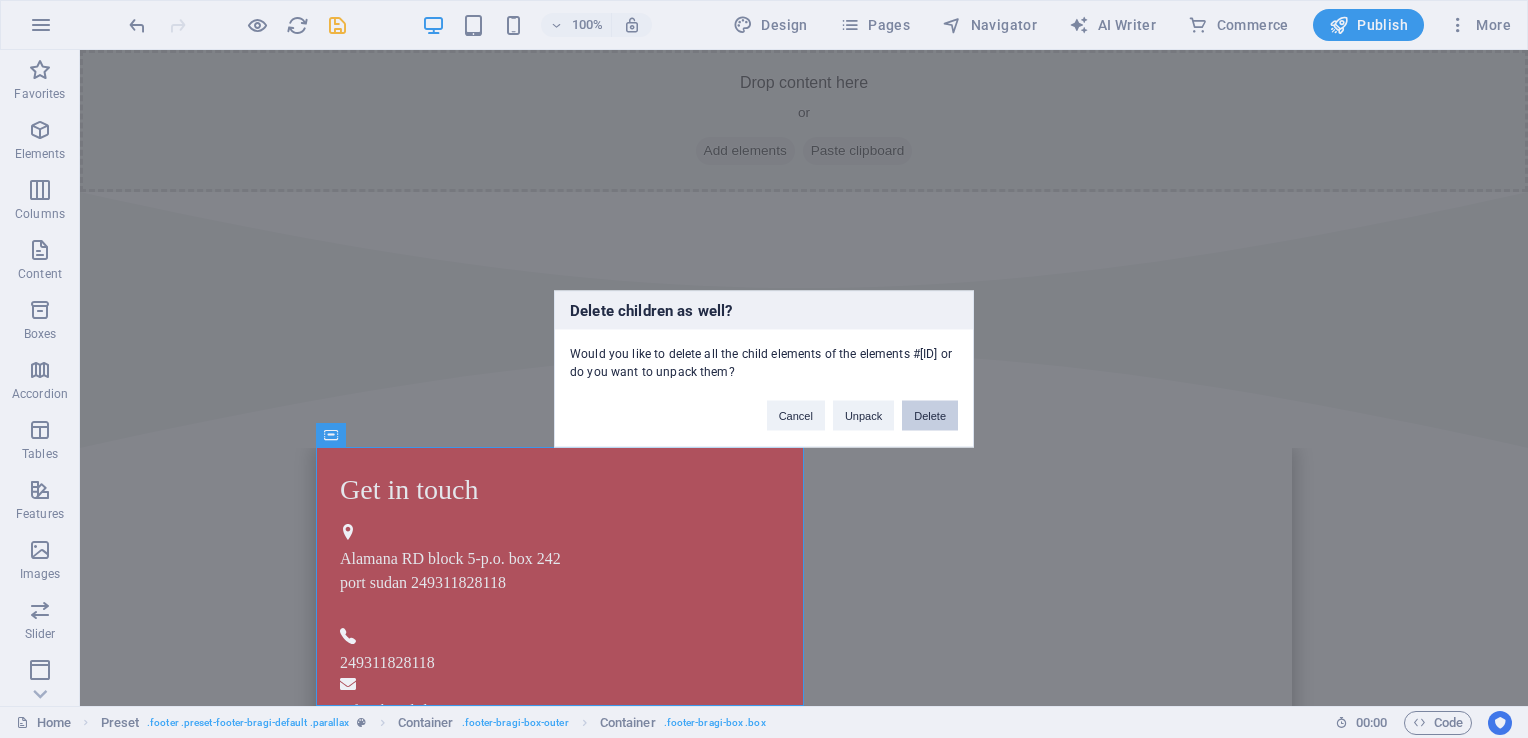 click on "Delete" at bounding box center (930, 416) 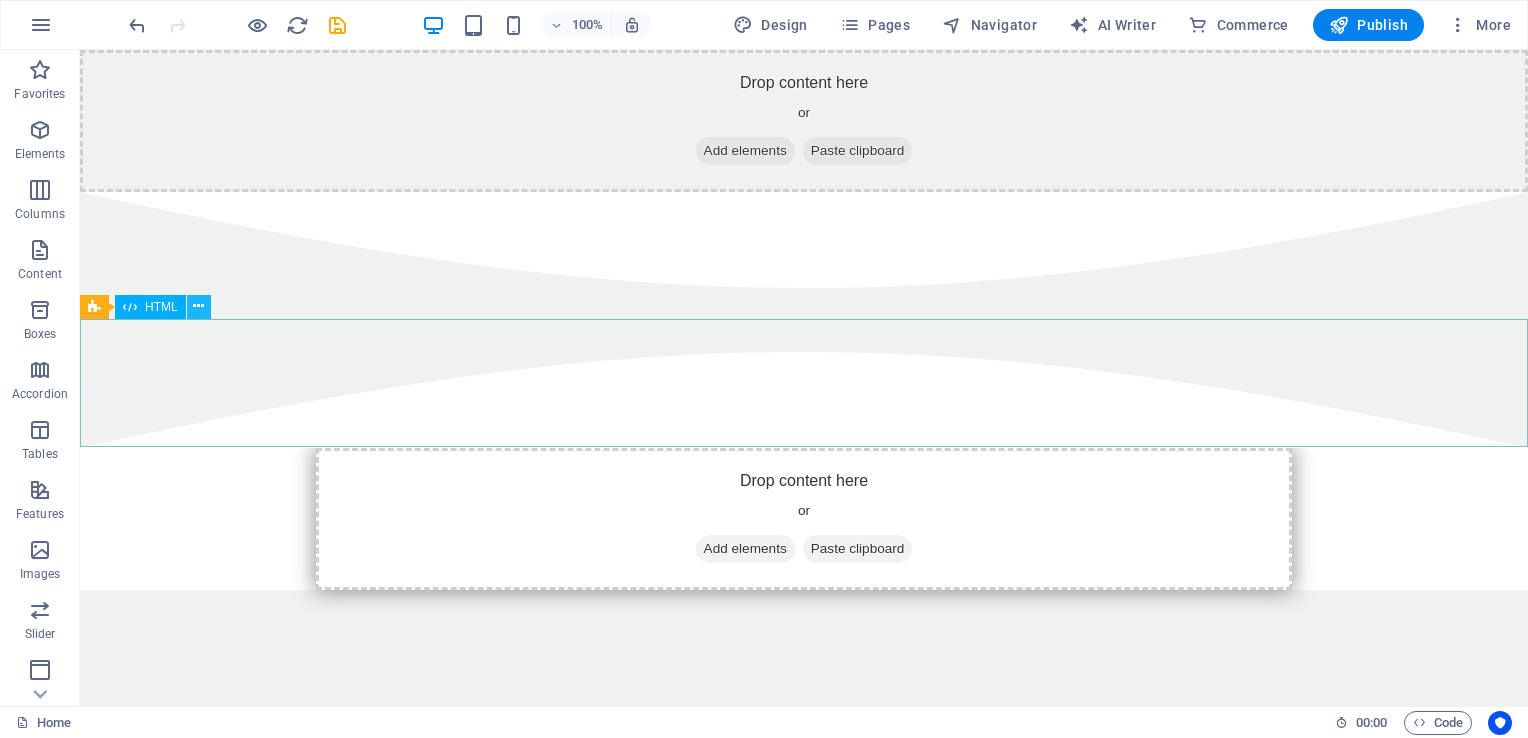 click at bounding box center (198, 306) 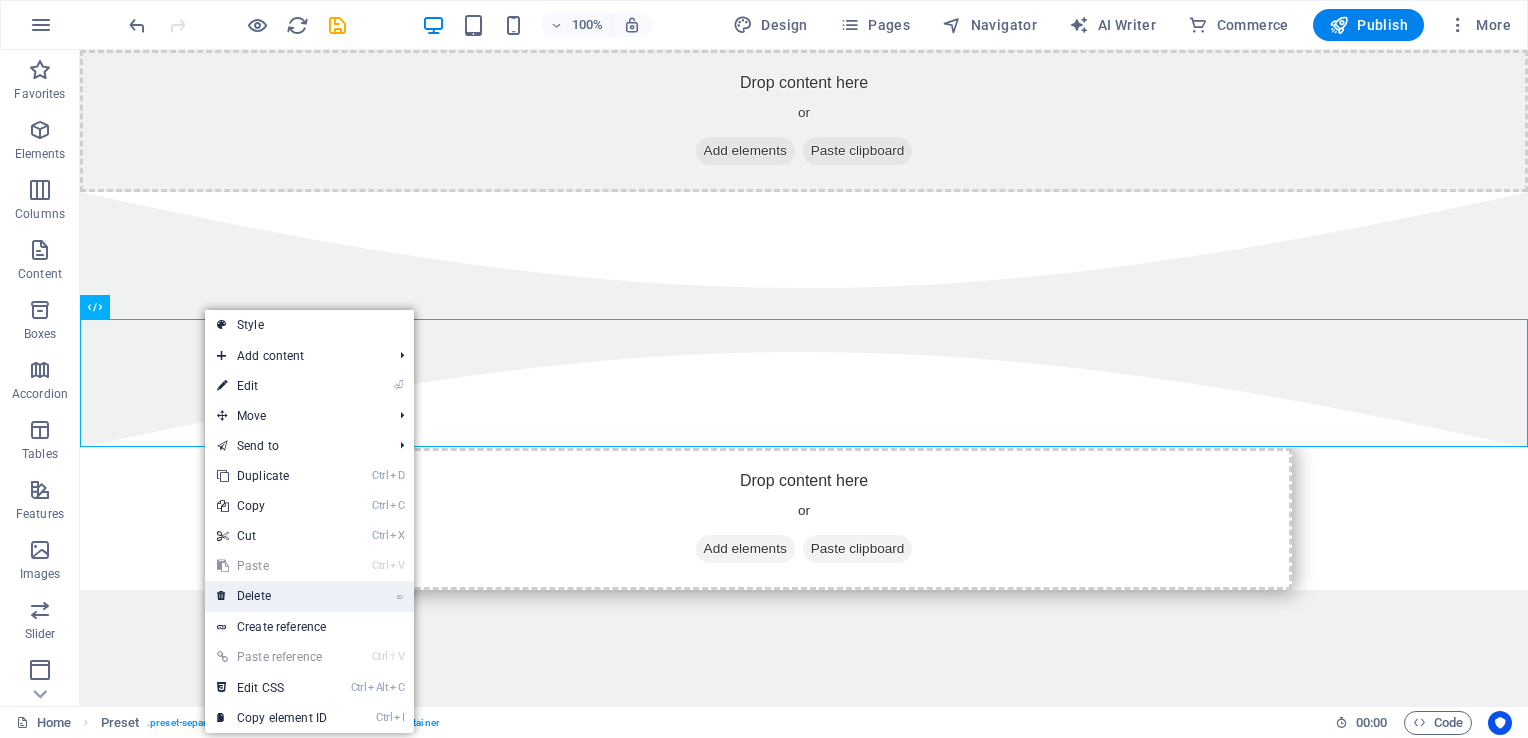 click on "⌦  Delete" at bounding box center (272, 596) 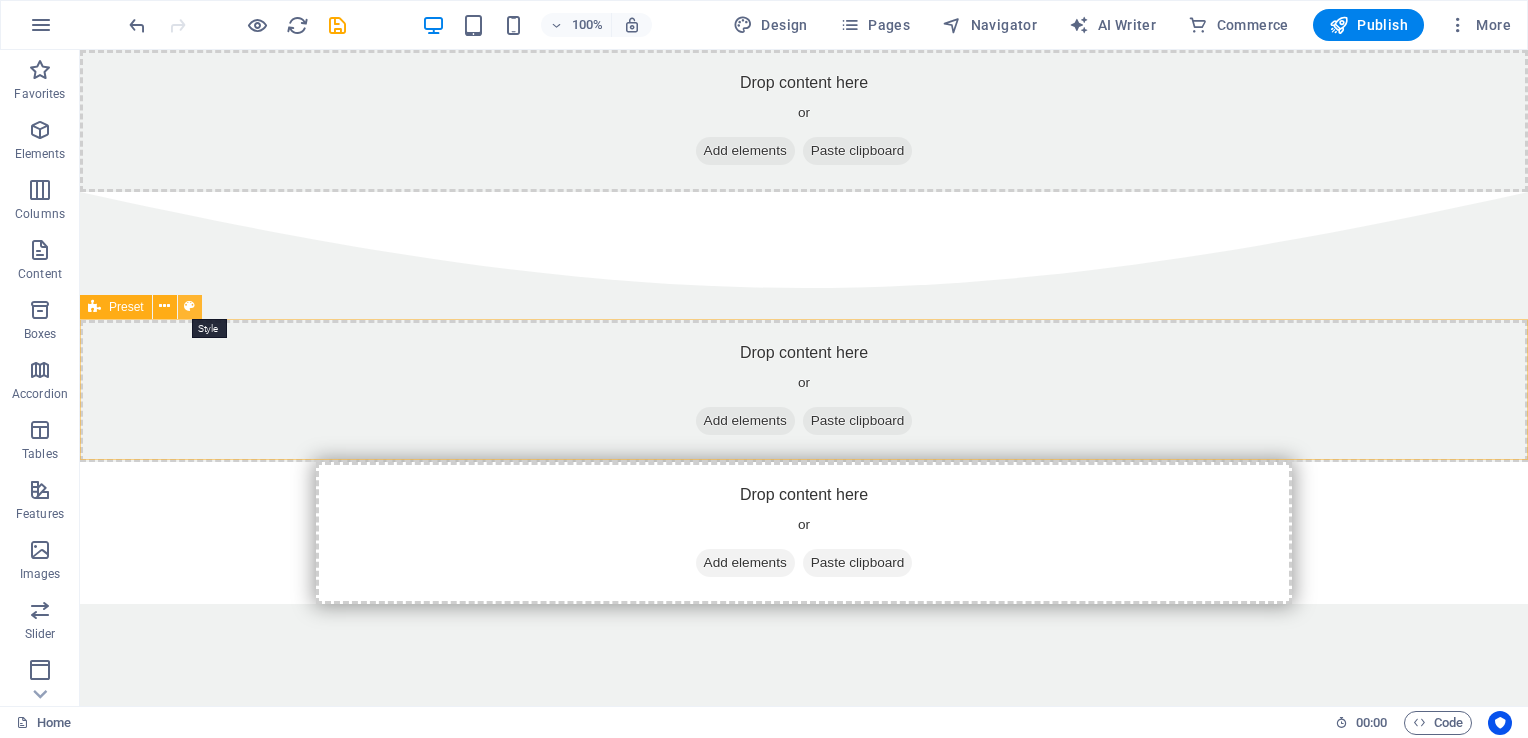 click at bounding box center [190, 307] 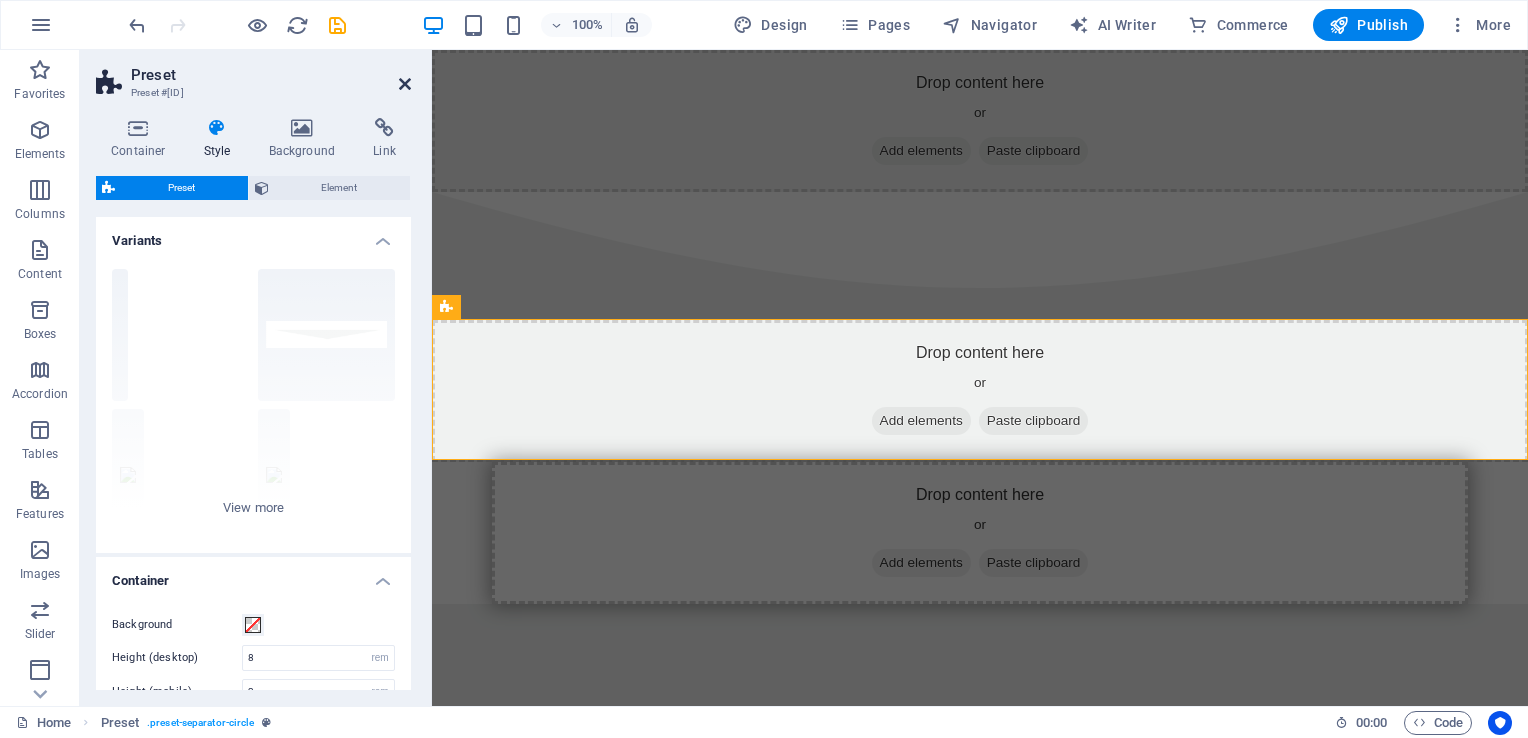 click at bounding box center [405, 84] 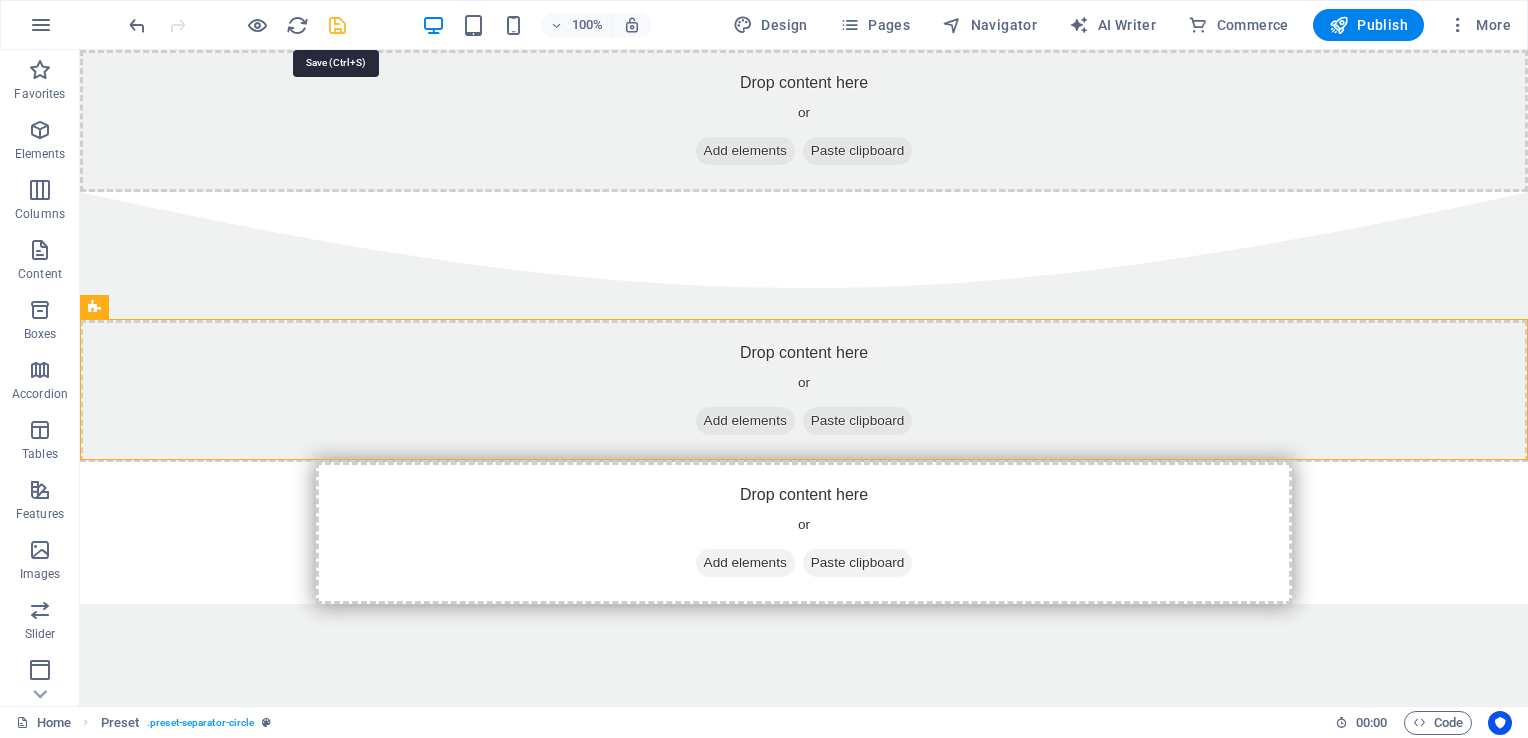 click at bounding box center (337, 25) 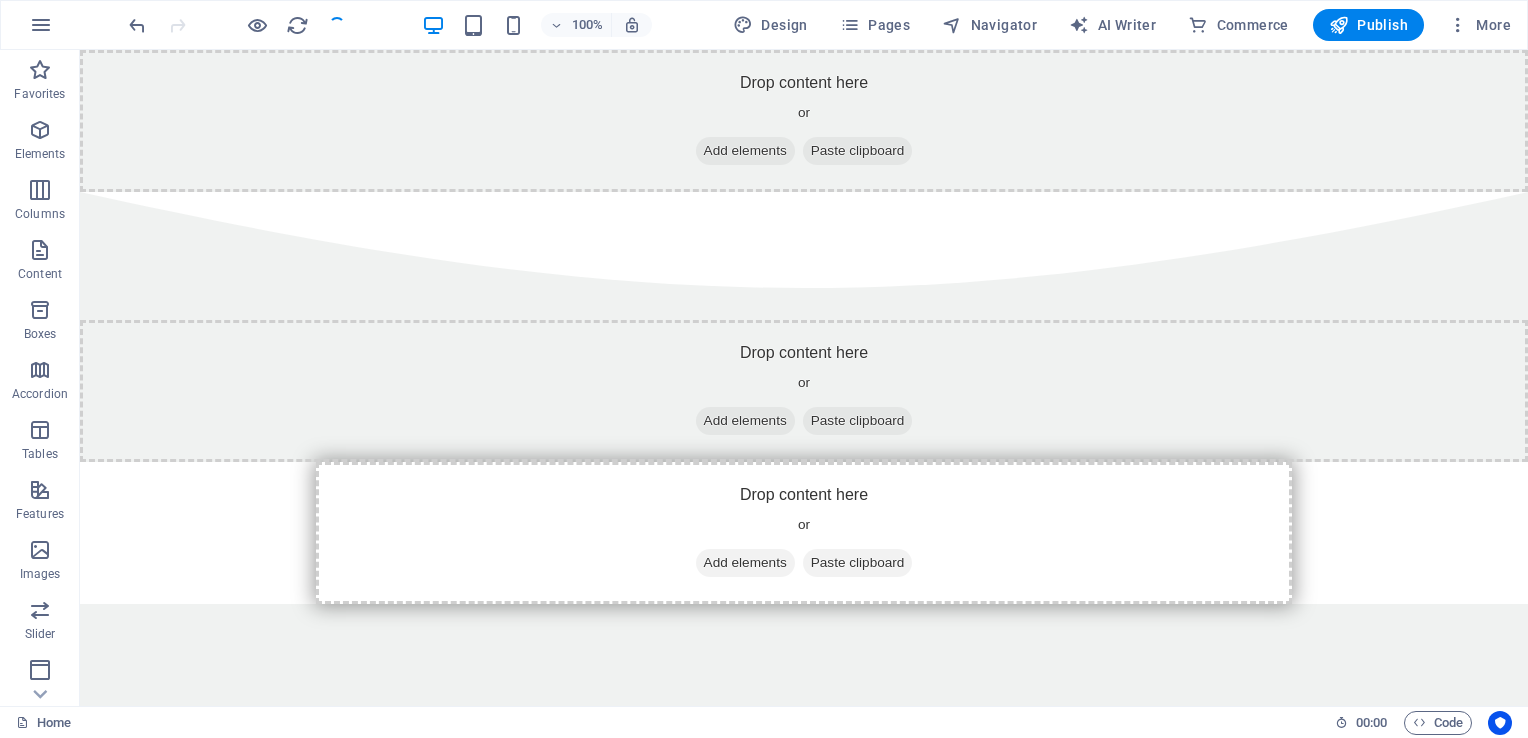 click at bounding box center [237, 25] 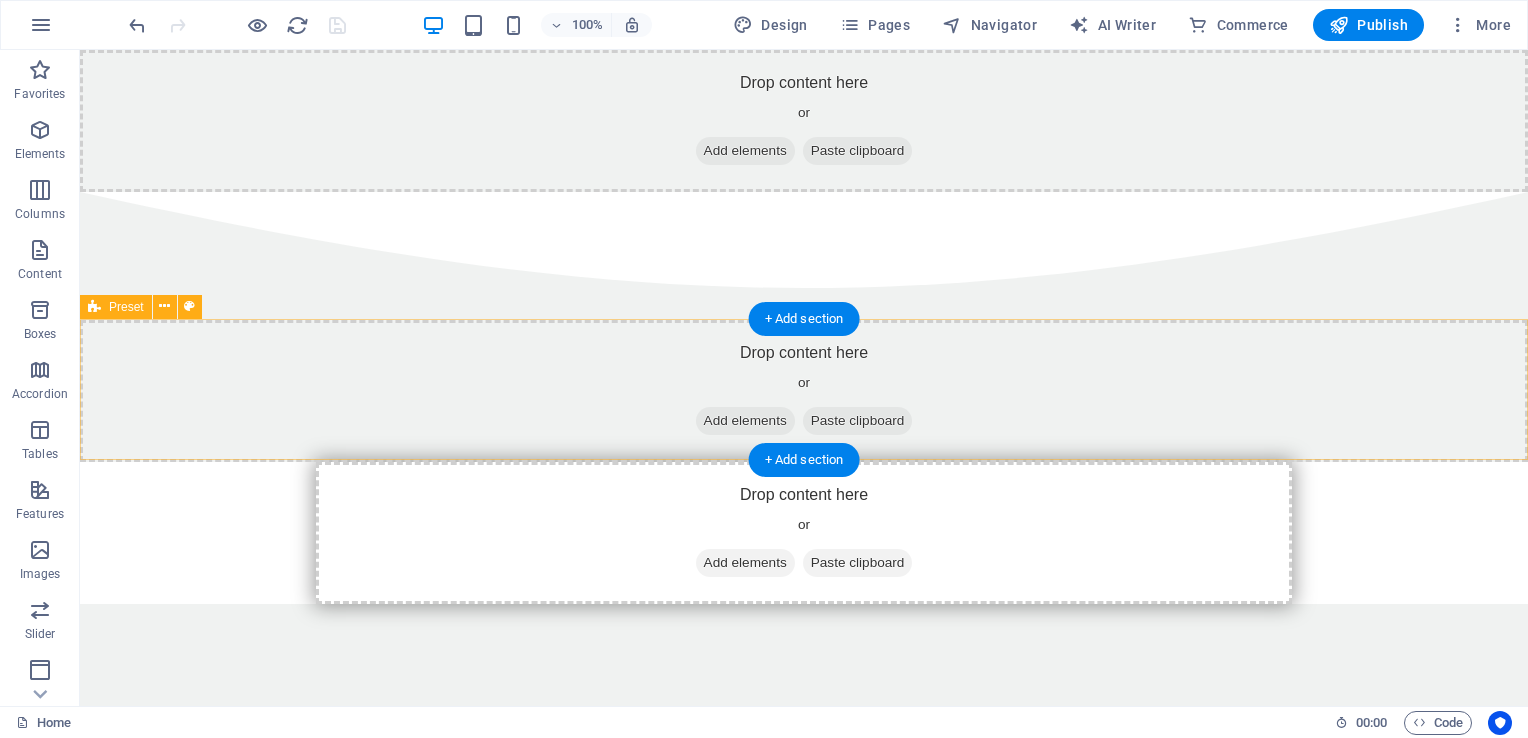 click on "Drop content here or  Add elements  Paste clipboard" at bounding box center [804, 391] 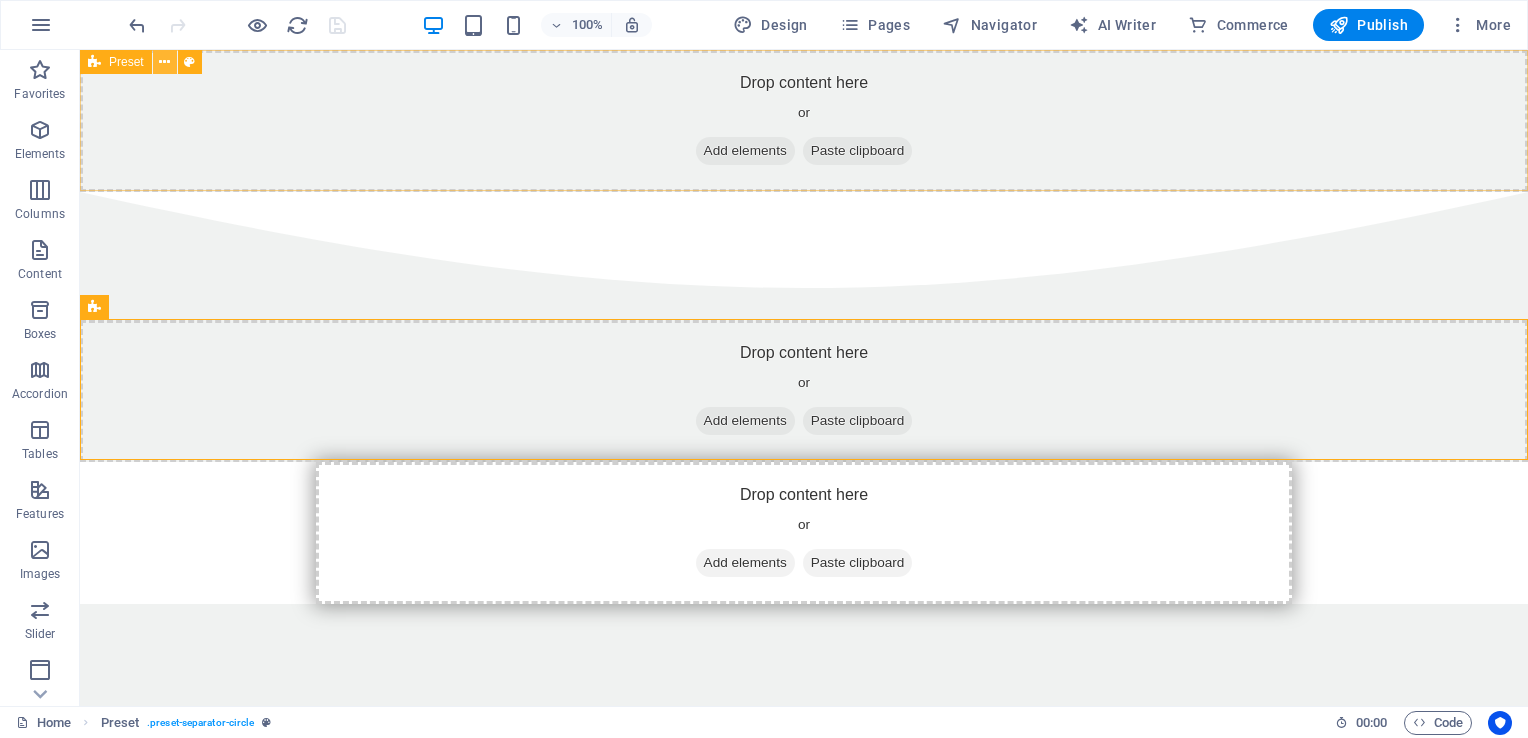click at bounding box center (164, 62) 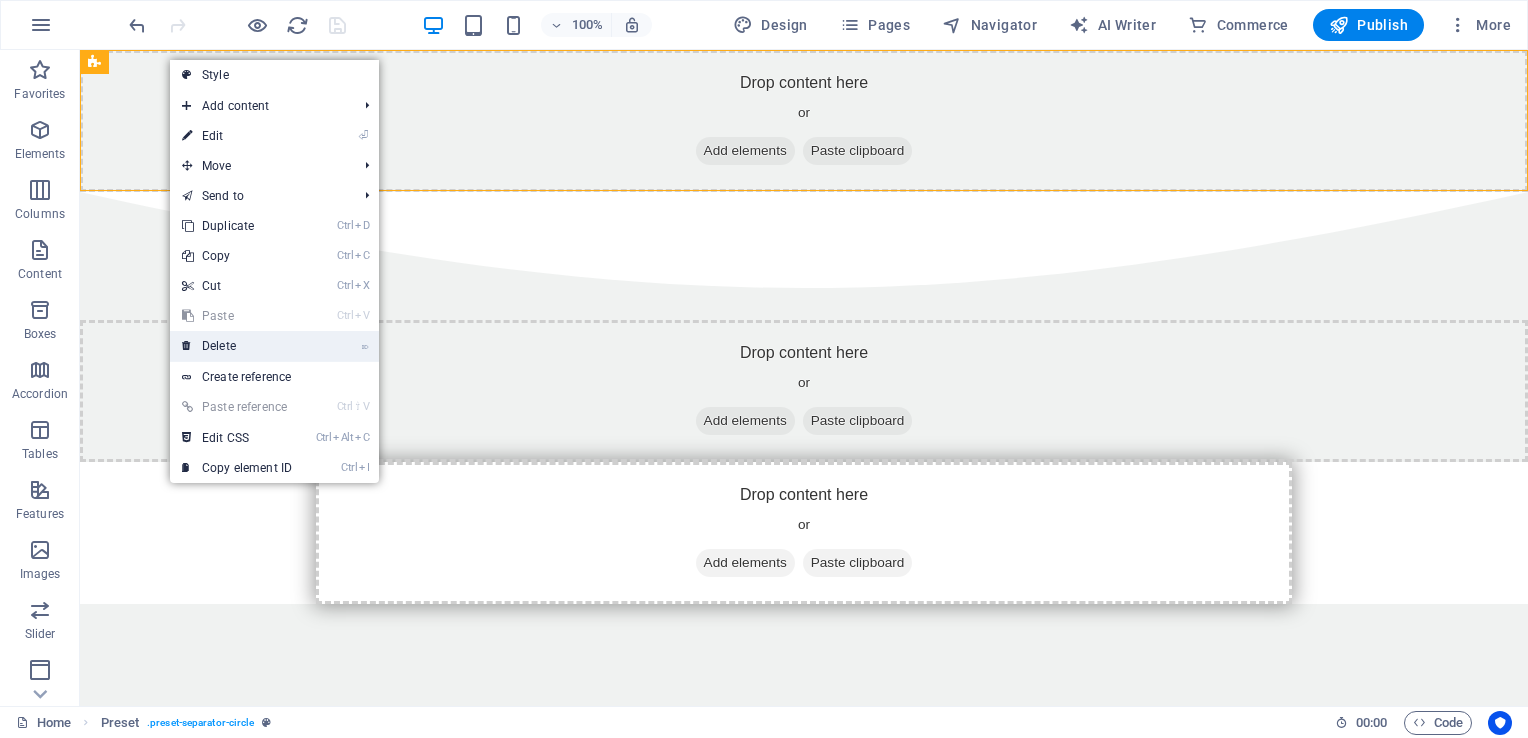 click on "⌦  Delete" at bounding box center [237, 346] 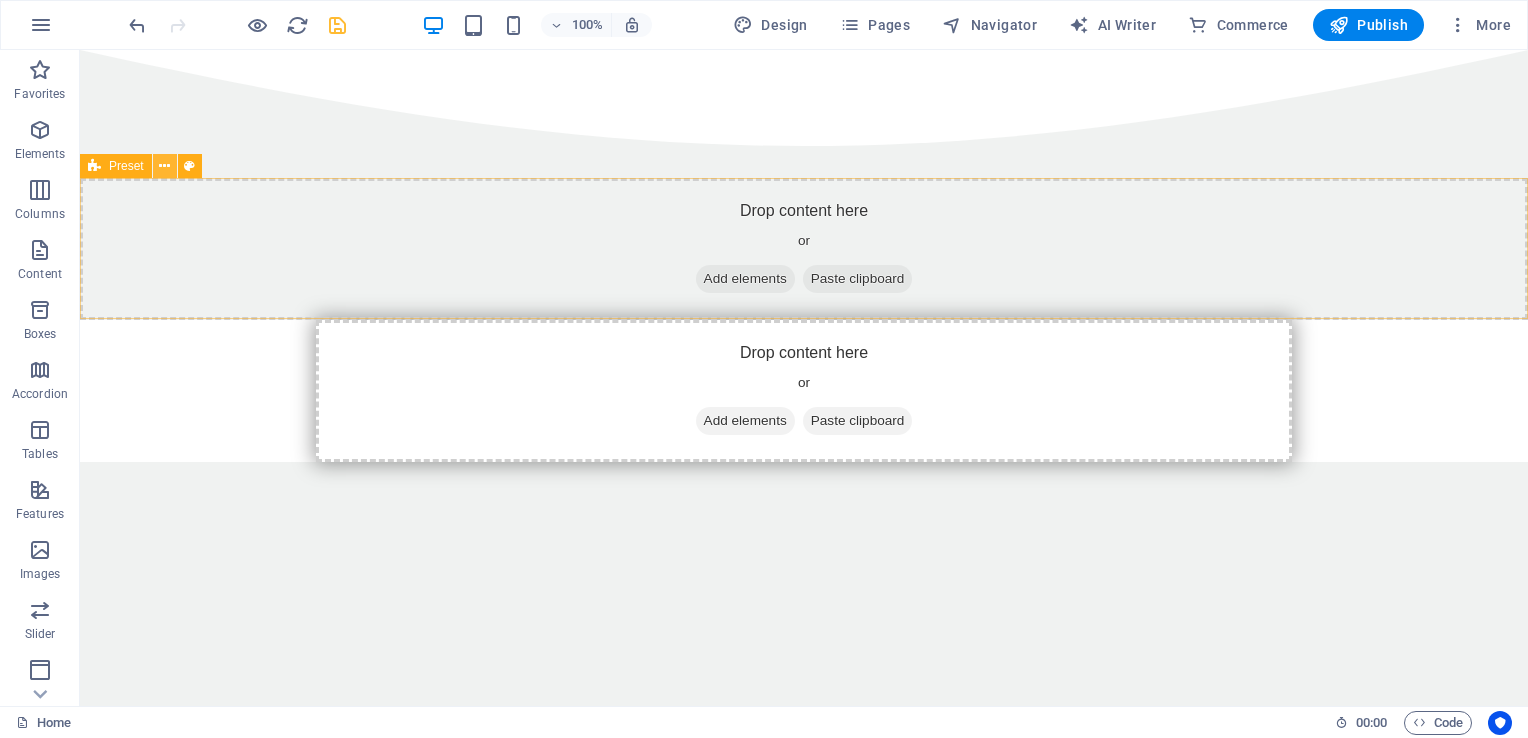 click at bounding box center (164, 166) 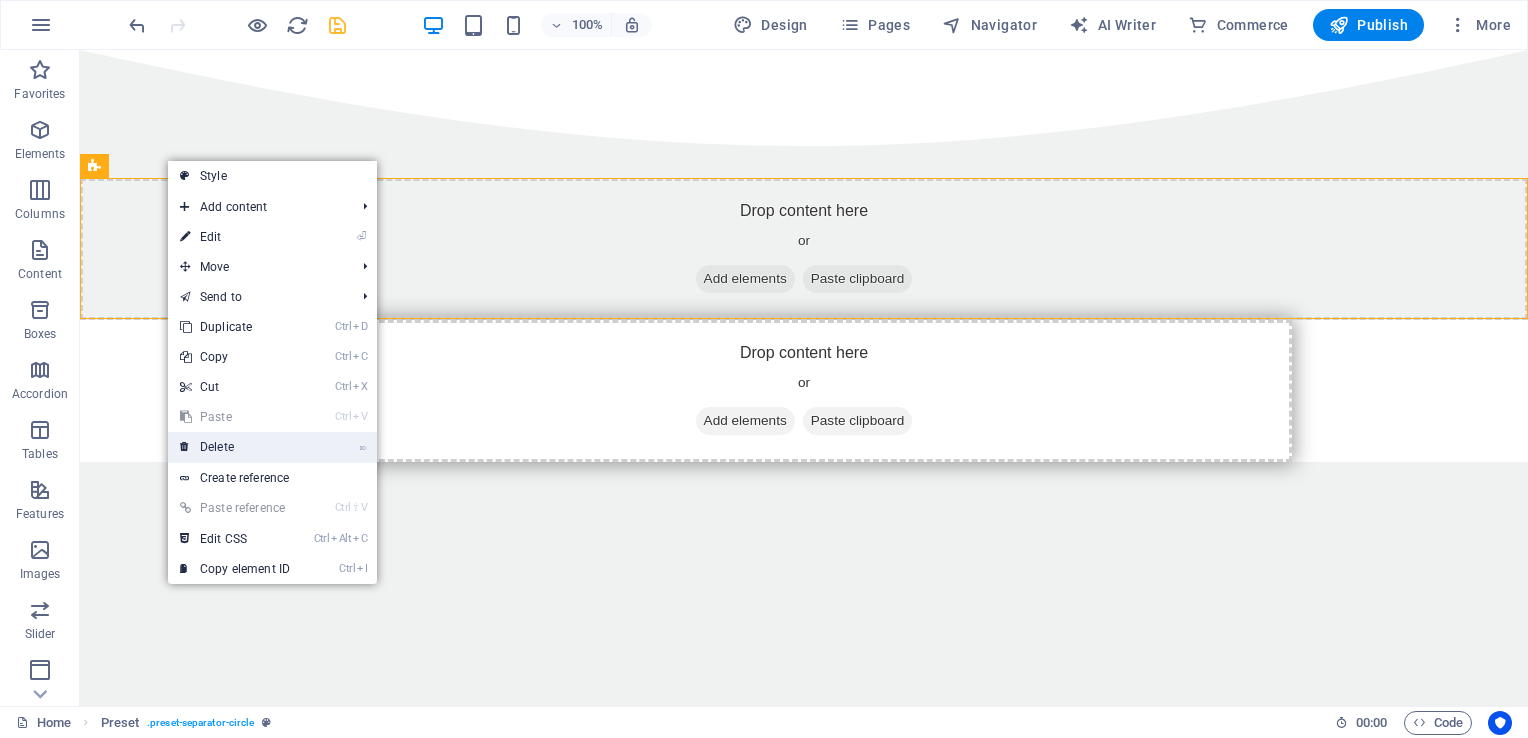 click on "⌦  Delete" at bounding box center [235, 447] 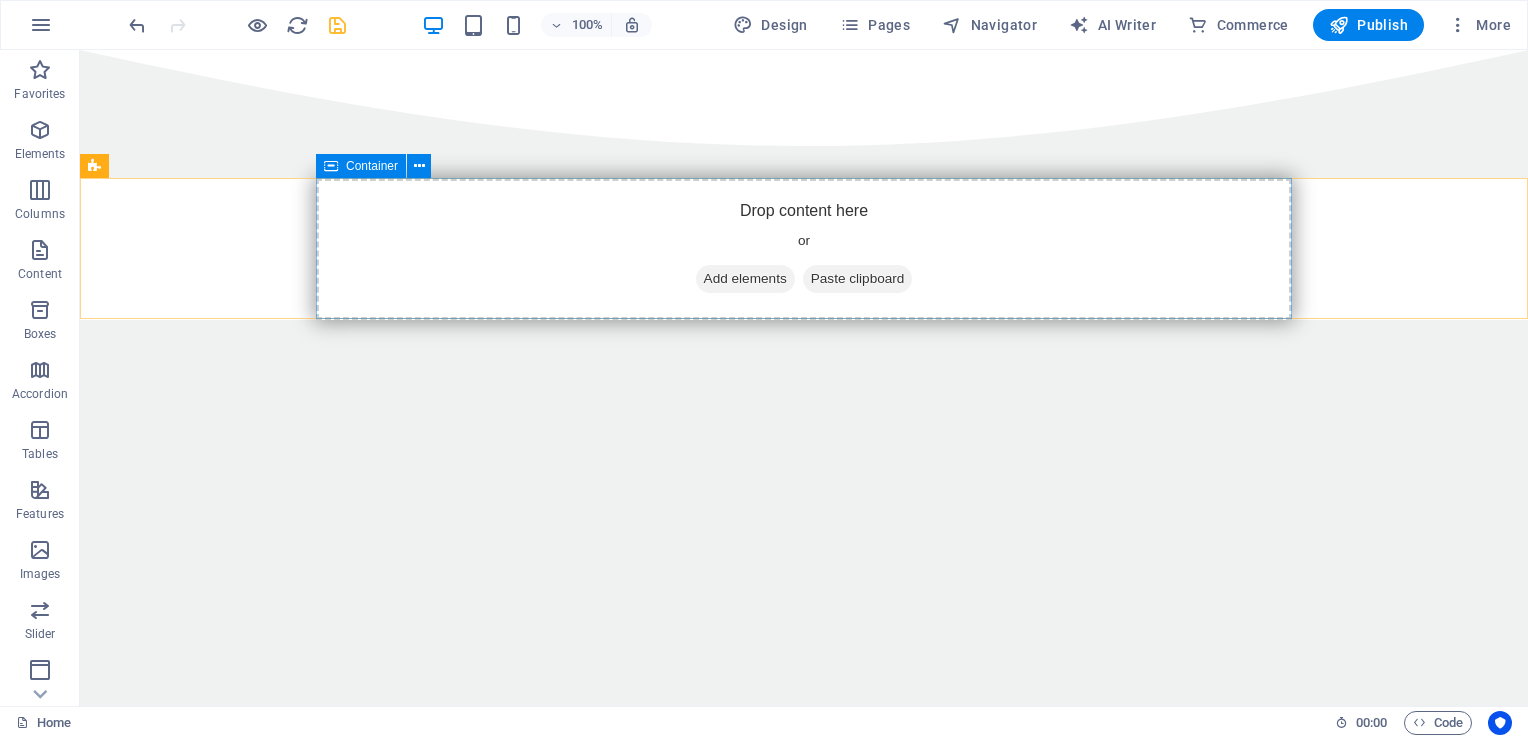 click on "Container" at bounding box center (380, 166) 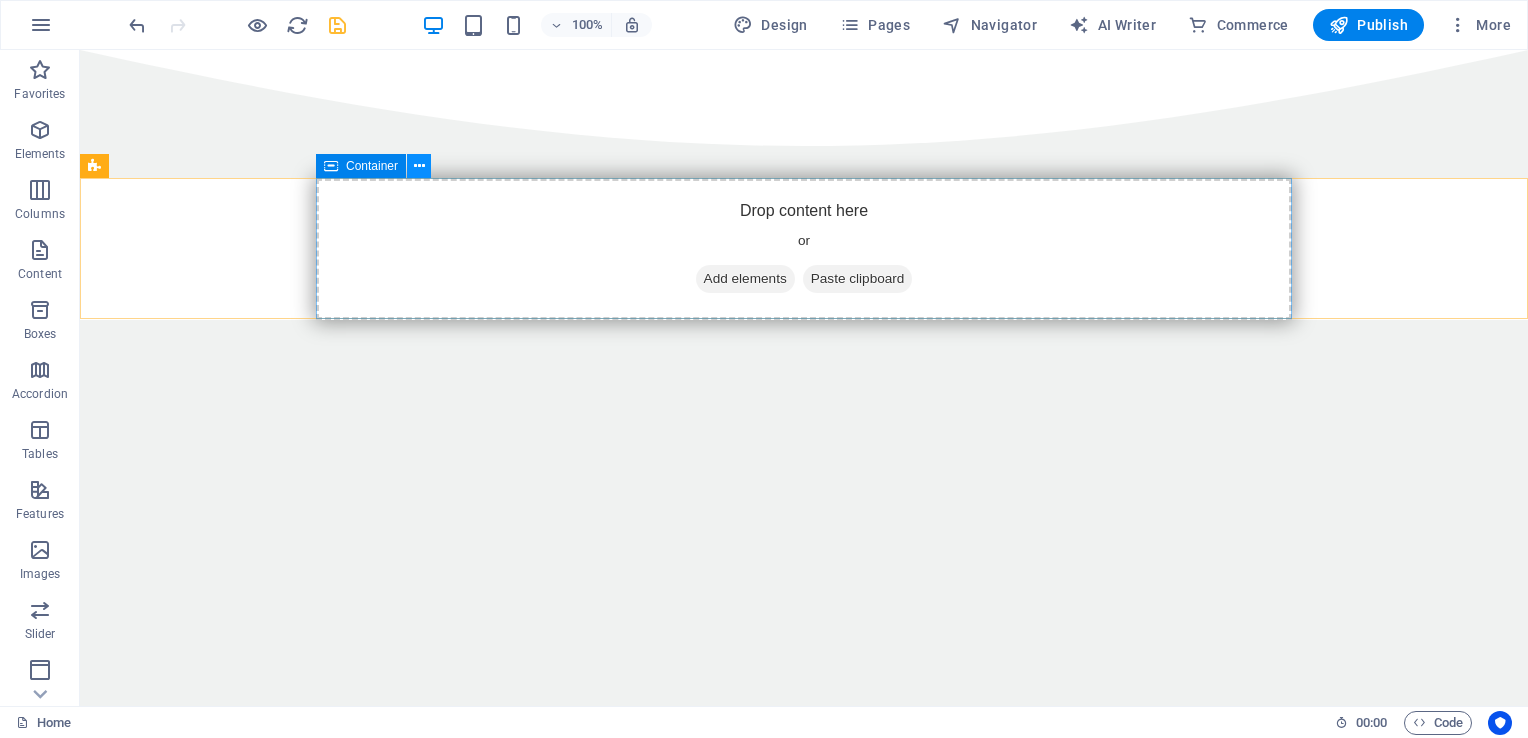 click at bounding box center [419, 166] 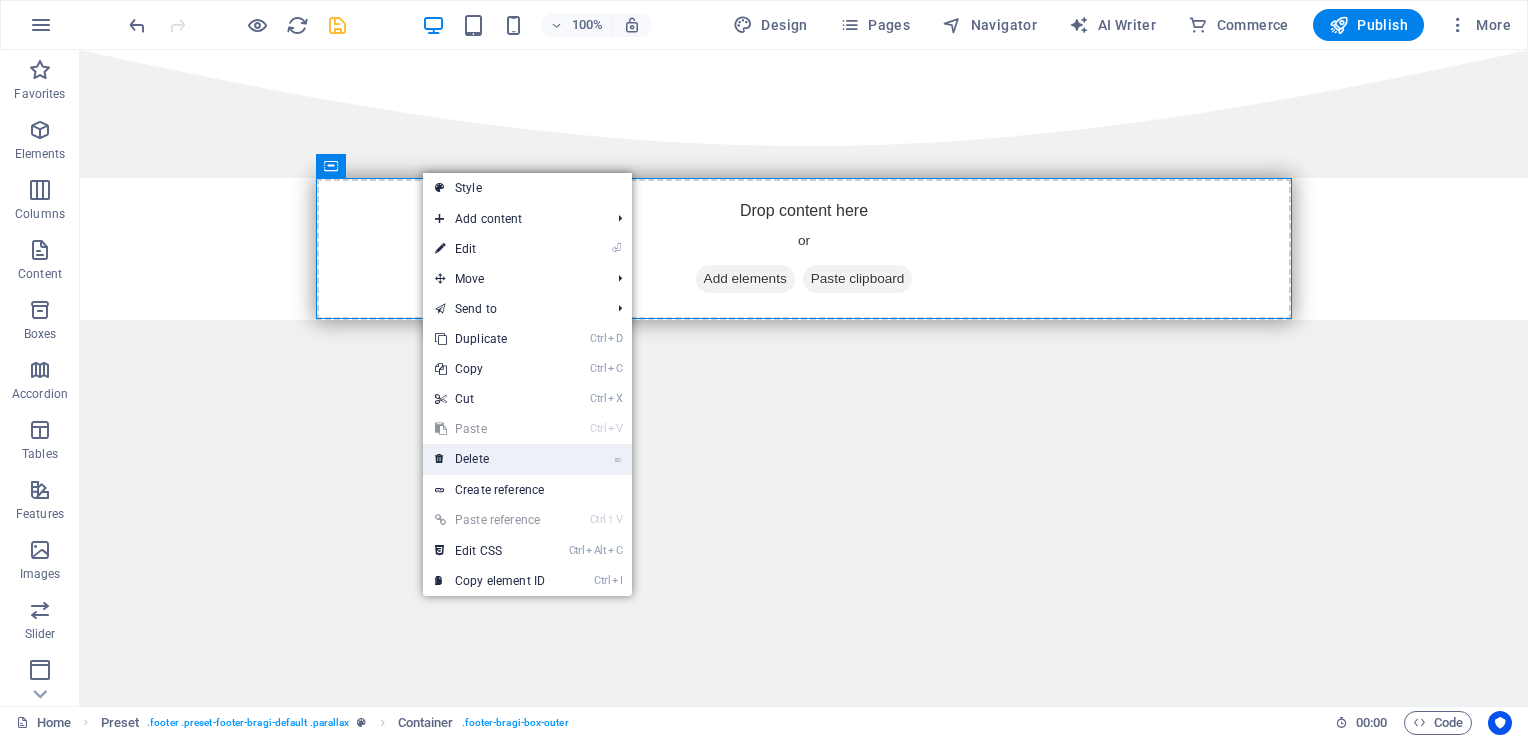 click on "⌦  Delete" at bounding box center [490, 459] 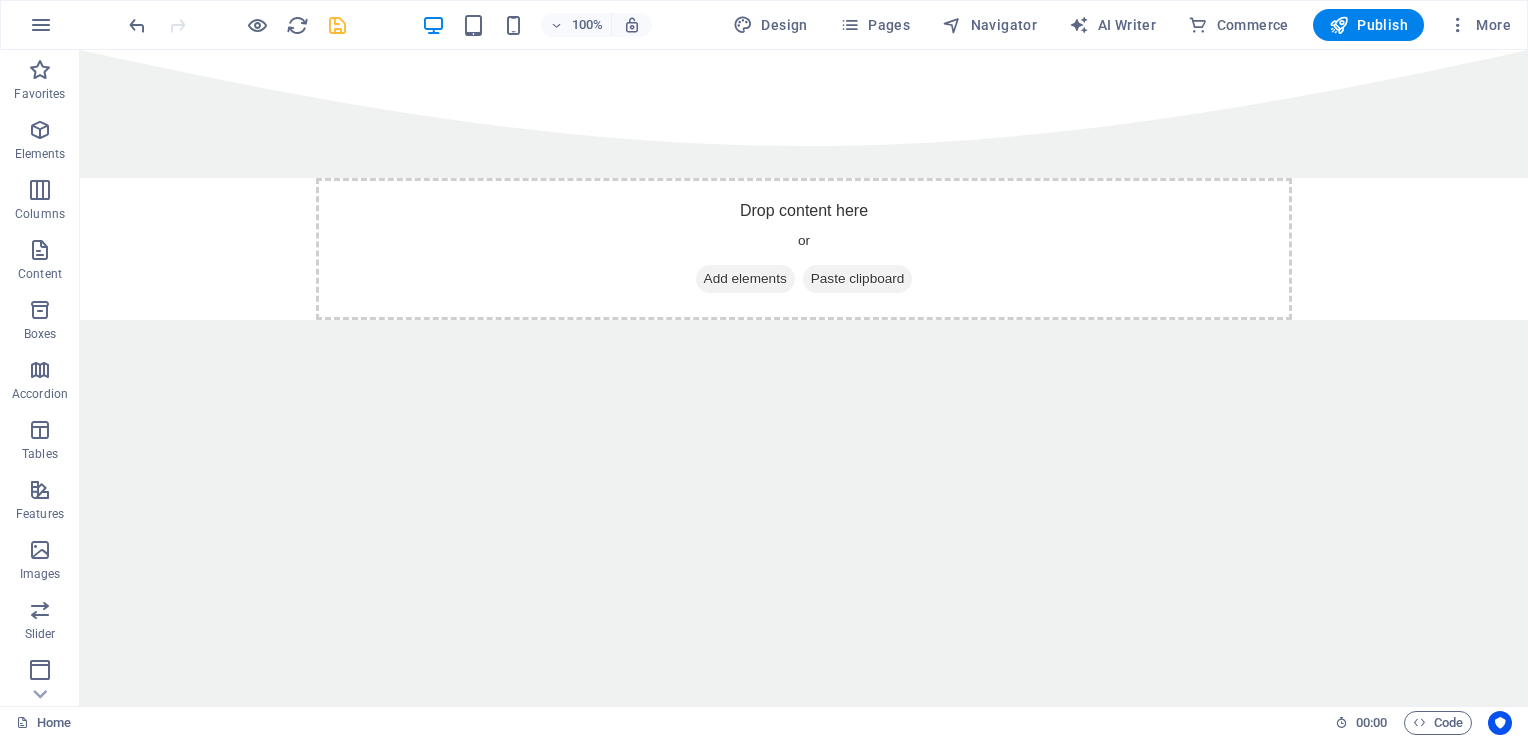 click on "100% Design Pages Navigator AI Writer Commerce Publish More" at bounding box center [764, 25] 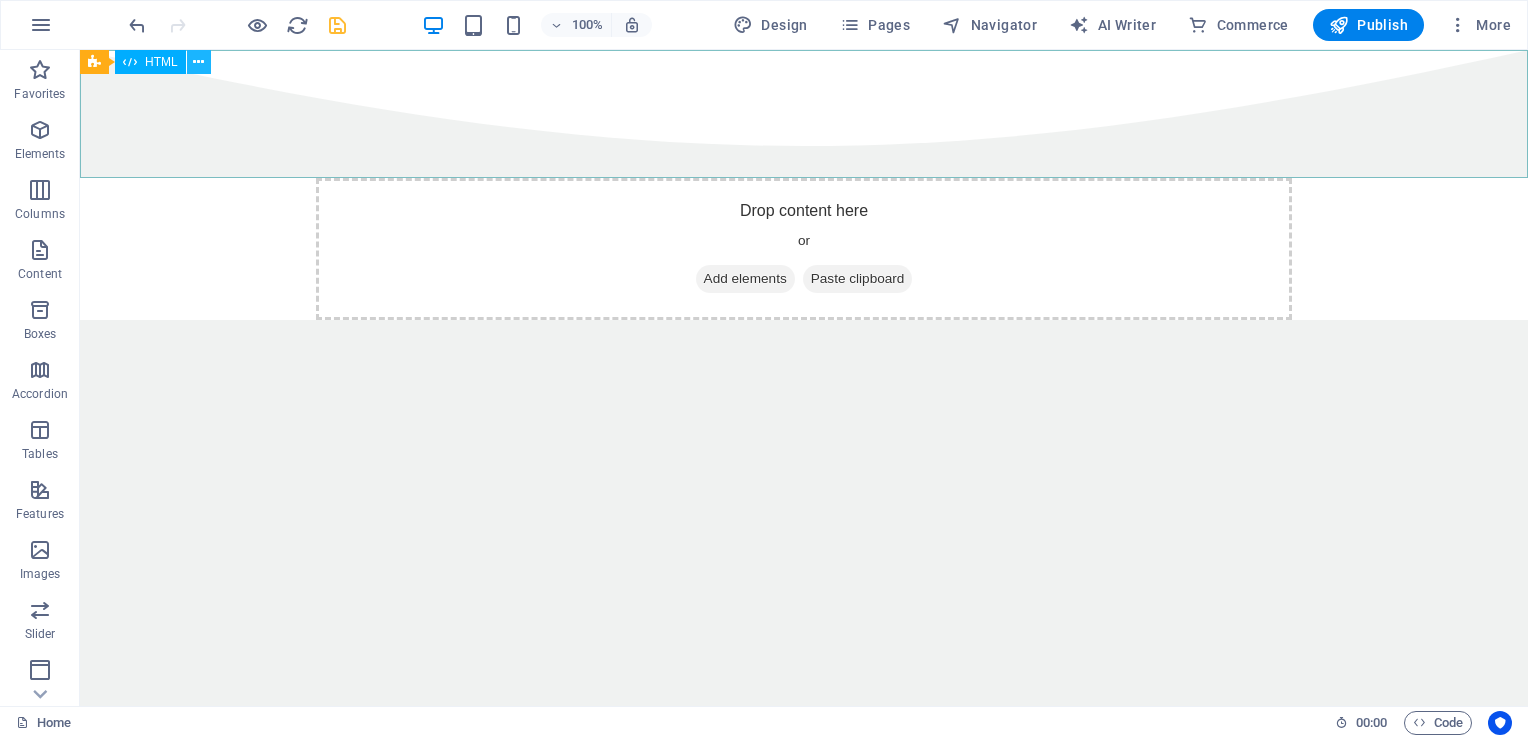 click at bounding box center [198, 62] 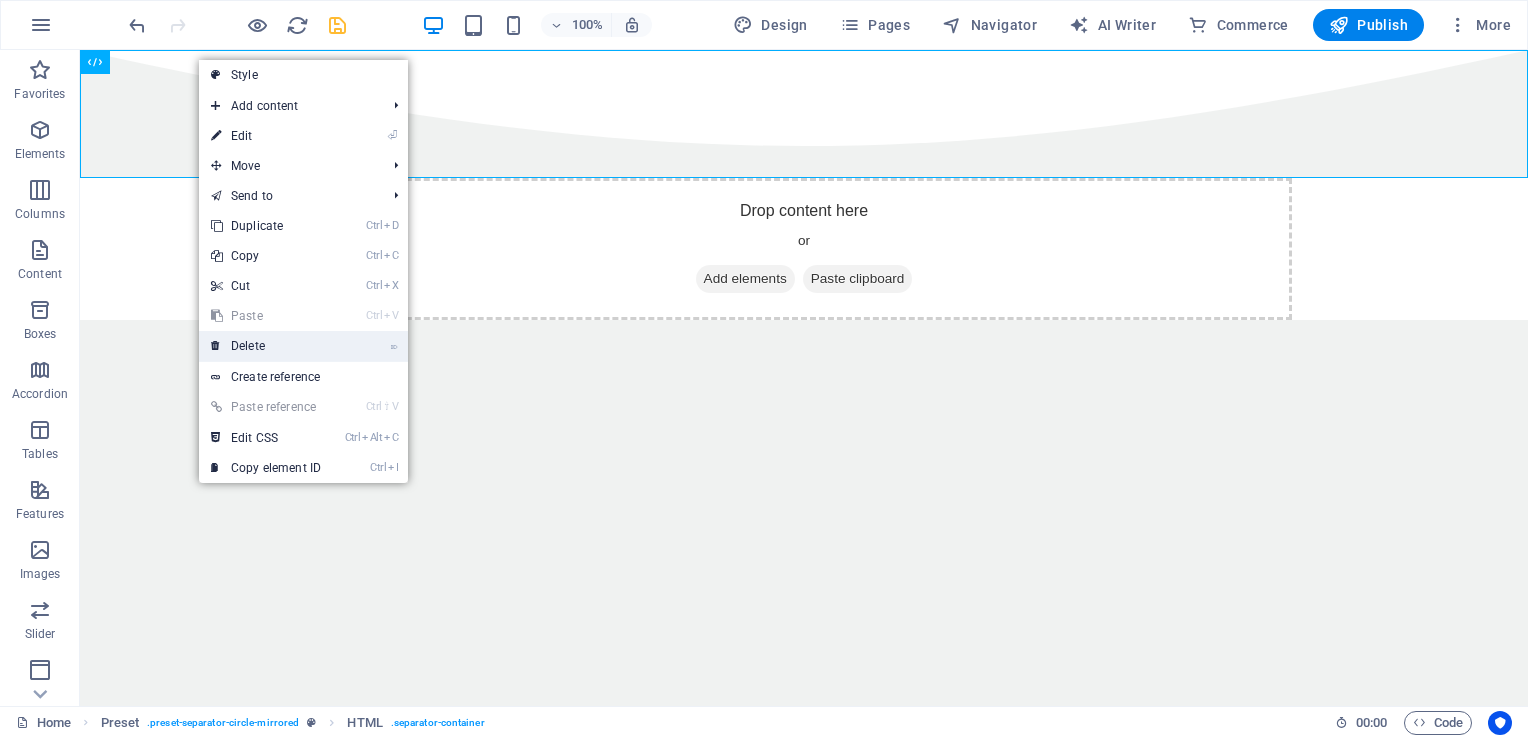 click on "⌦  Delete" at bounding box center [266, 346] 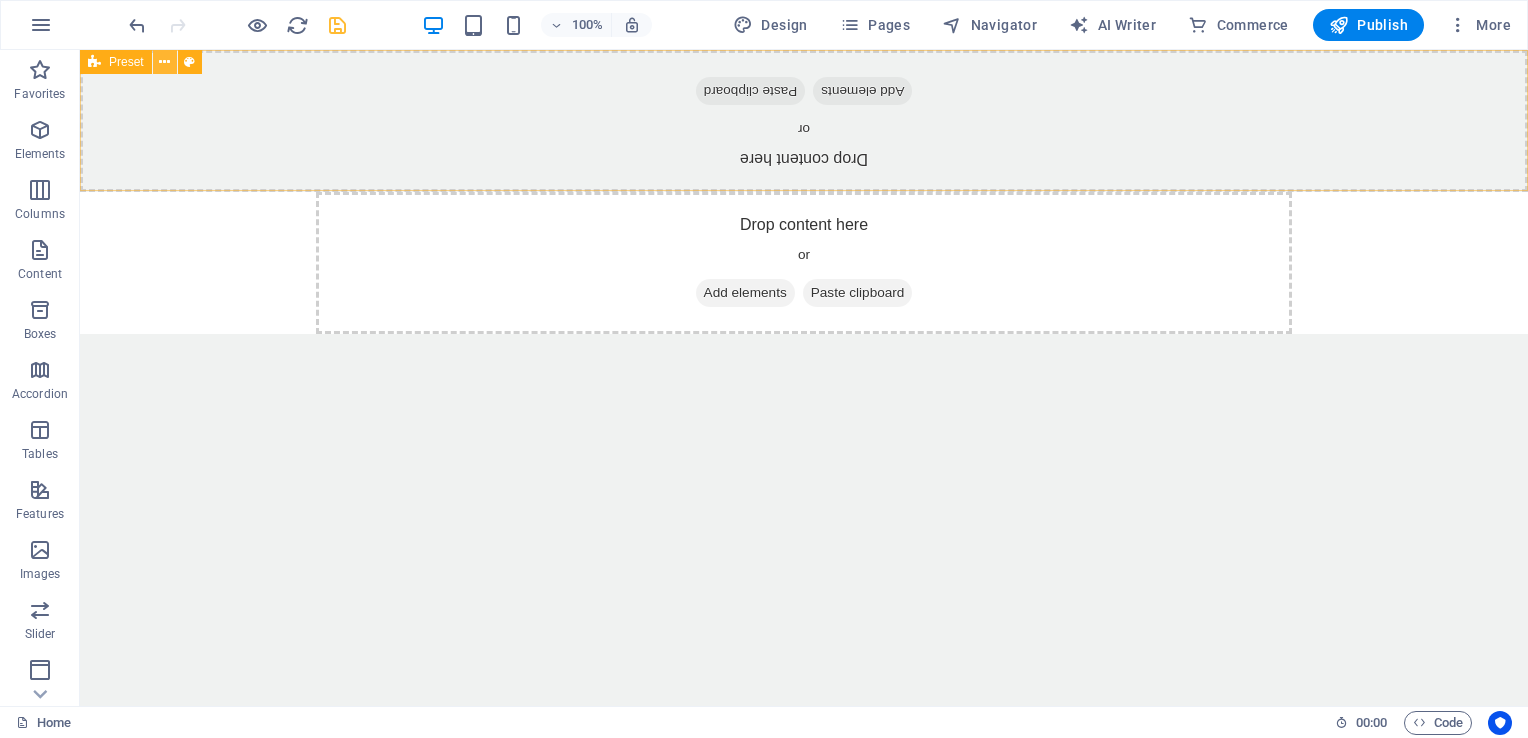 click at bounding box center (164, 62) 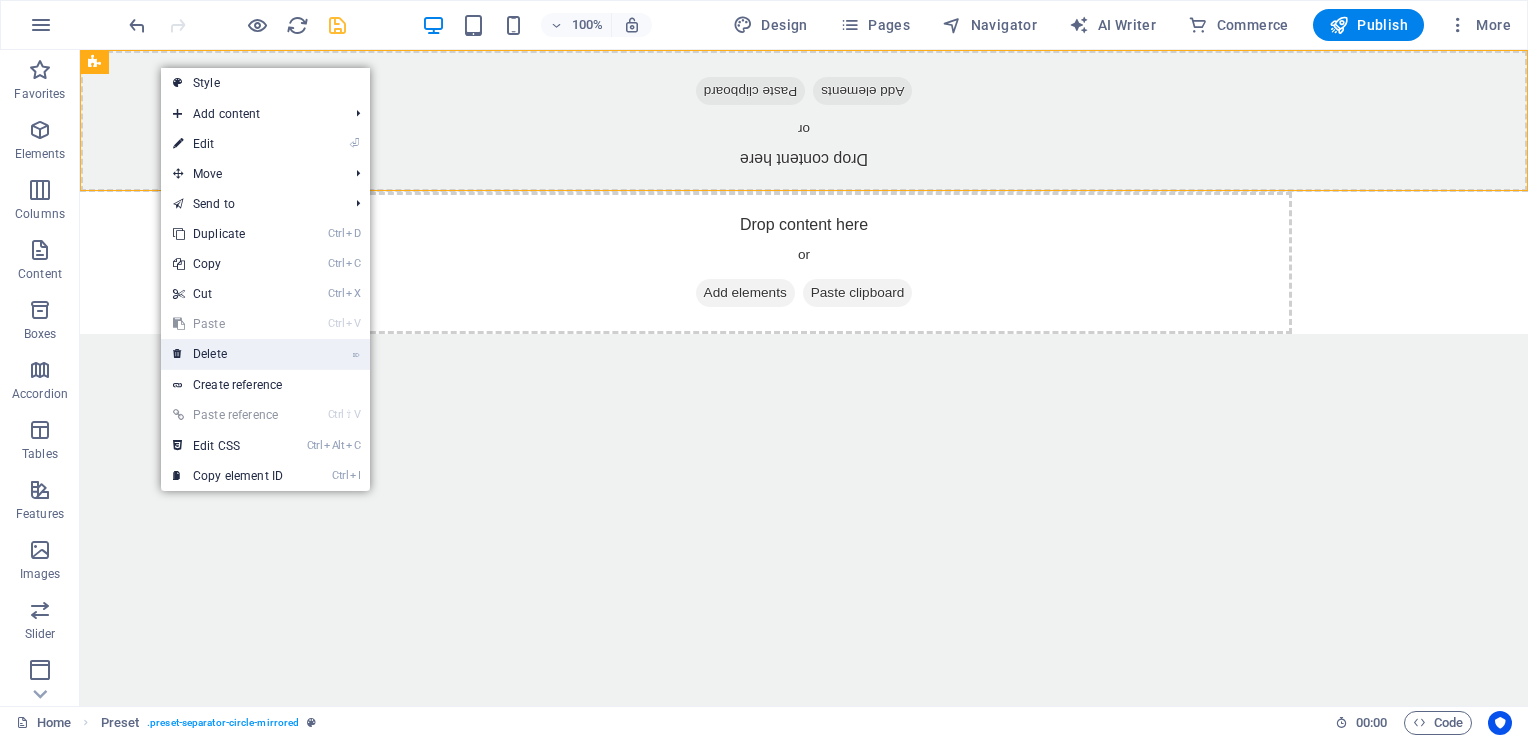 click on "⌦  Delete" at bounding box center [228, 354] 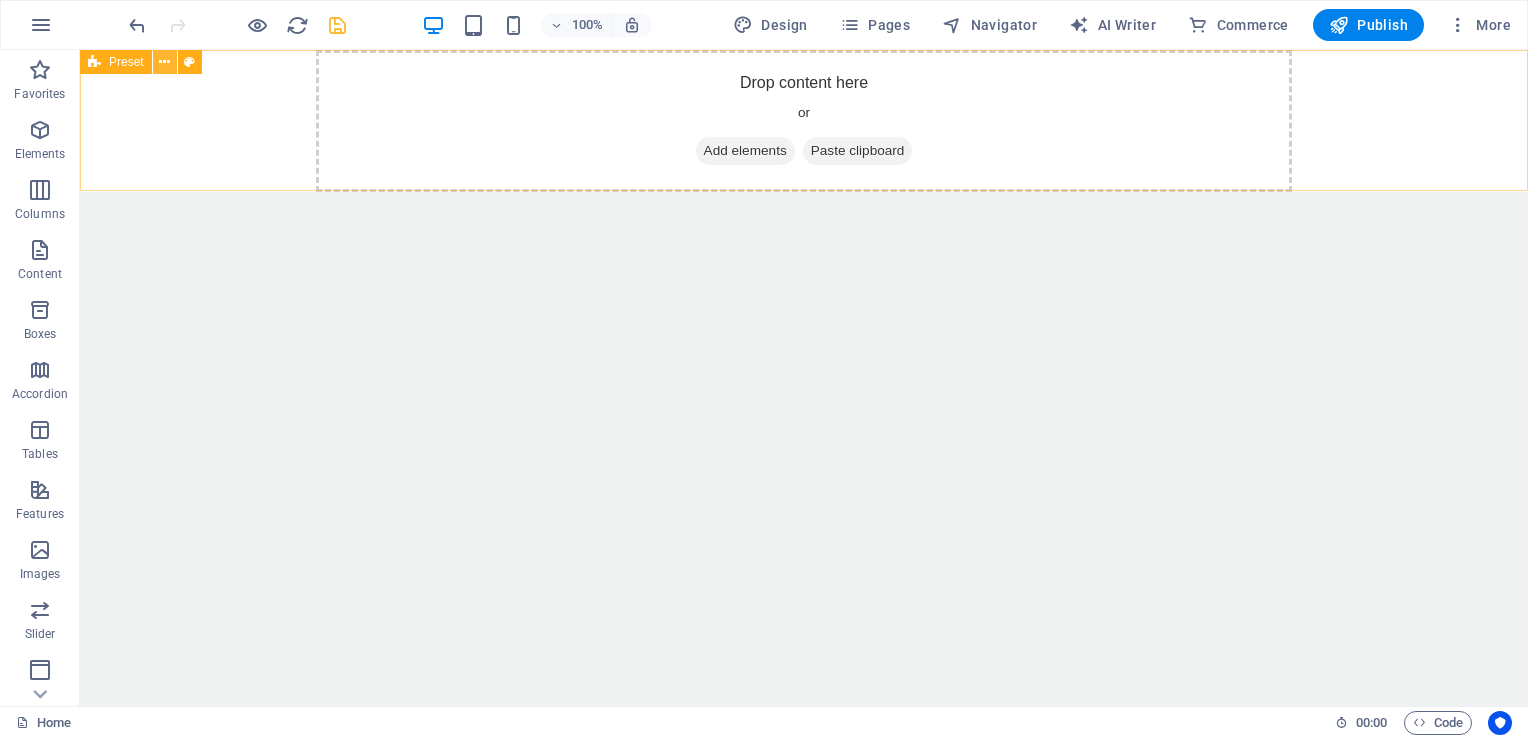click at bounding box center [164, 62] 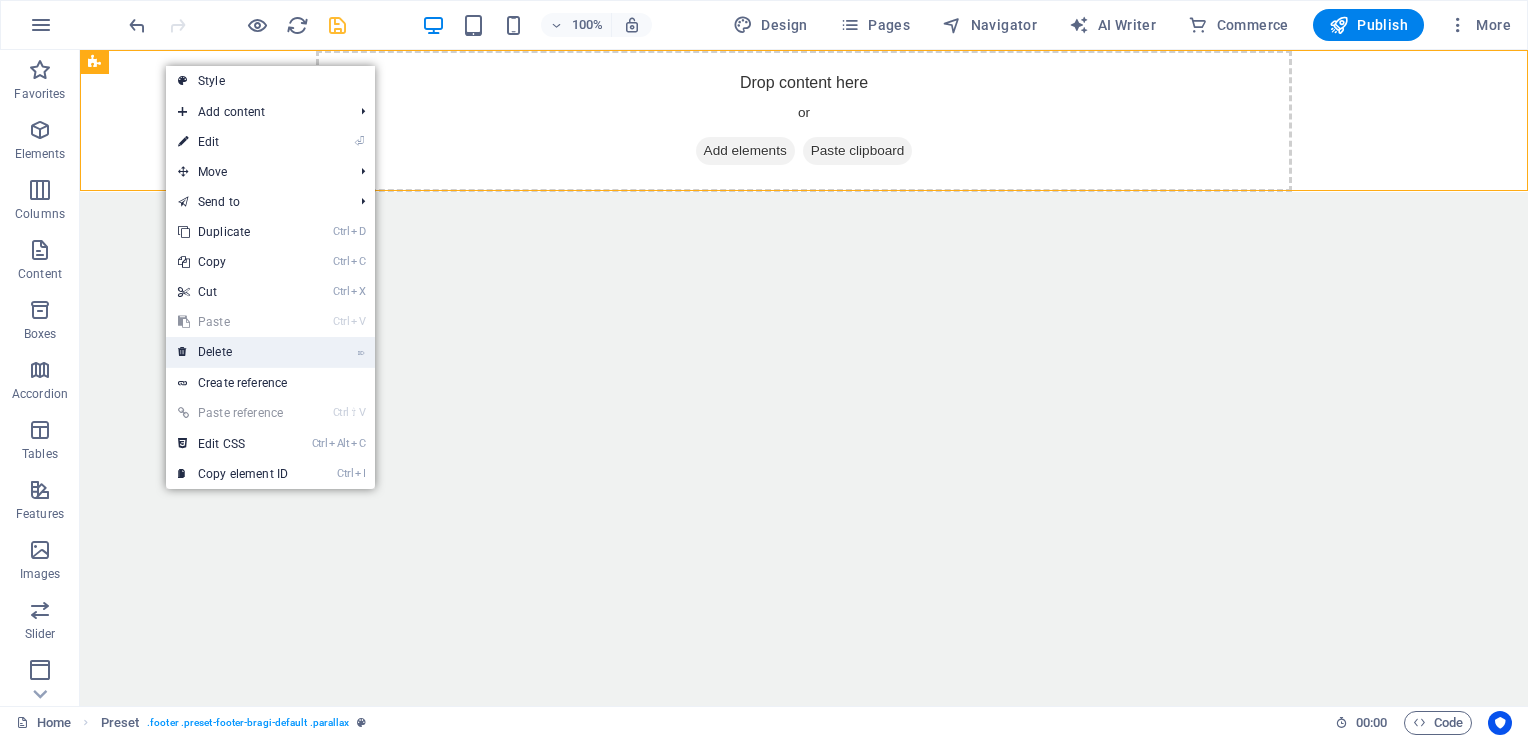 click on "⌦  Delete" at bounding box center (233, 352) 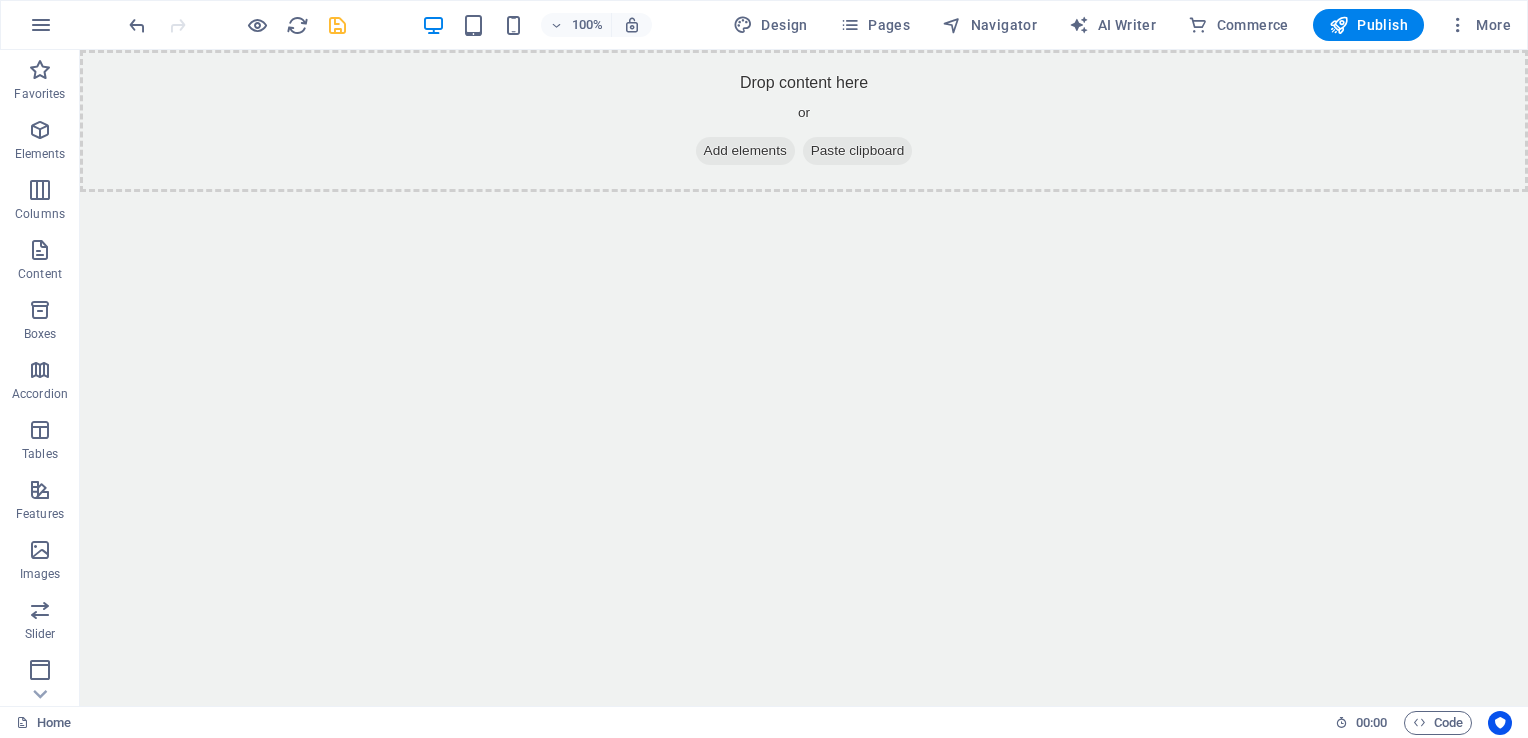 drag, startPoint x: 632, startPoint y: 270, endPoint x: 643, endPoint y: 288, distance: 21.095022 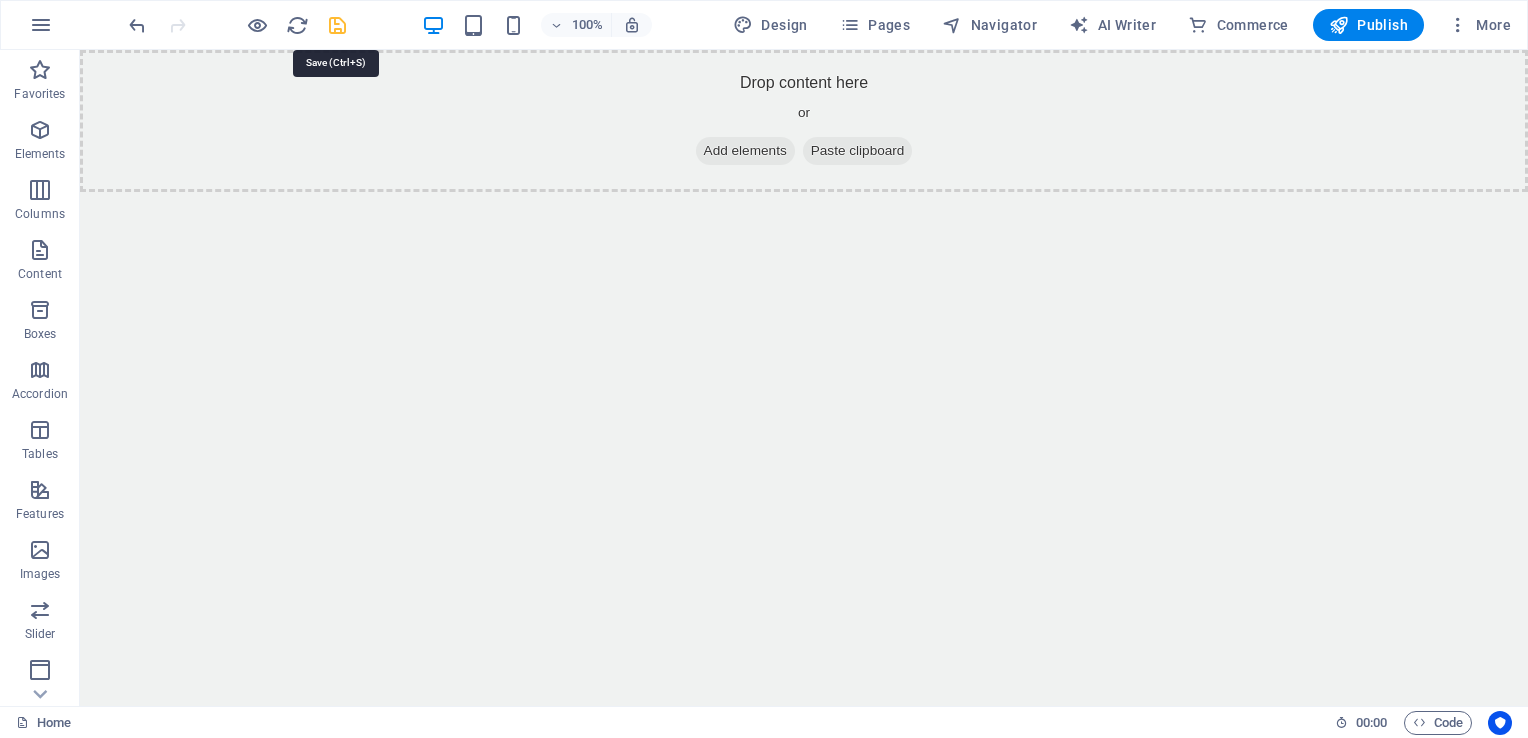click at bounding box center (337, 25) 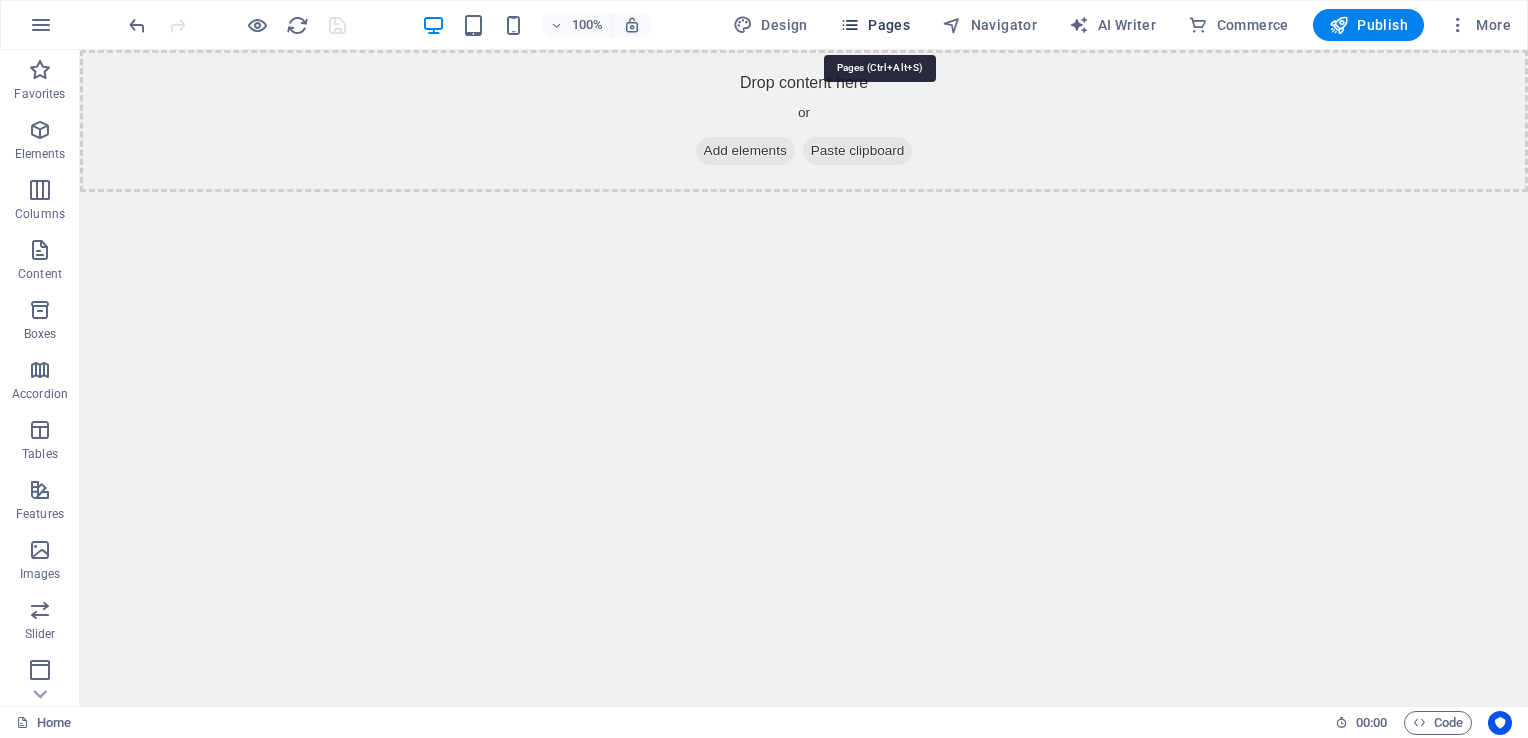 click on "Pages" at bounding box center (875, 25) 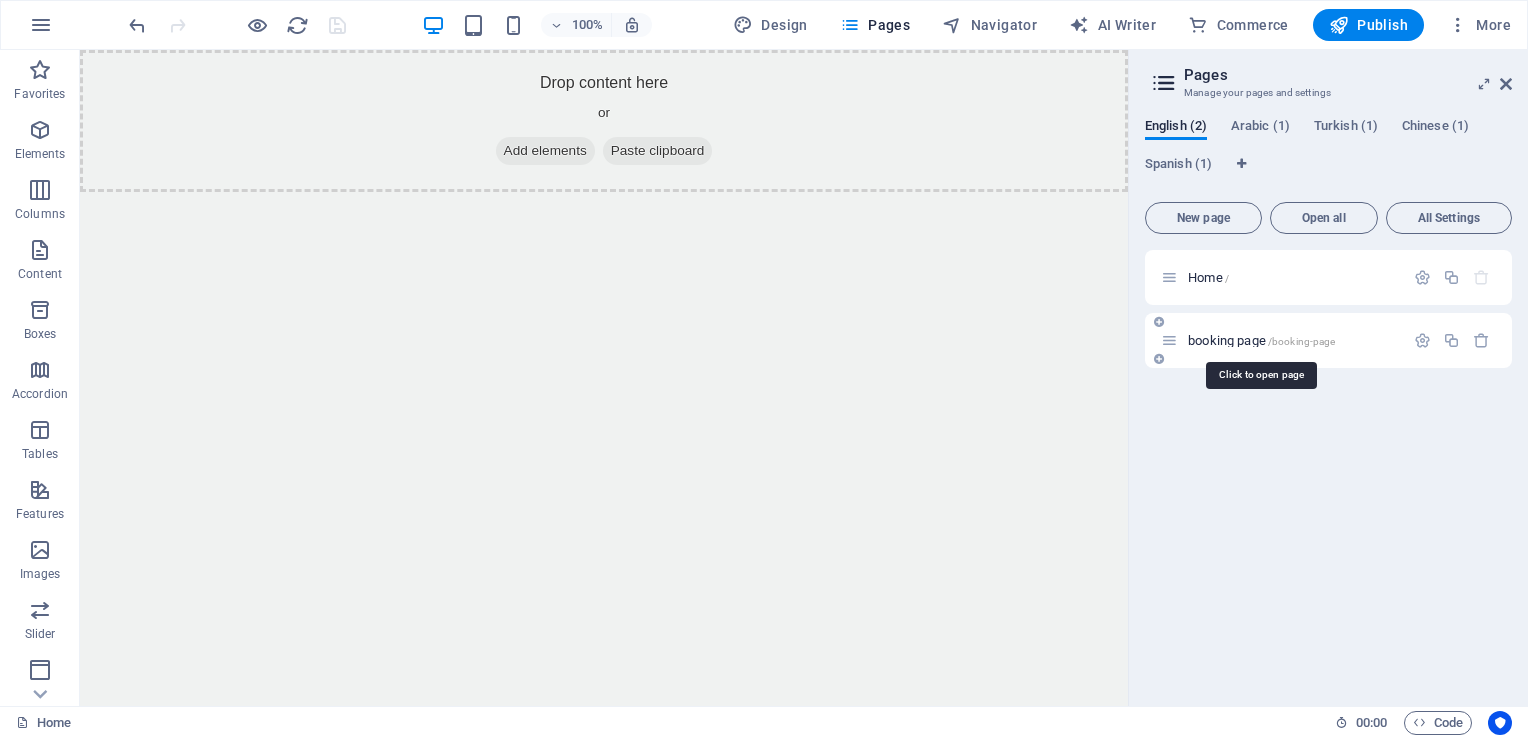 click on "booking page /booking-page" at bounding box center [1261, 340] 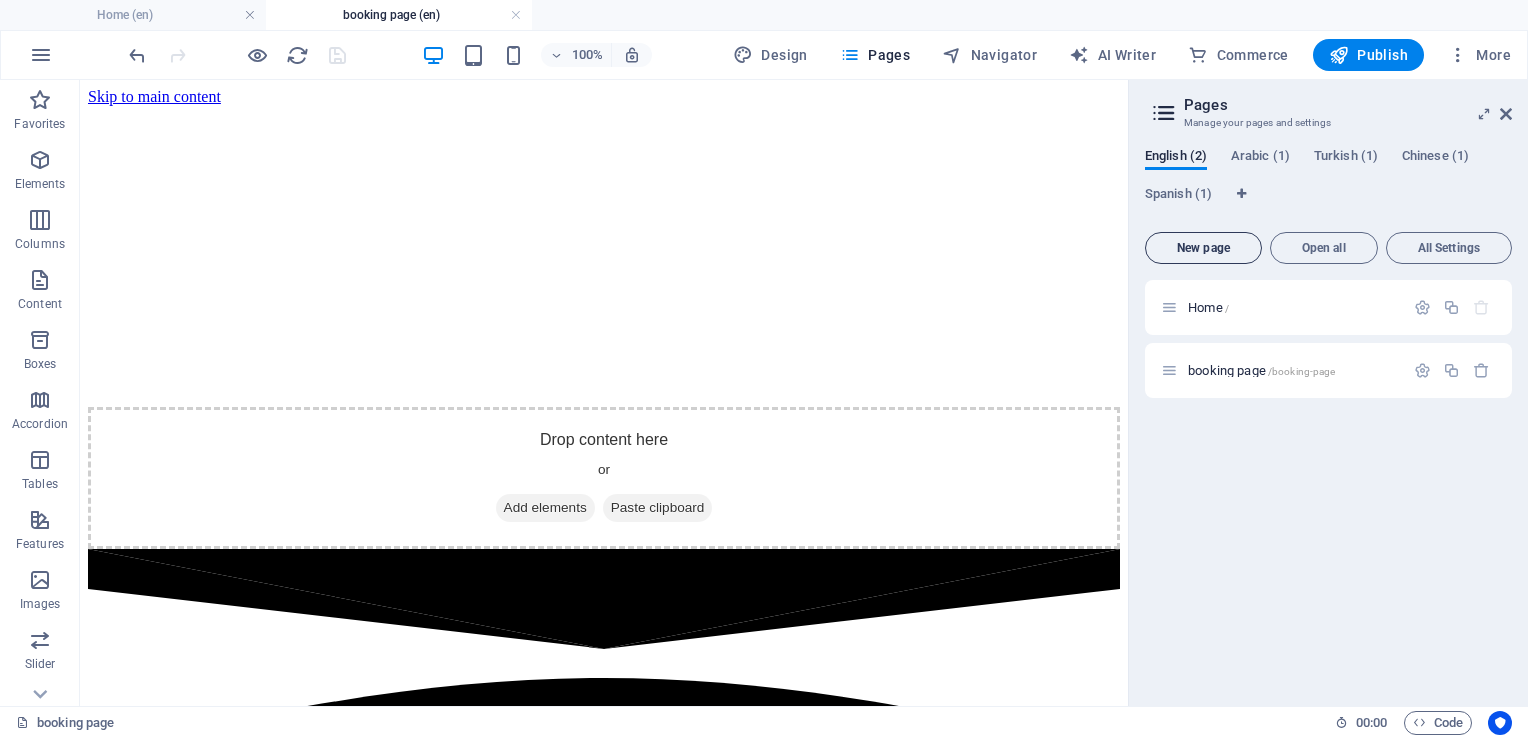 scroll, scrollTop: 0, scrollLeft: 0, axis: both 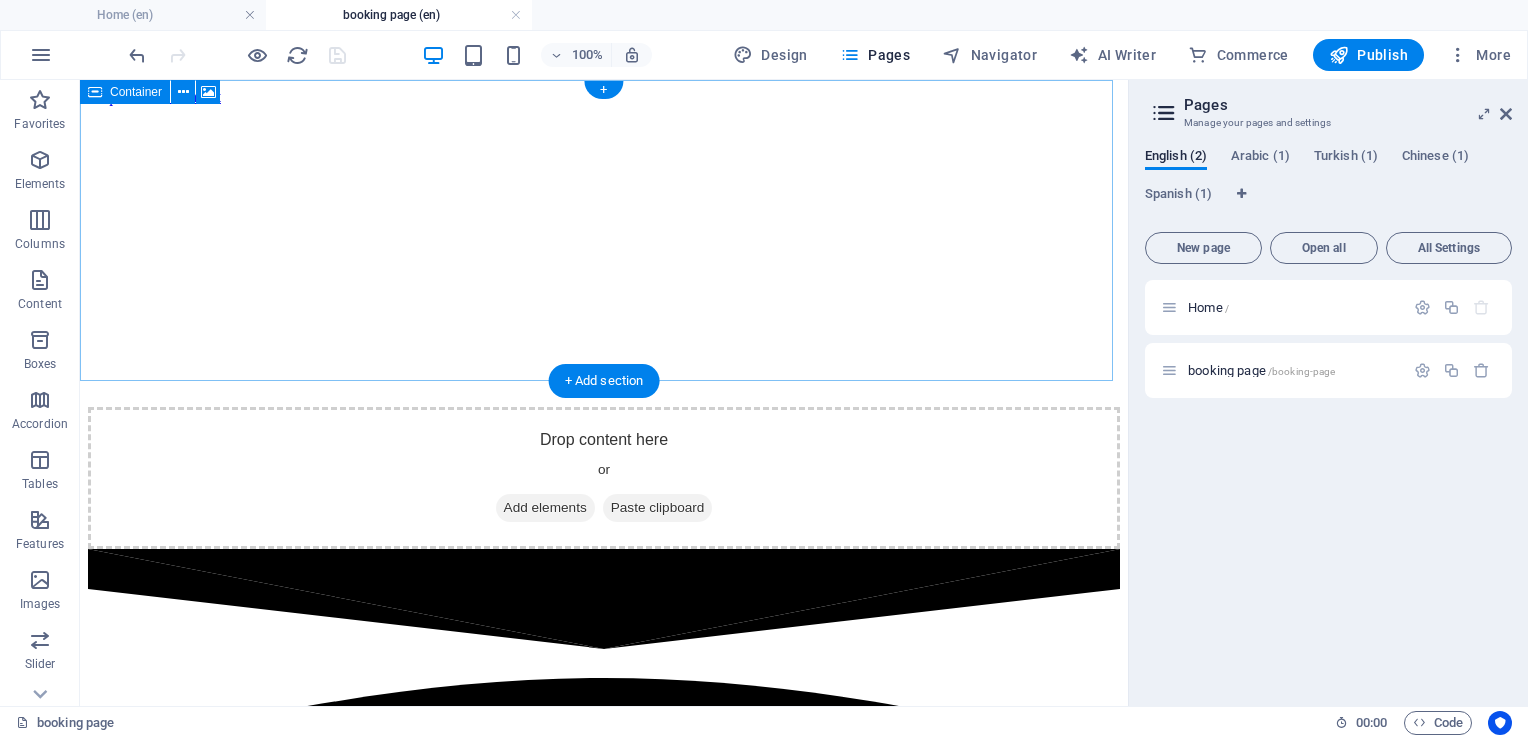 click on "Drop content here or  Add elements  Paste clipboard" at bounding box center [604, 478] 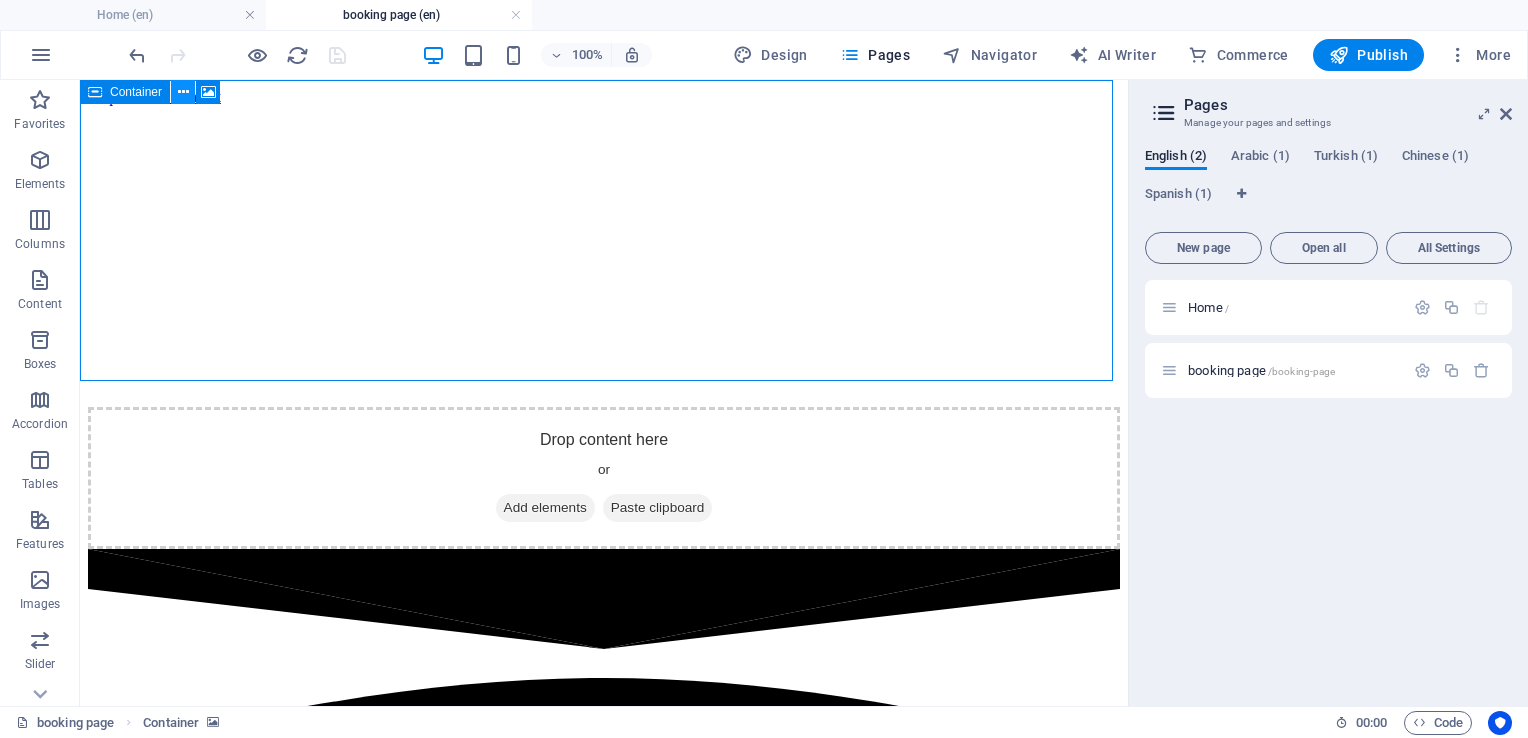 click at bounding box center [183, 92] 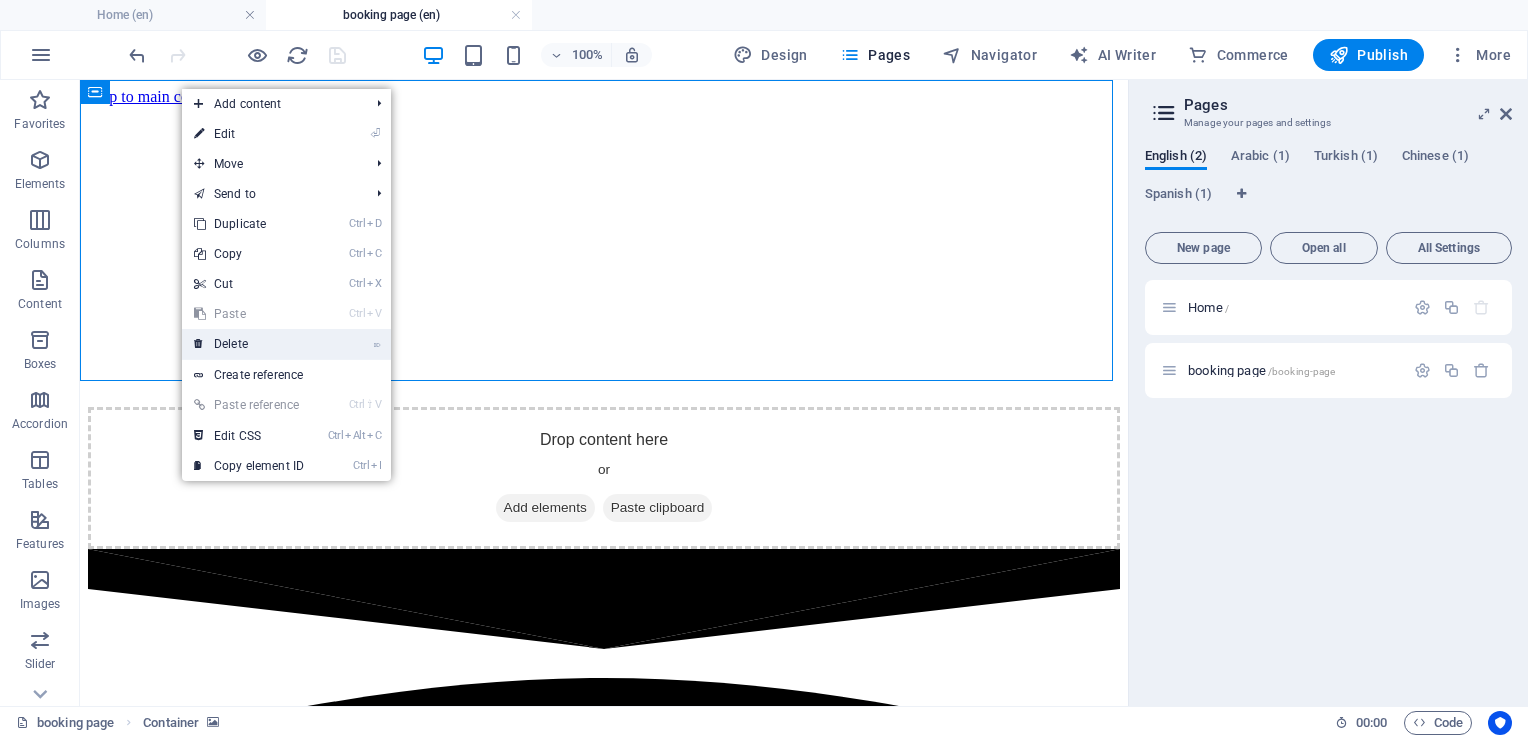 click on "⌦  Delete" at bounding box center [249, 344] 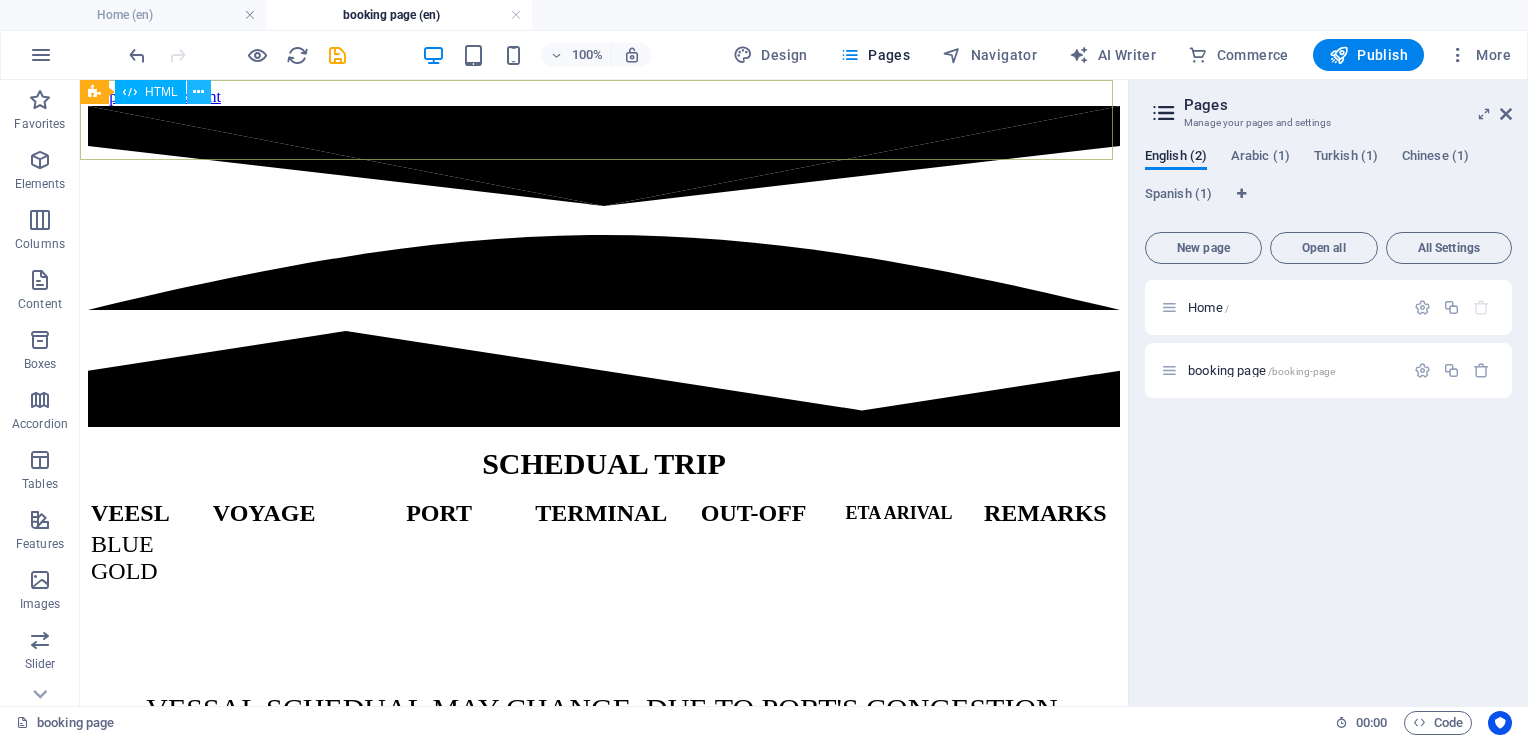 click at bounding box center [198, 92] 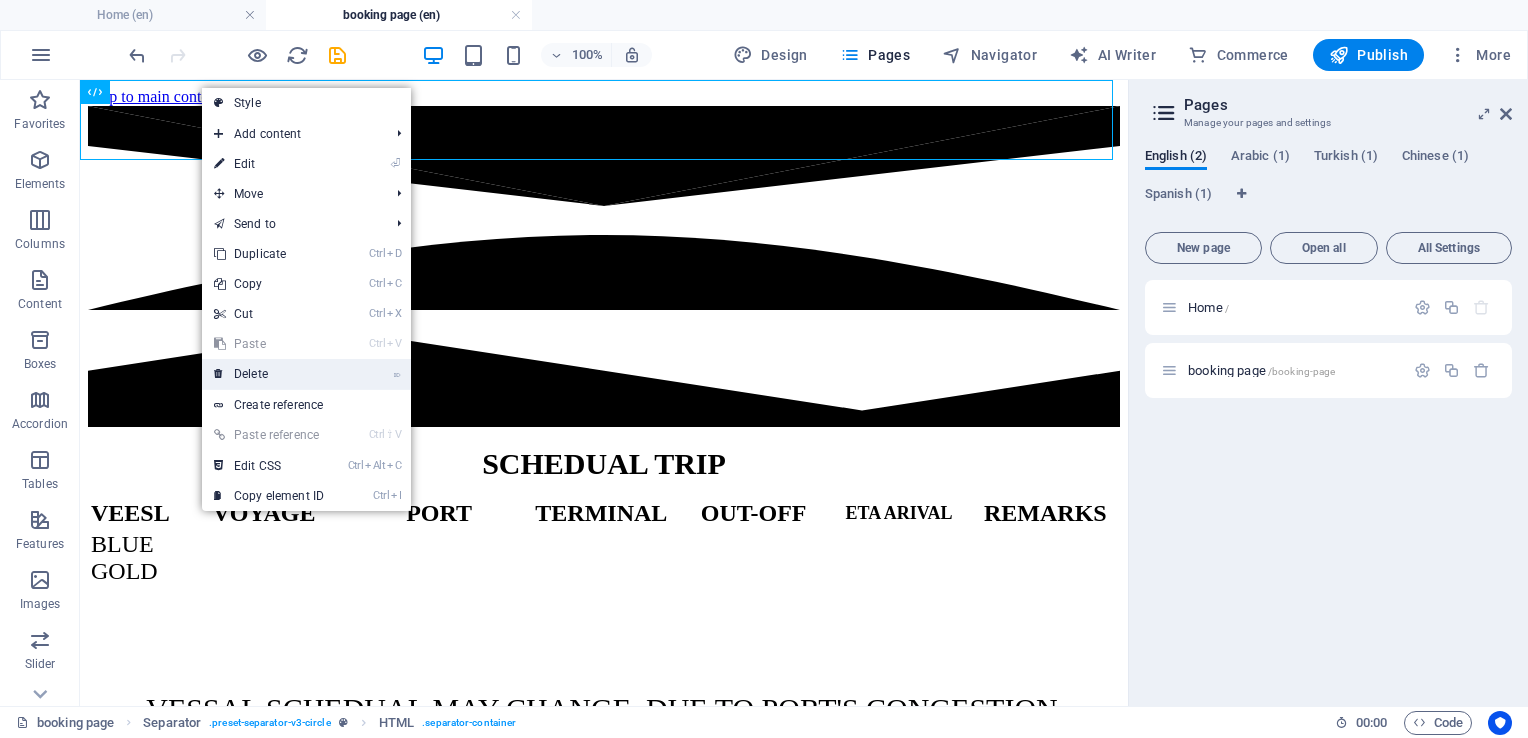 click on "⌦  Delete" at bounding box center (269, 374) 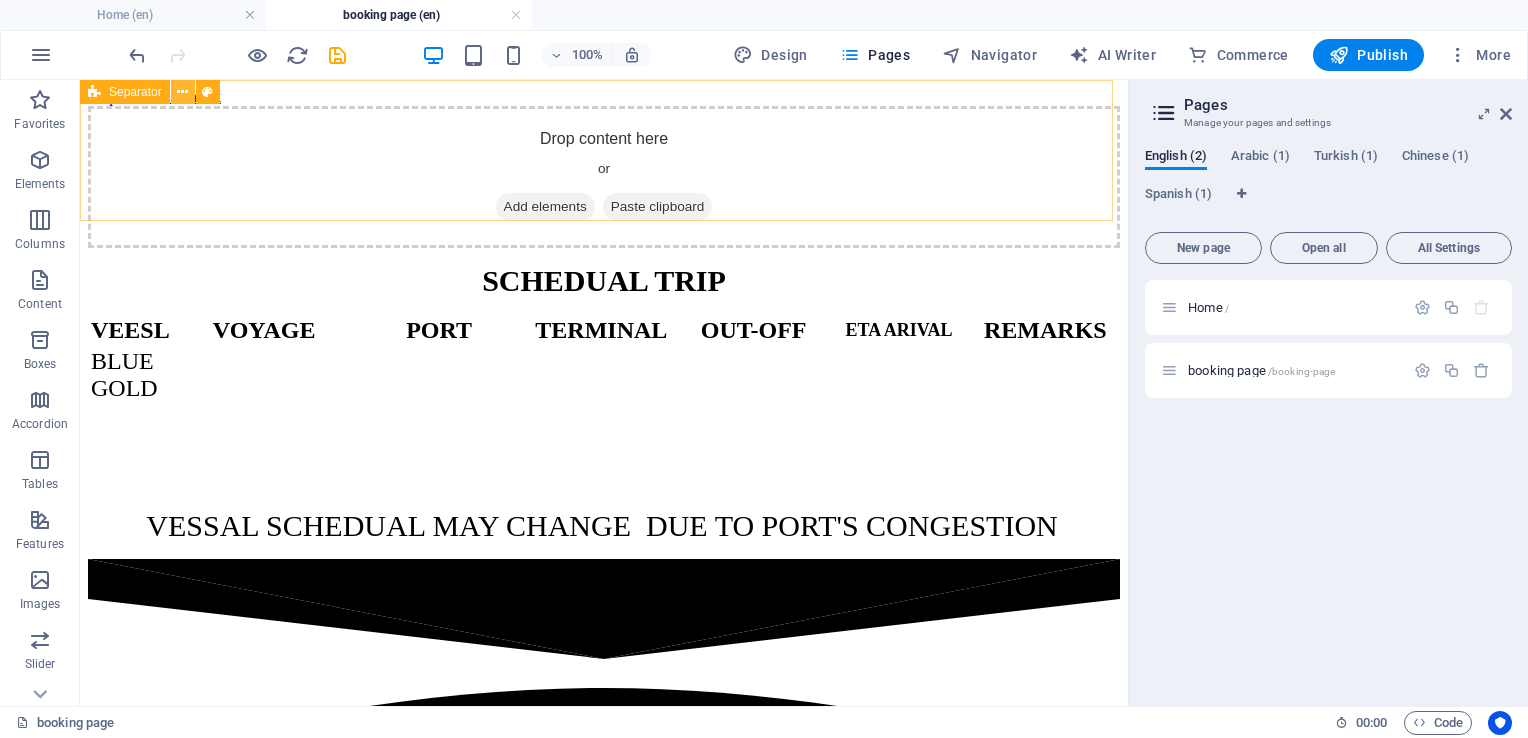 click at bounding box center (182, 92) 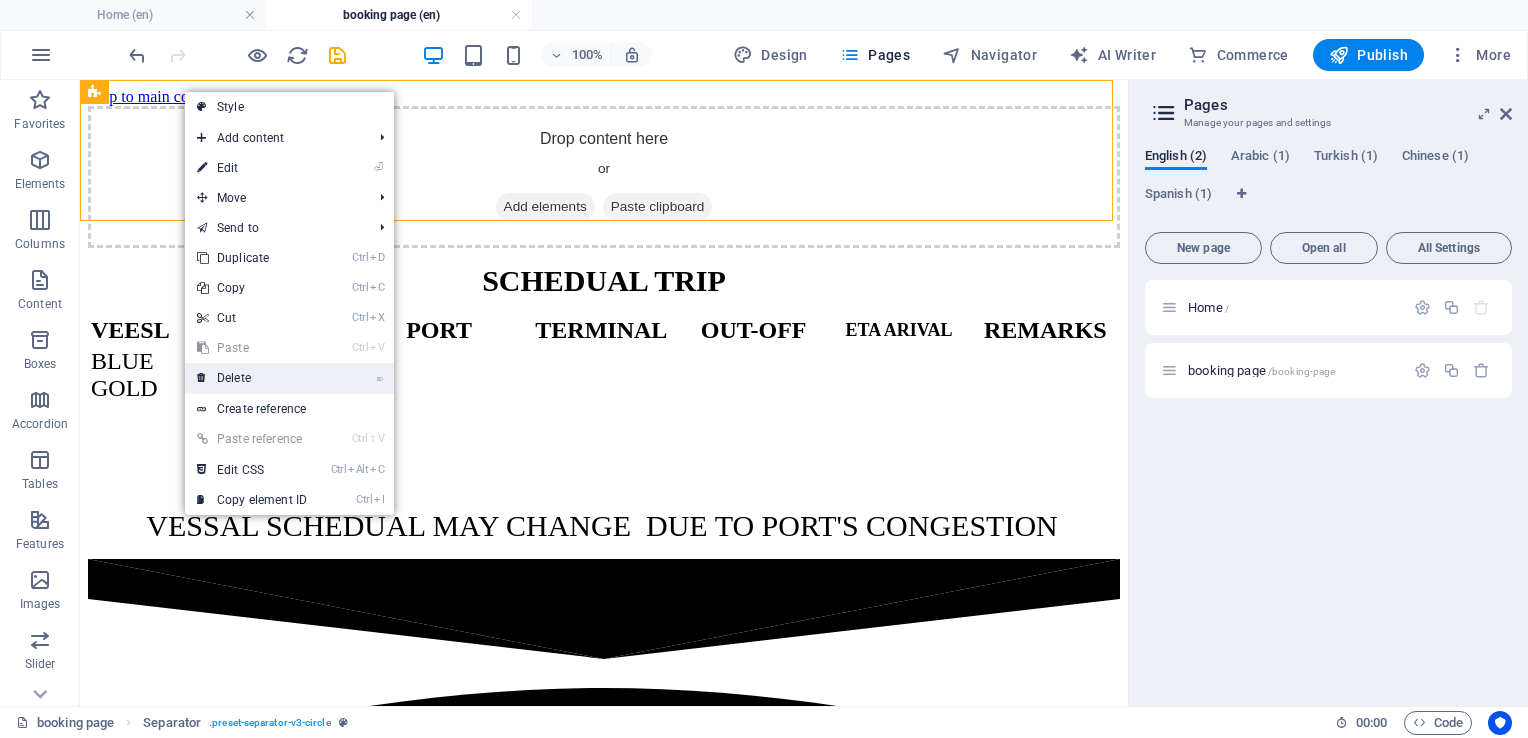 click on "⌦  Delete" at bounding box center [252, 378] 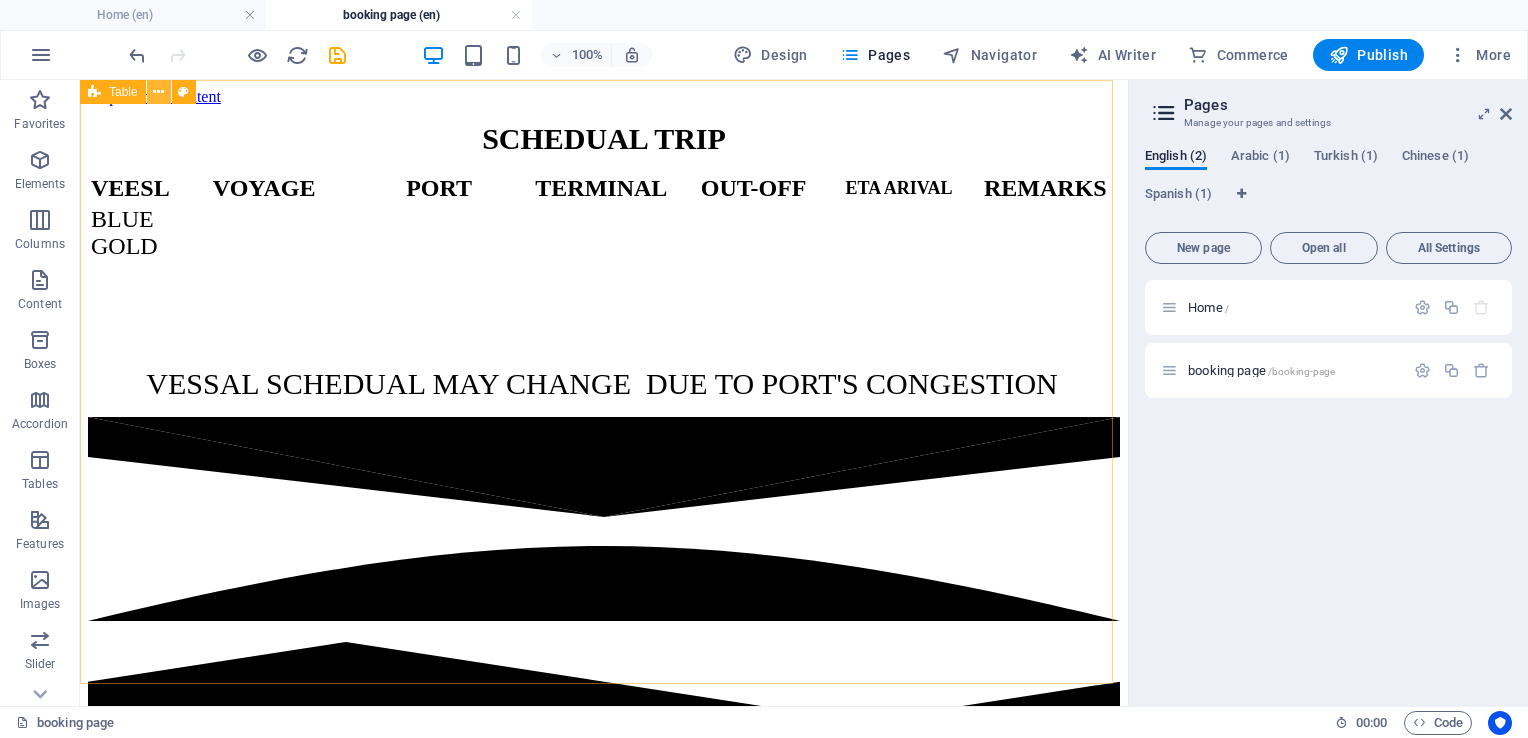 click at bounding box center (159, 92) 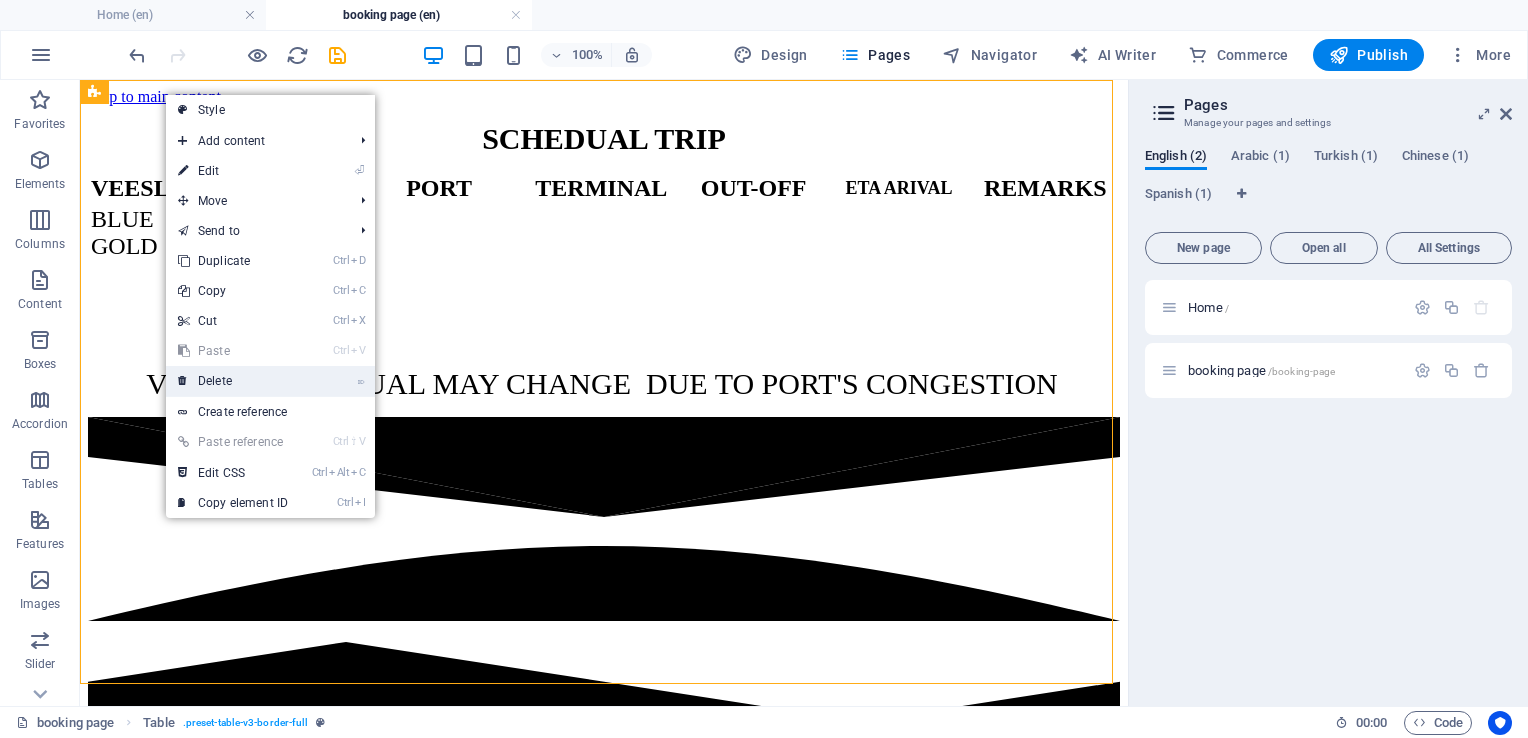 click on "⌦  Delete" at bounding box center (233, 381) 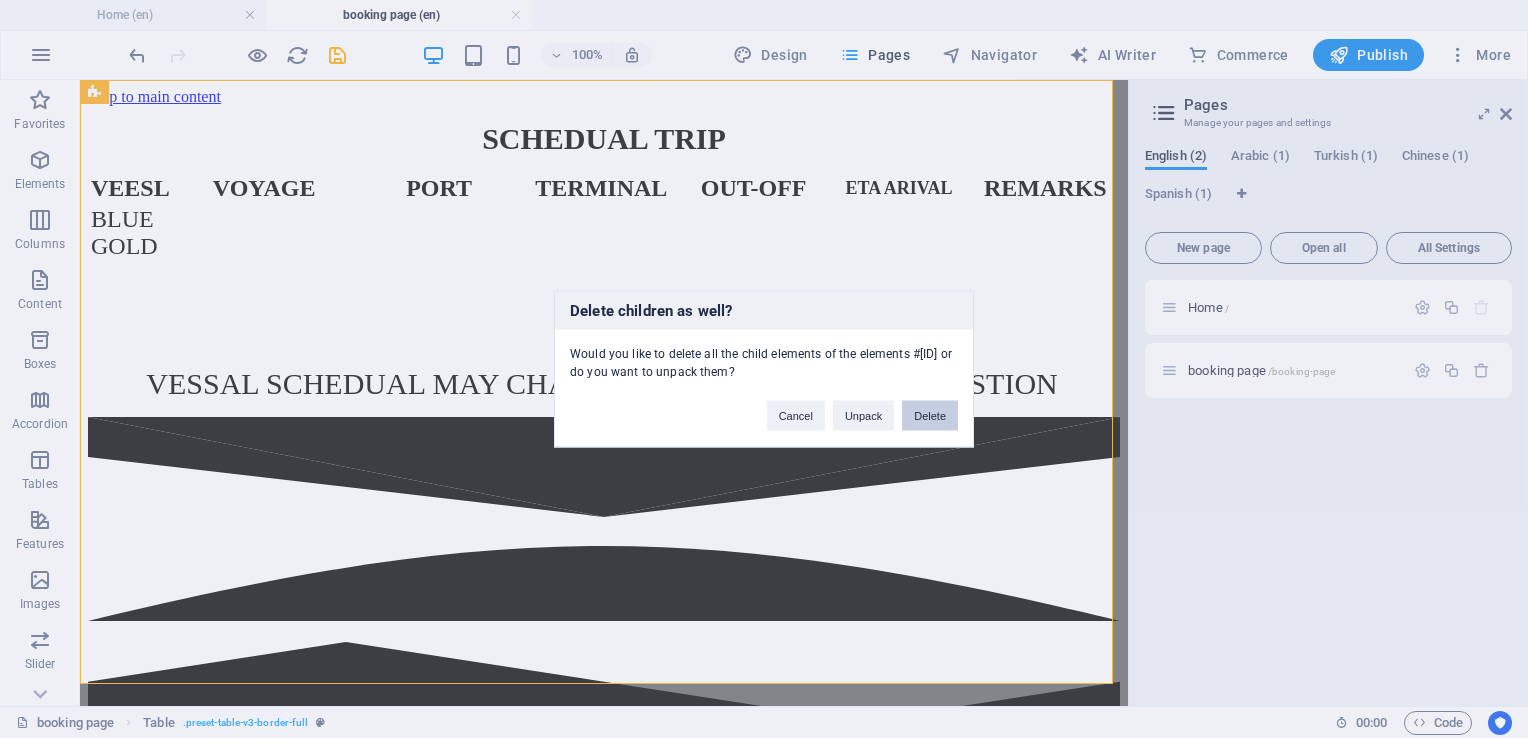 click on "Delete" at bounding box center (930, 416) 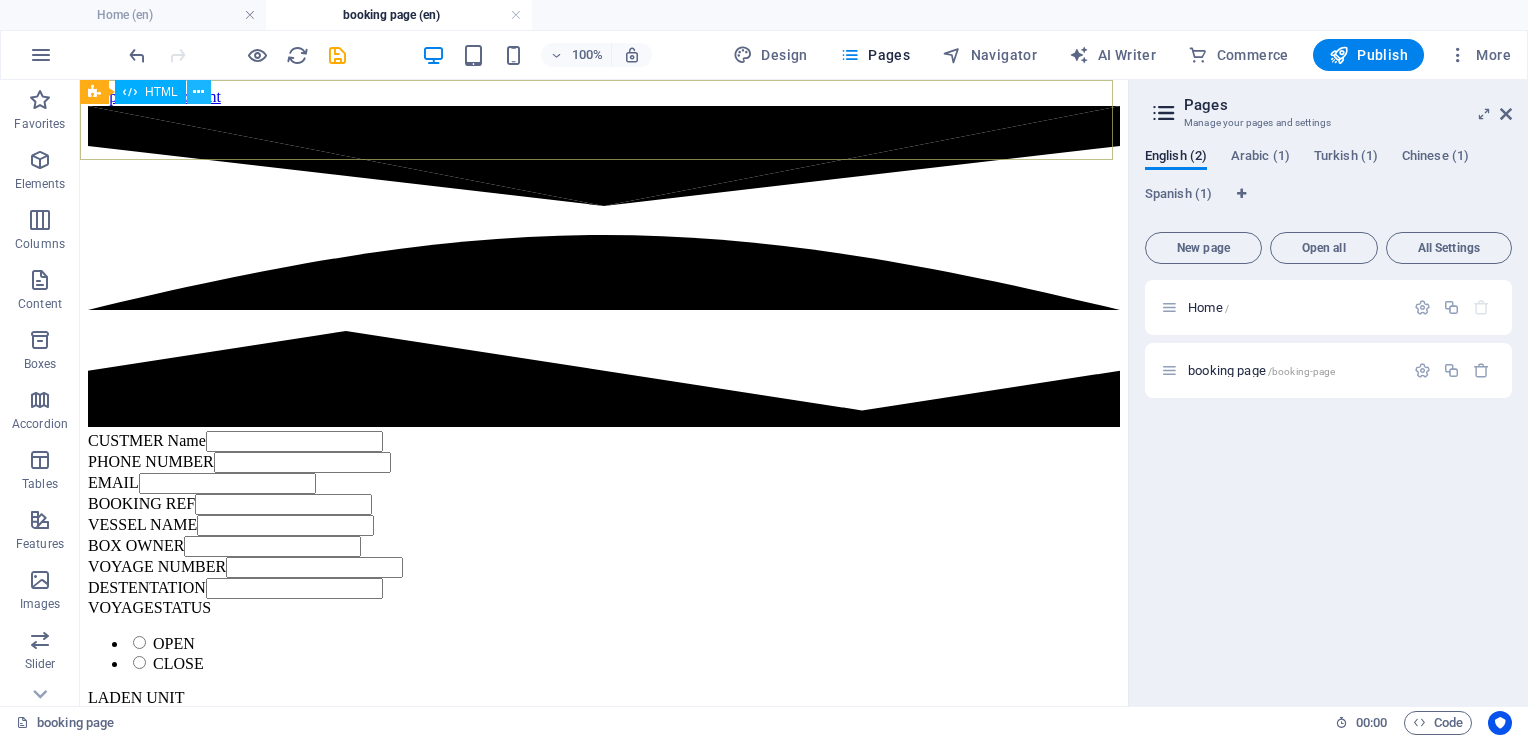 click at bounding box center [198, 92] 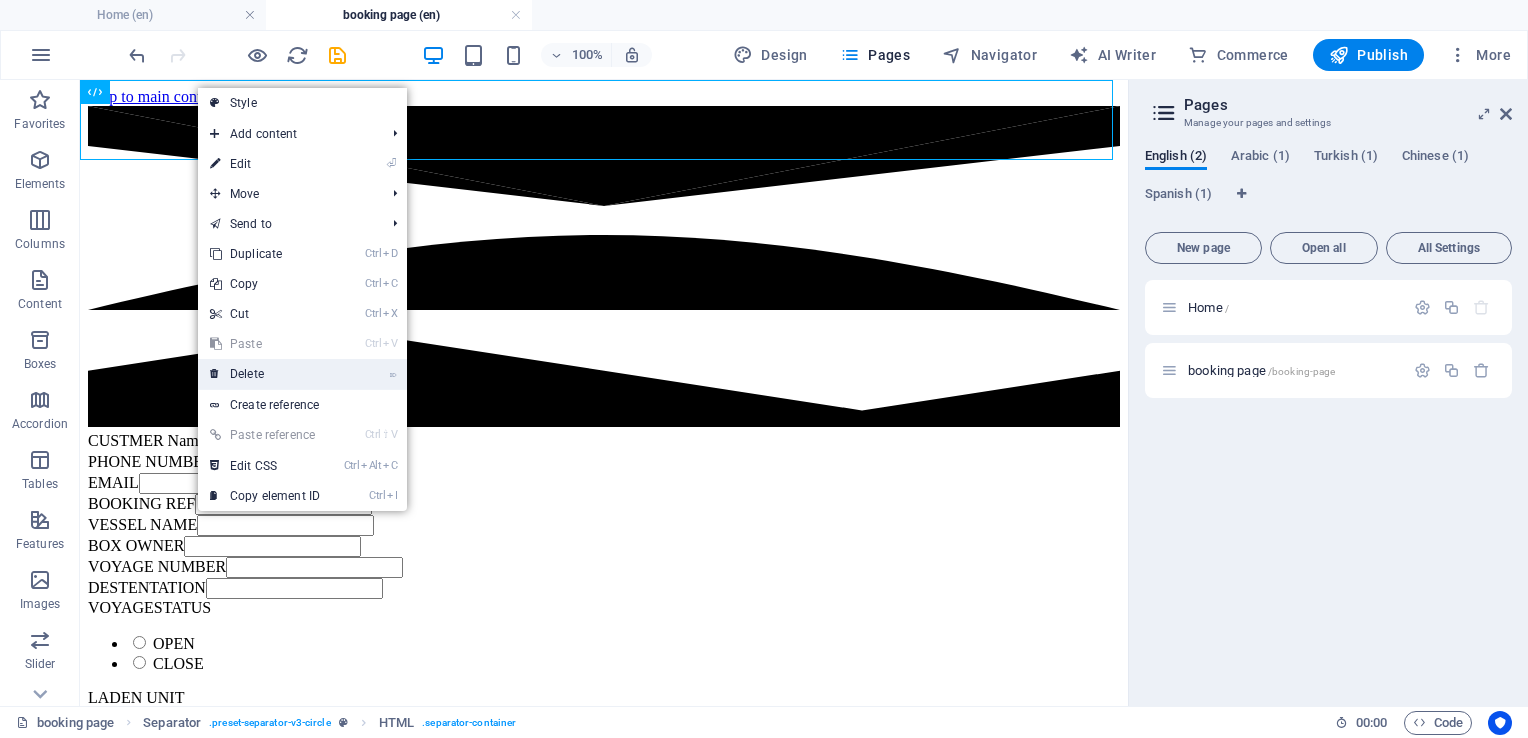 click on "⌦  Delete" at bounding box center [265, 374] 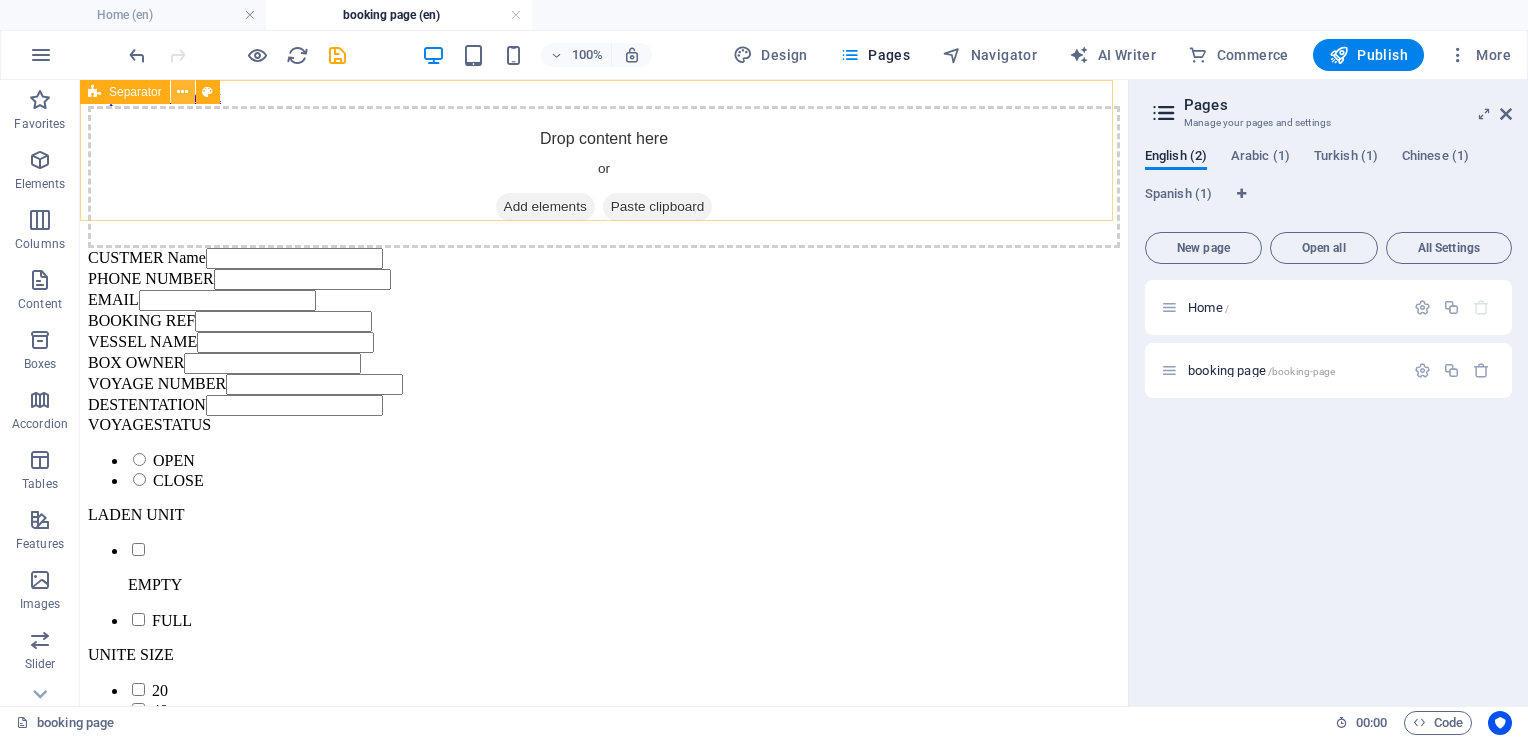 click at bounding box center (182, 92) 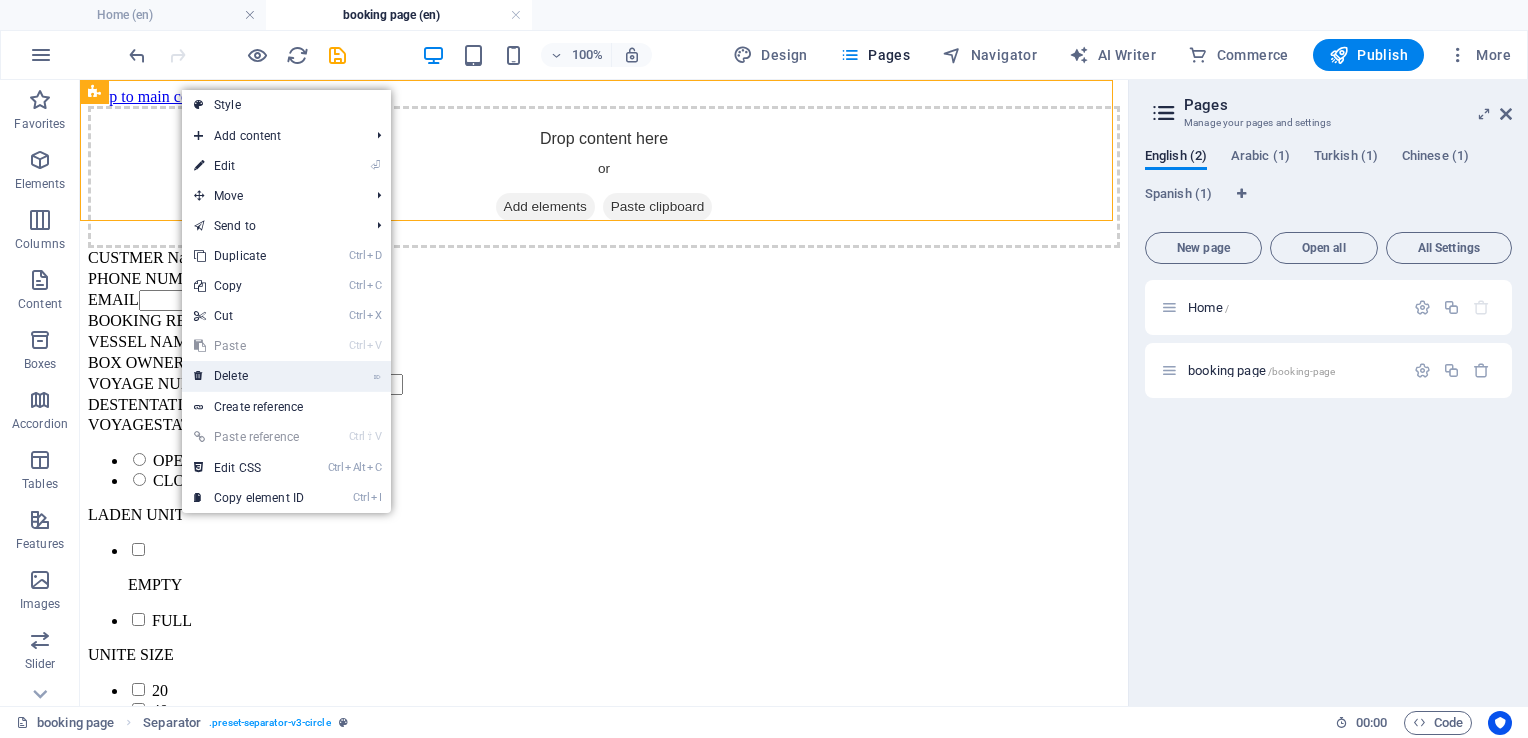 click on "⌦  Delete" at bounding box center (249, 376) 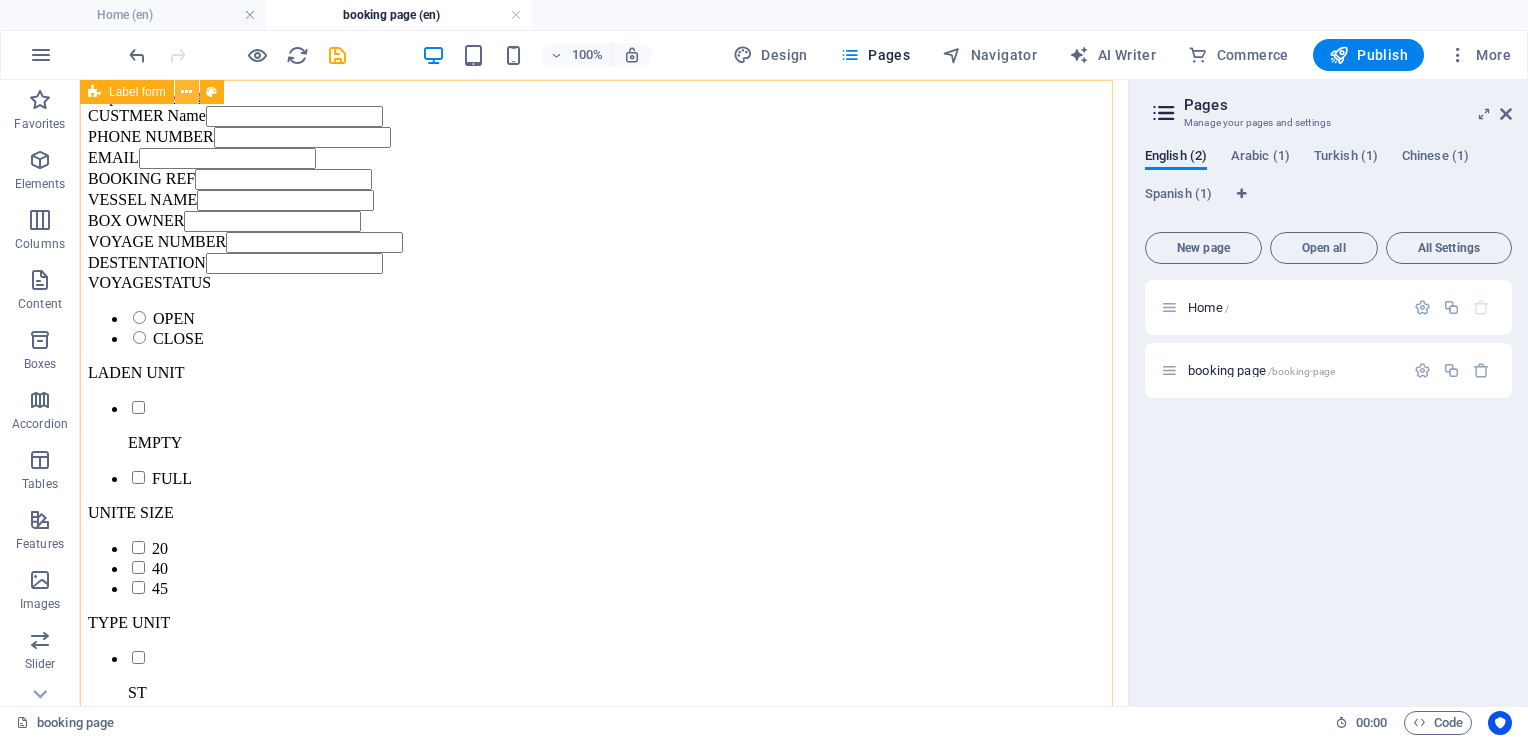 click at bounding box center [186, 92] 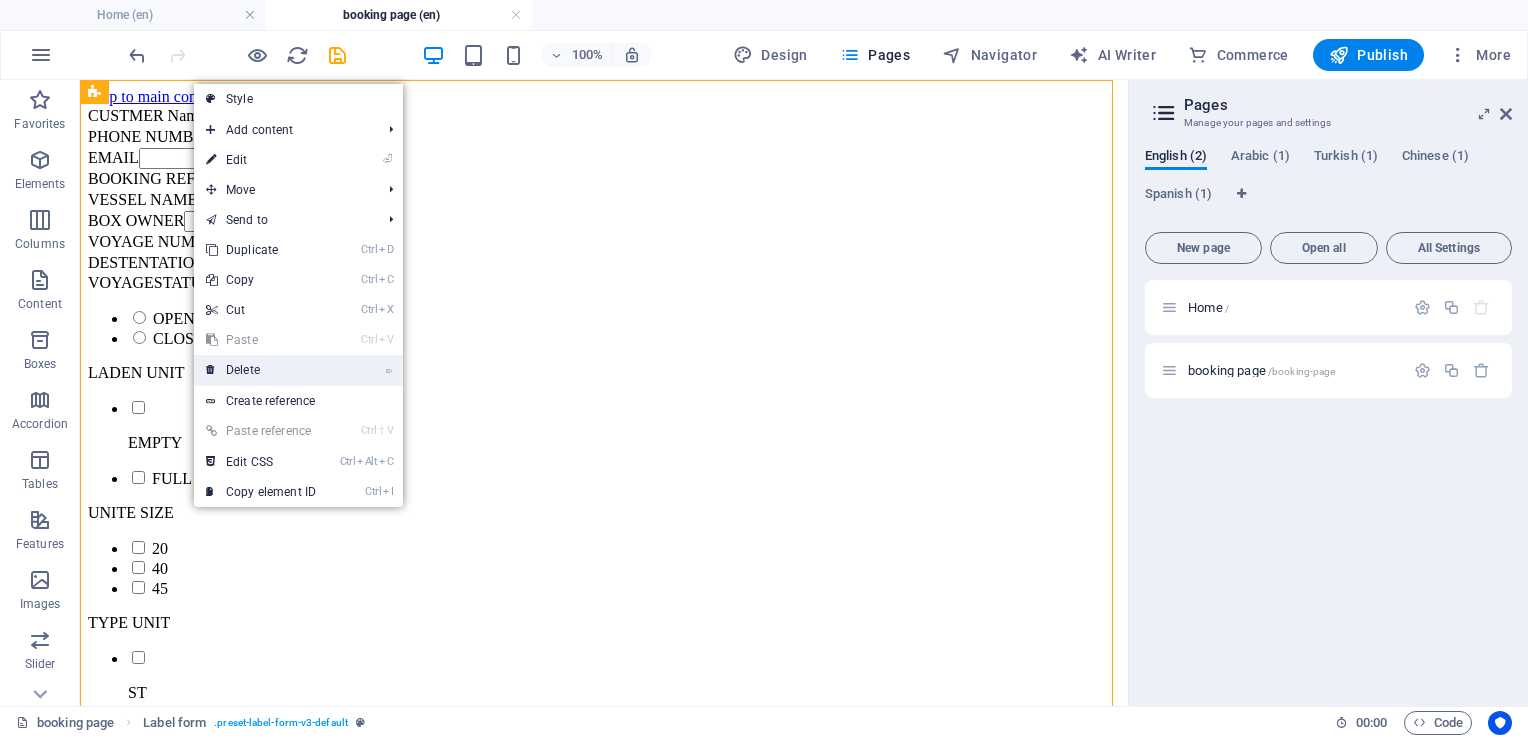 click on "⌦  Delete" at bounding box center [261, 370] 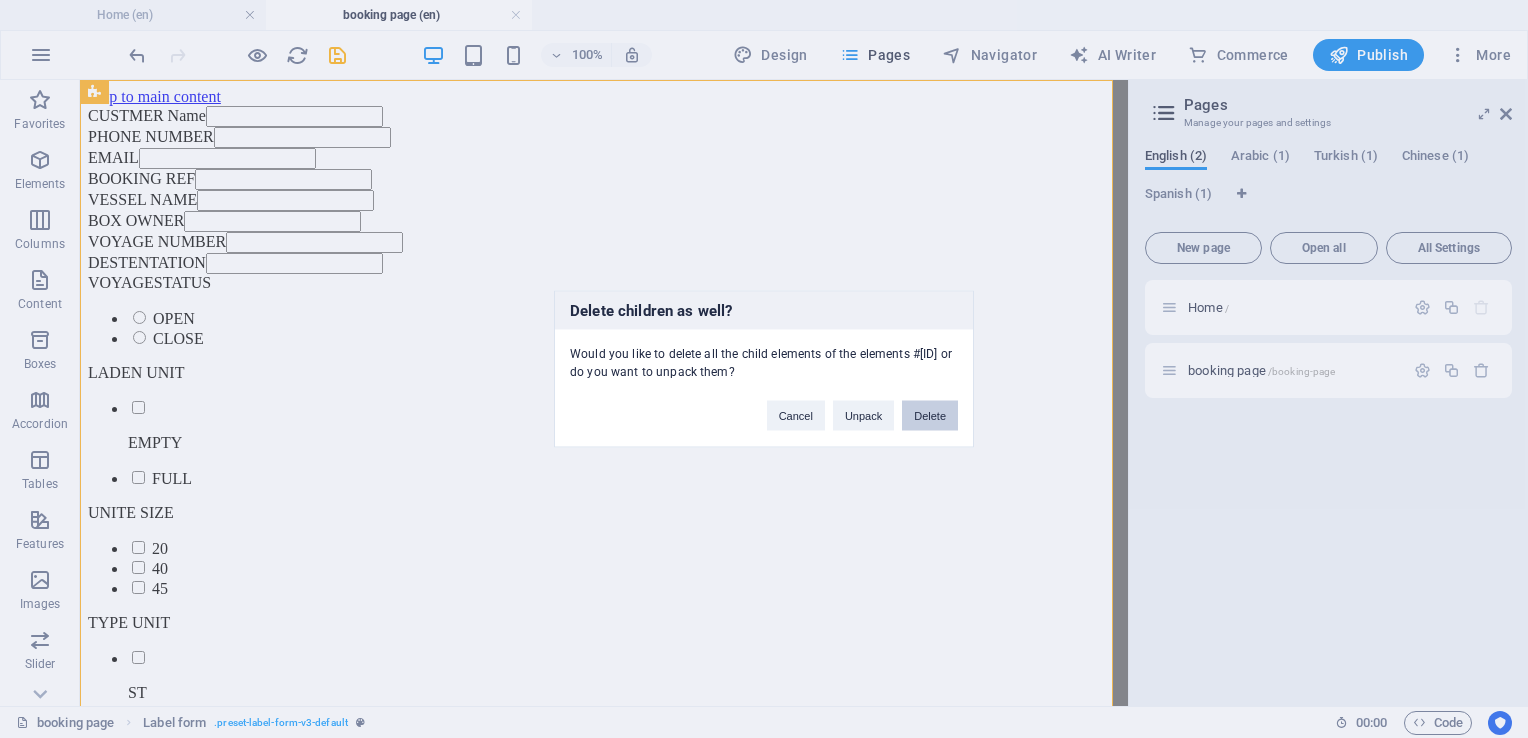 click on "Delete" at bounding box center [930, 416] 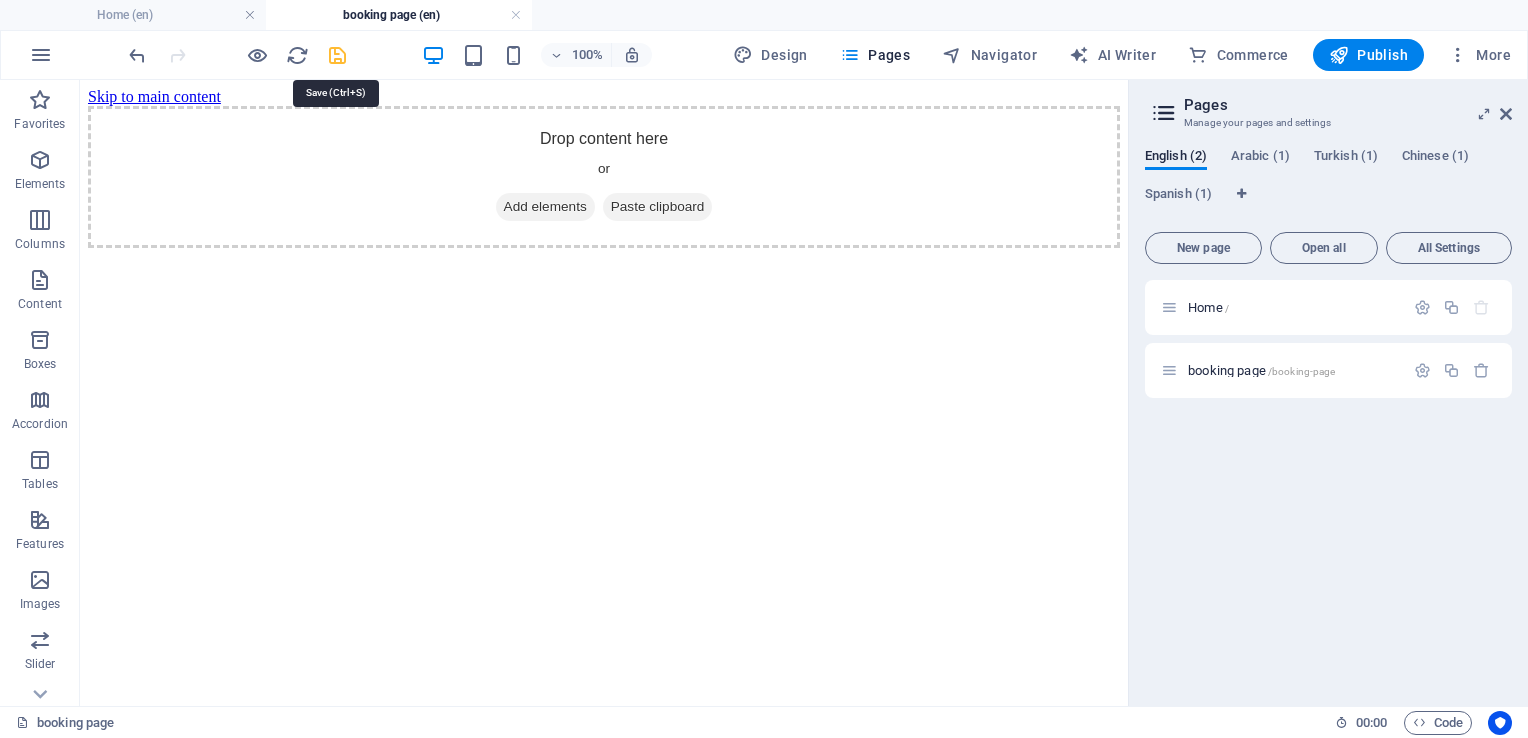 click at bounding box center (337, 55) 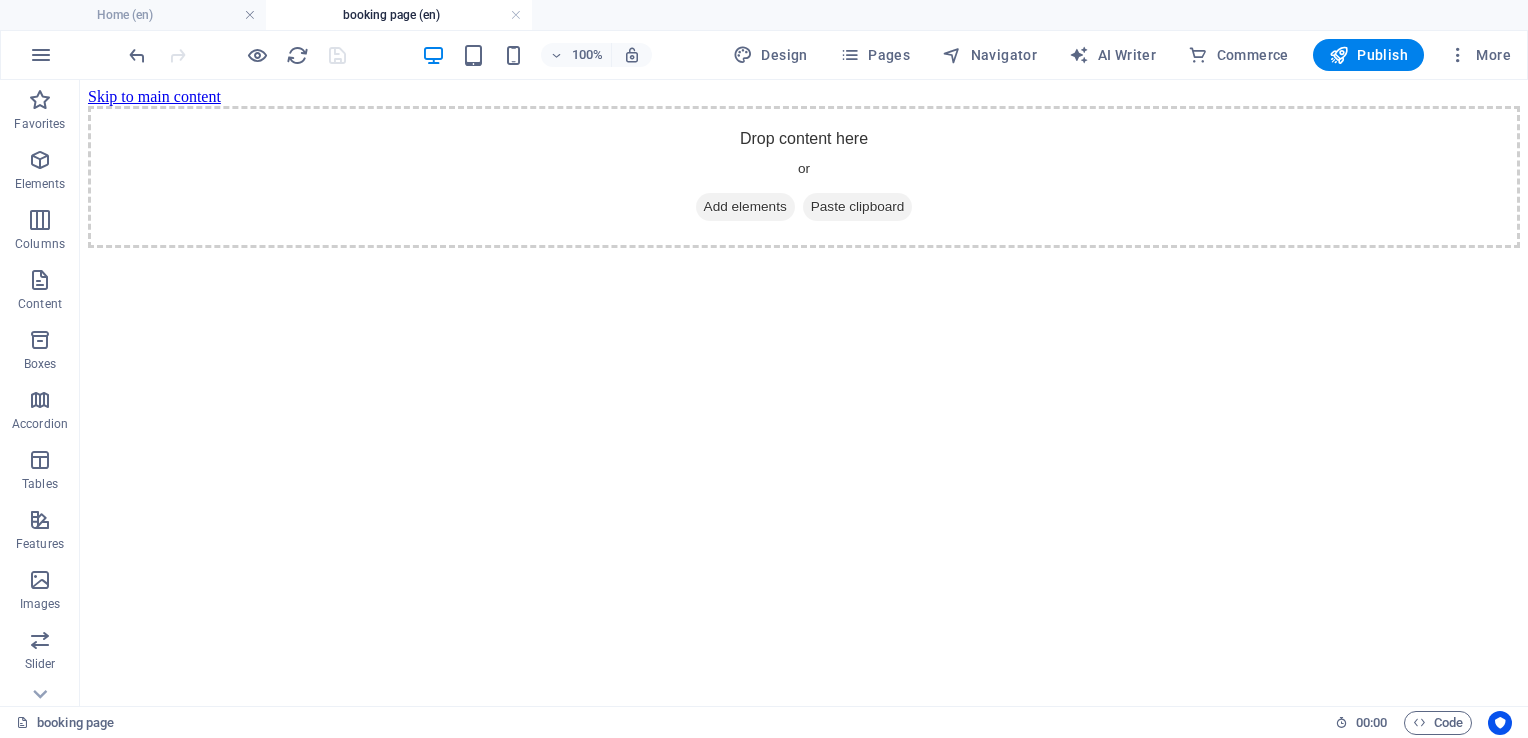 click on "Skip to main content
Drop content here or  Add elements  Paste clipboard" at bounding box center [804, 168] 